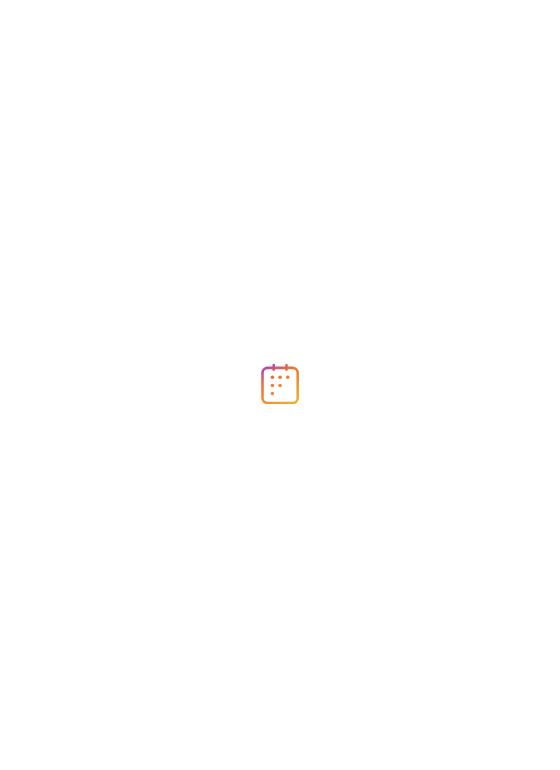 scroll, scrollTop: 0, scrollLeft: 0, axis: both 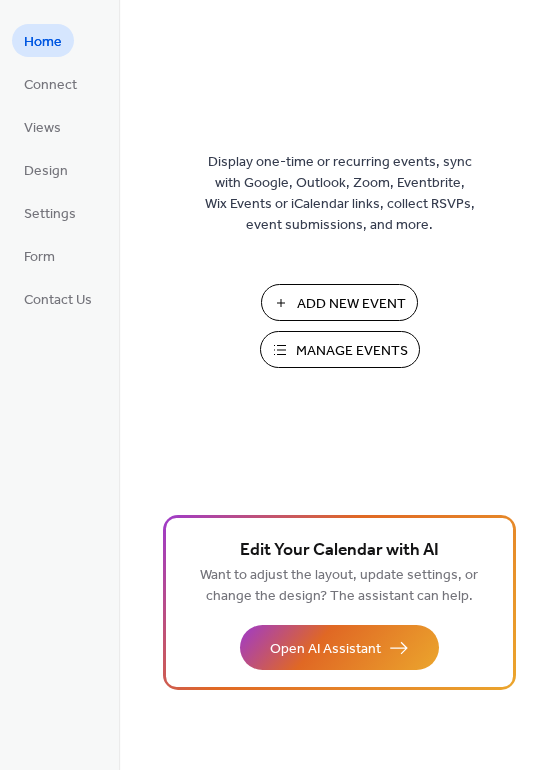 click on "Add New Event" at bounding box center [351, 304] 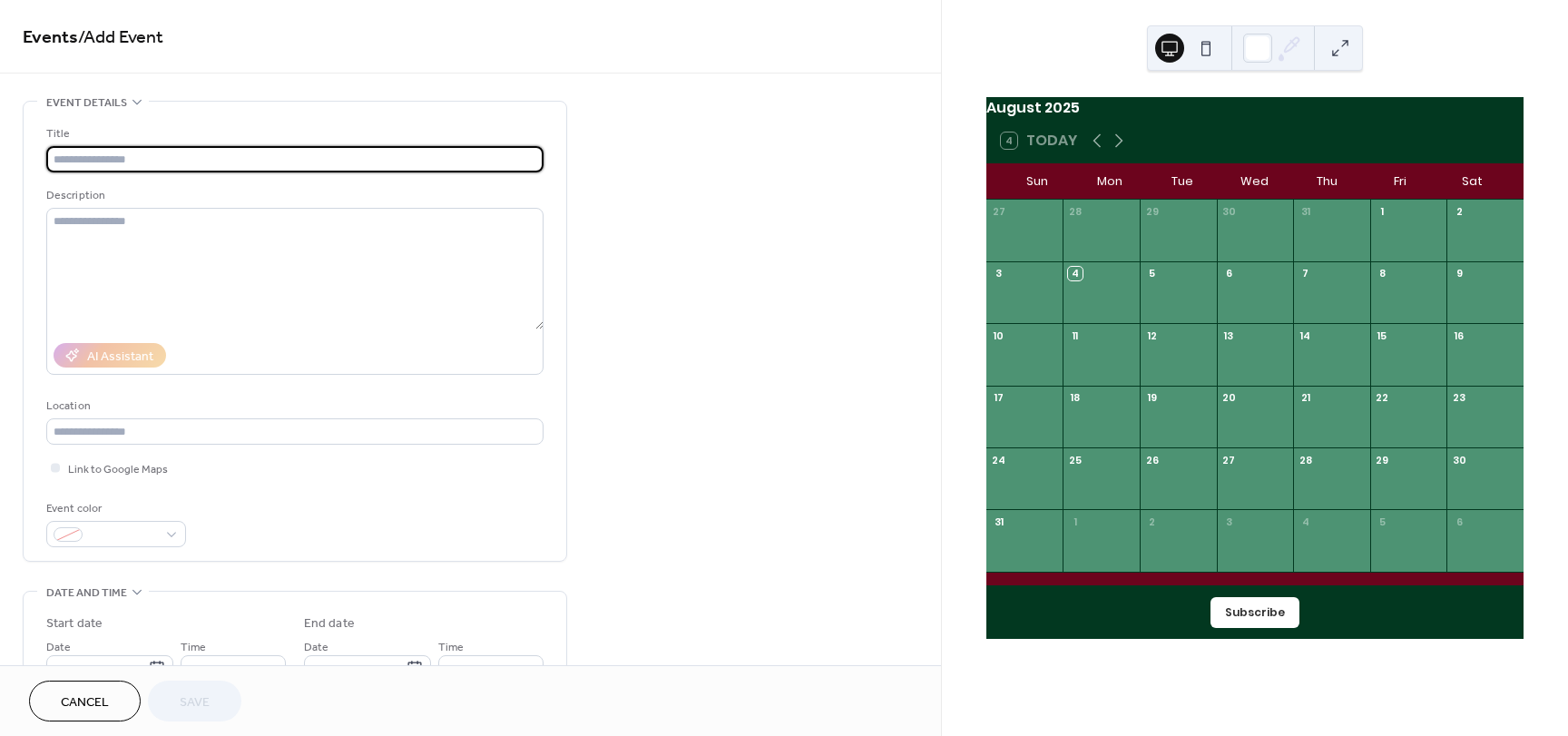 scroll, scrollTop: 0, scrollLeft: 0, axis: both 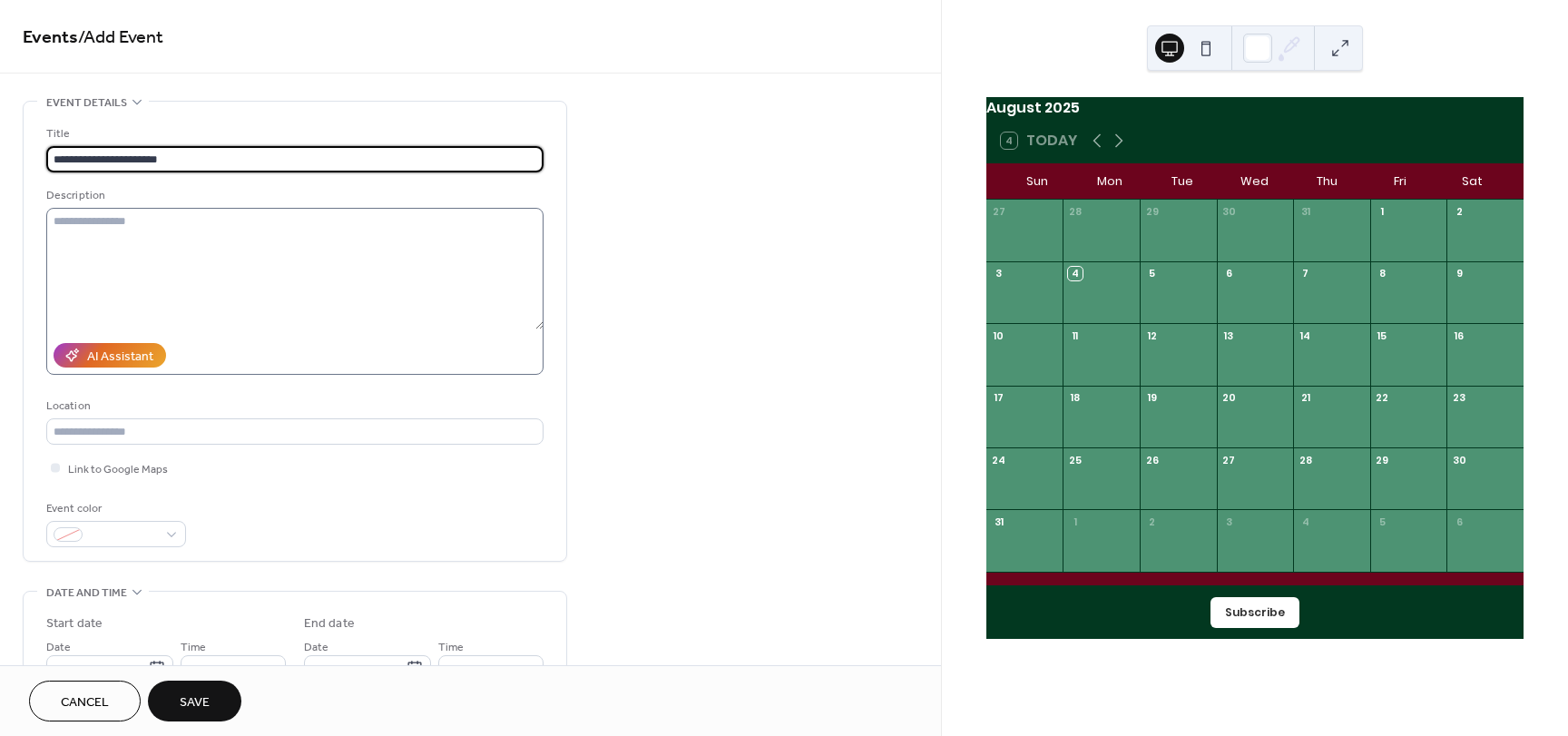 type on "**********" 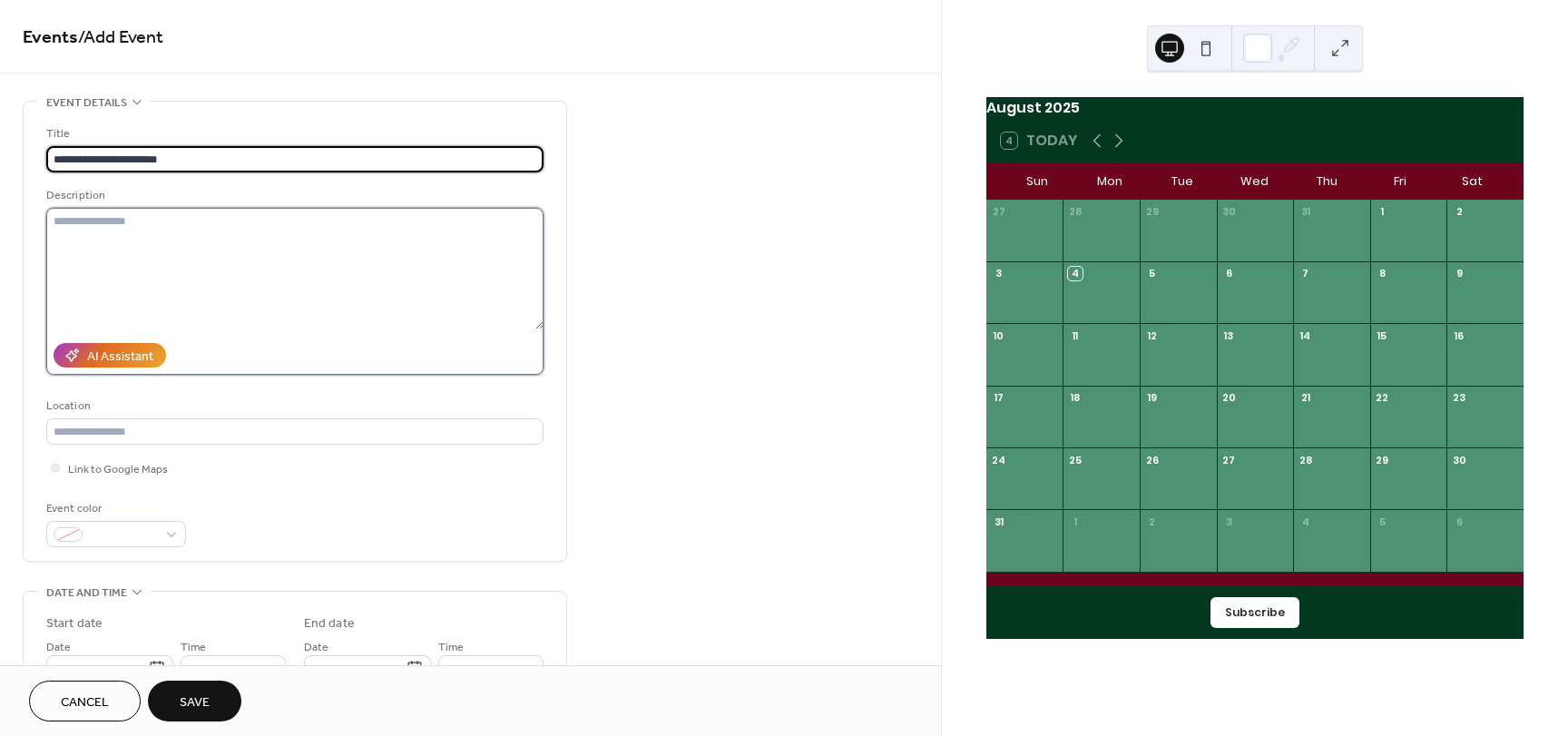 click at bounding box center (295, 269) 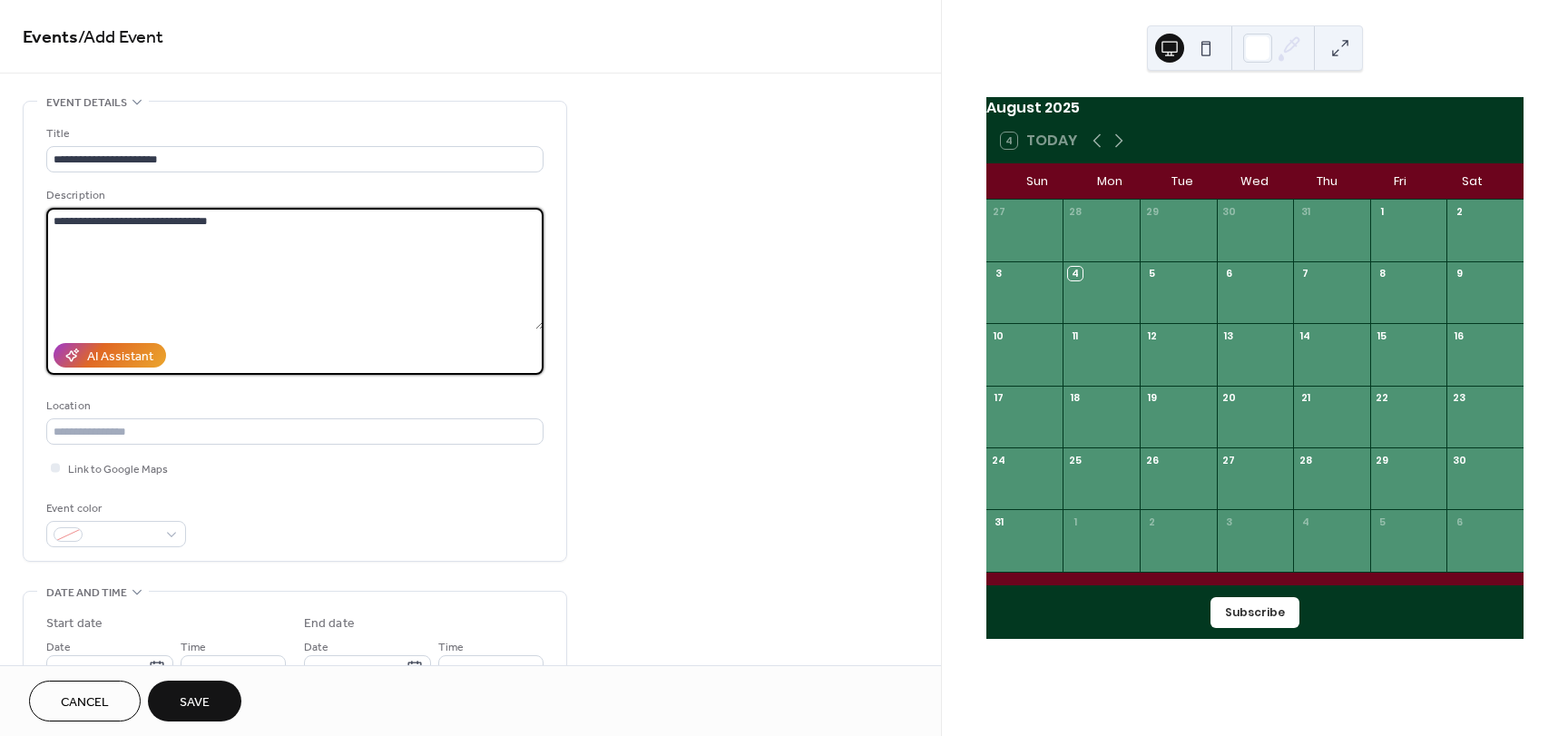 click on "**********" at bounding box center (295, 269) 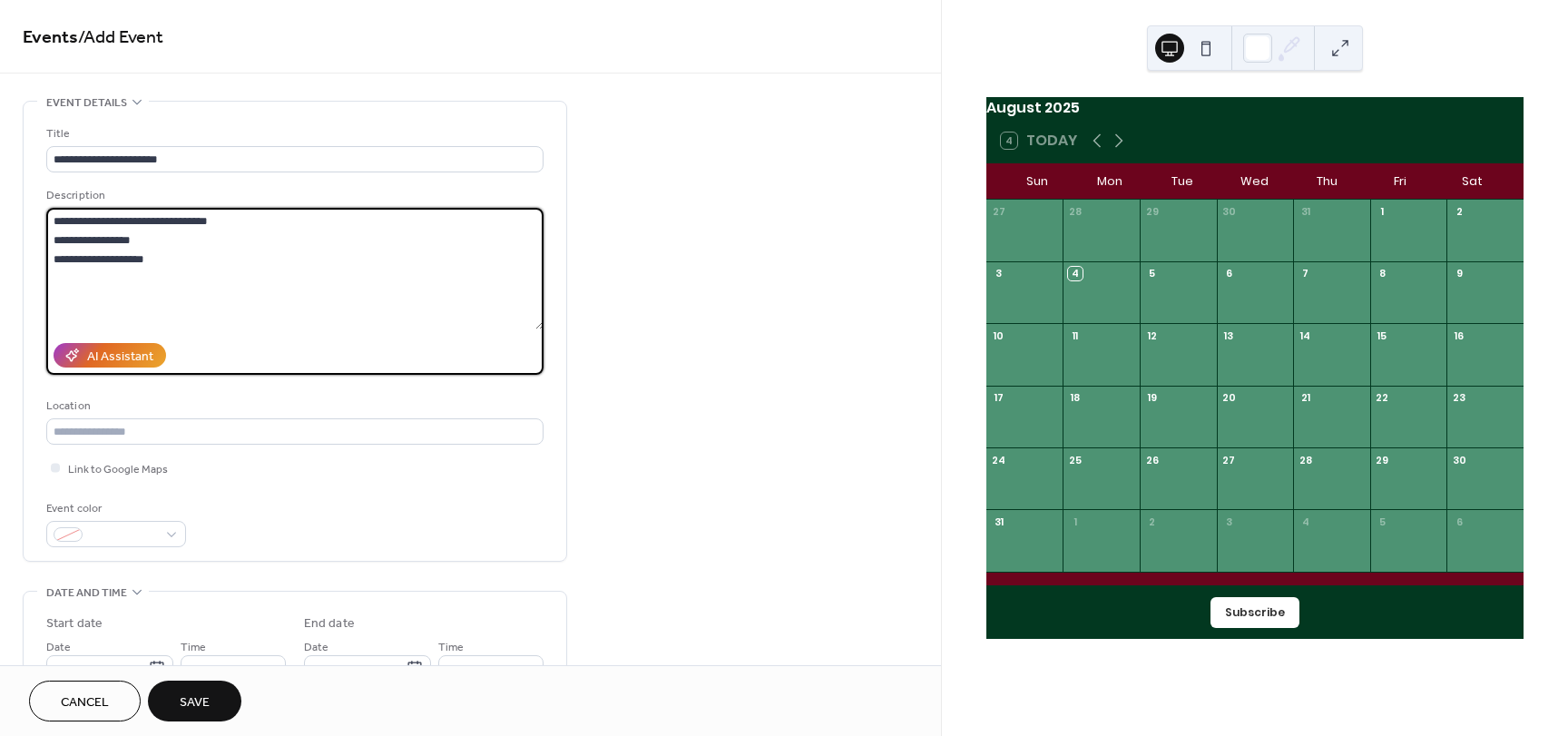 drag, startPoint x: 150, startPoint y: 239, endPoint x: 46, endPoint y: 238, distance: 104.00481 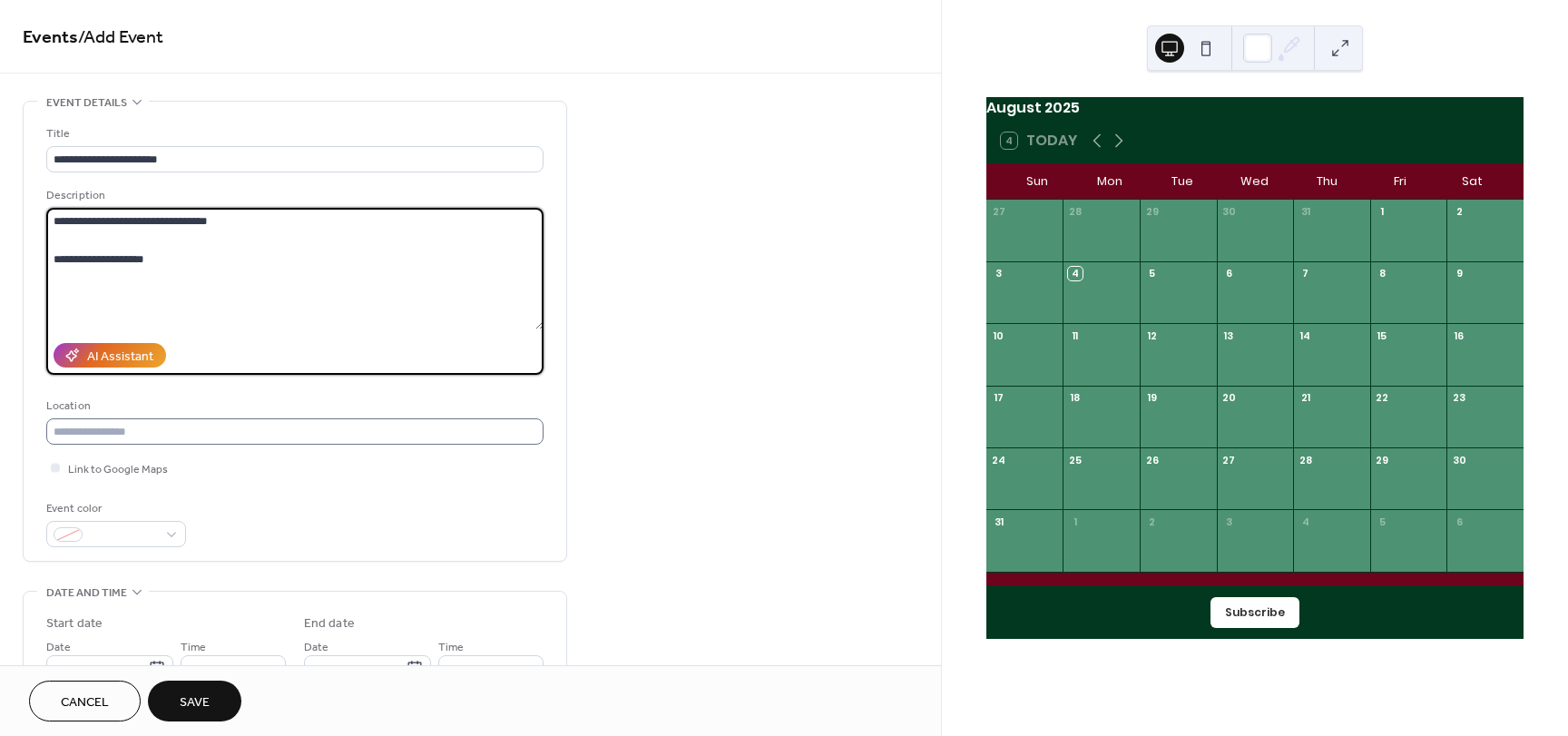 type on "**********" 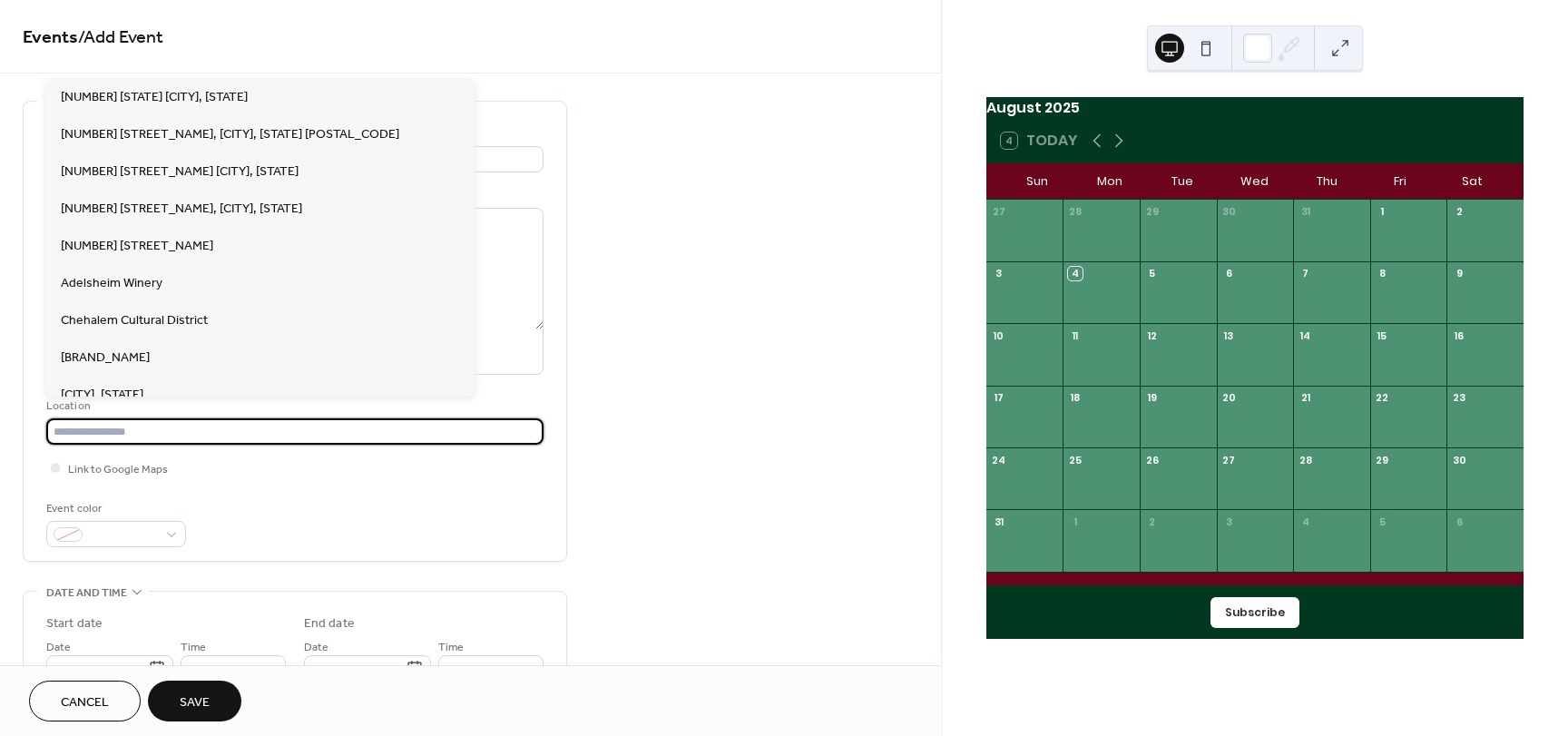 paste on "**********" 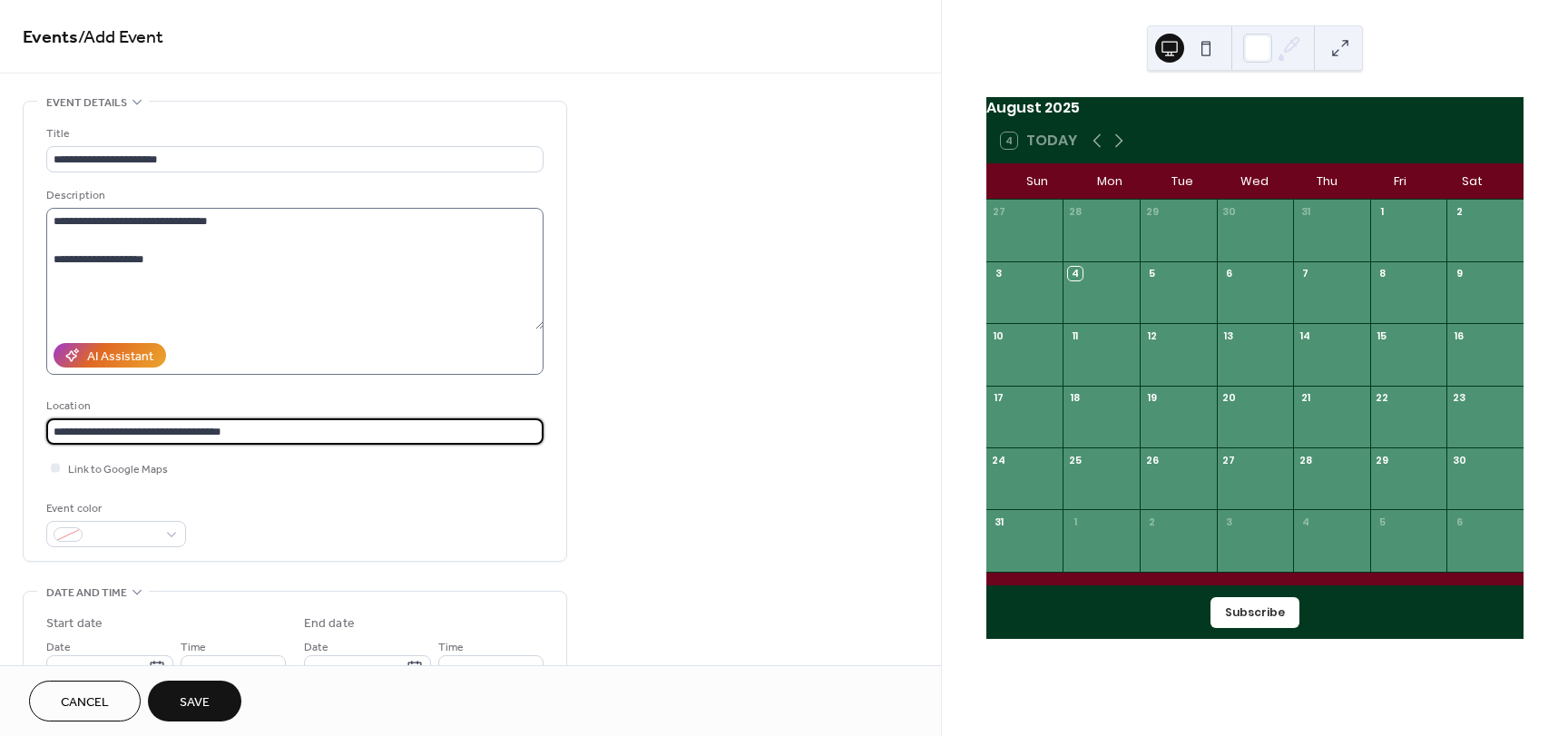 type on "**********" 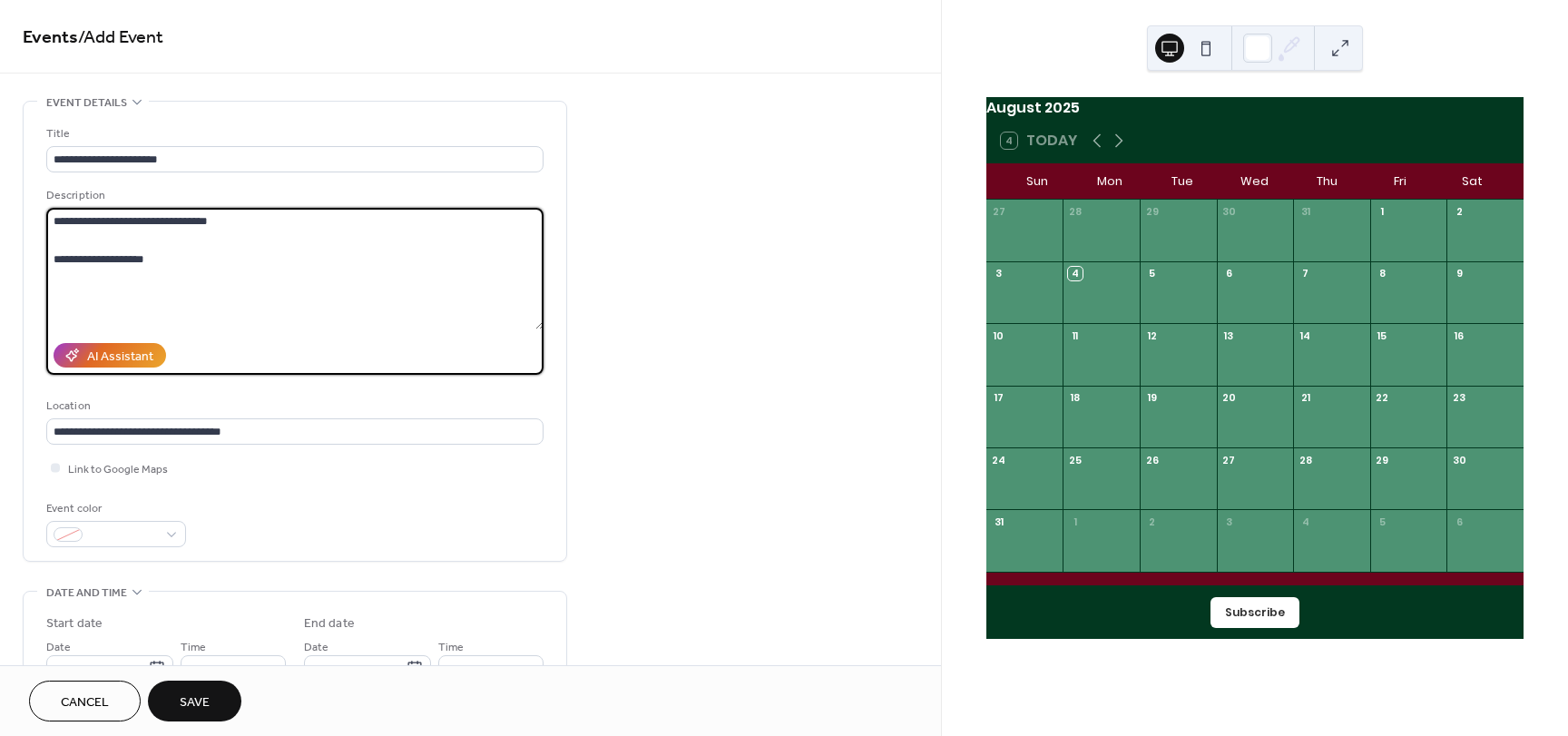 drag, startPoint x: 156, startPoint y: 258, endPoint x: 45, endPoint y: 250, distance: 111.28791 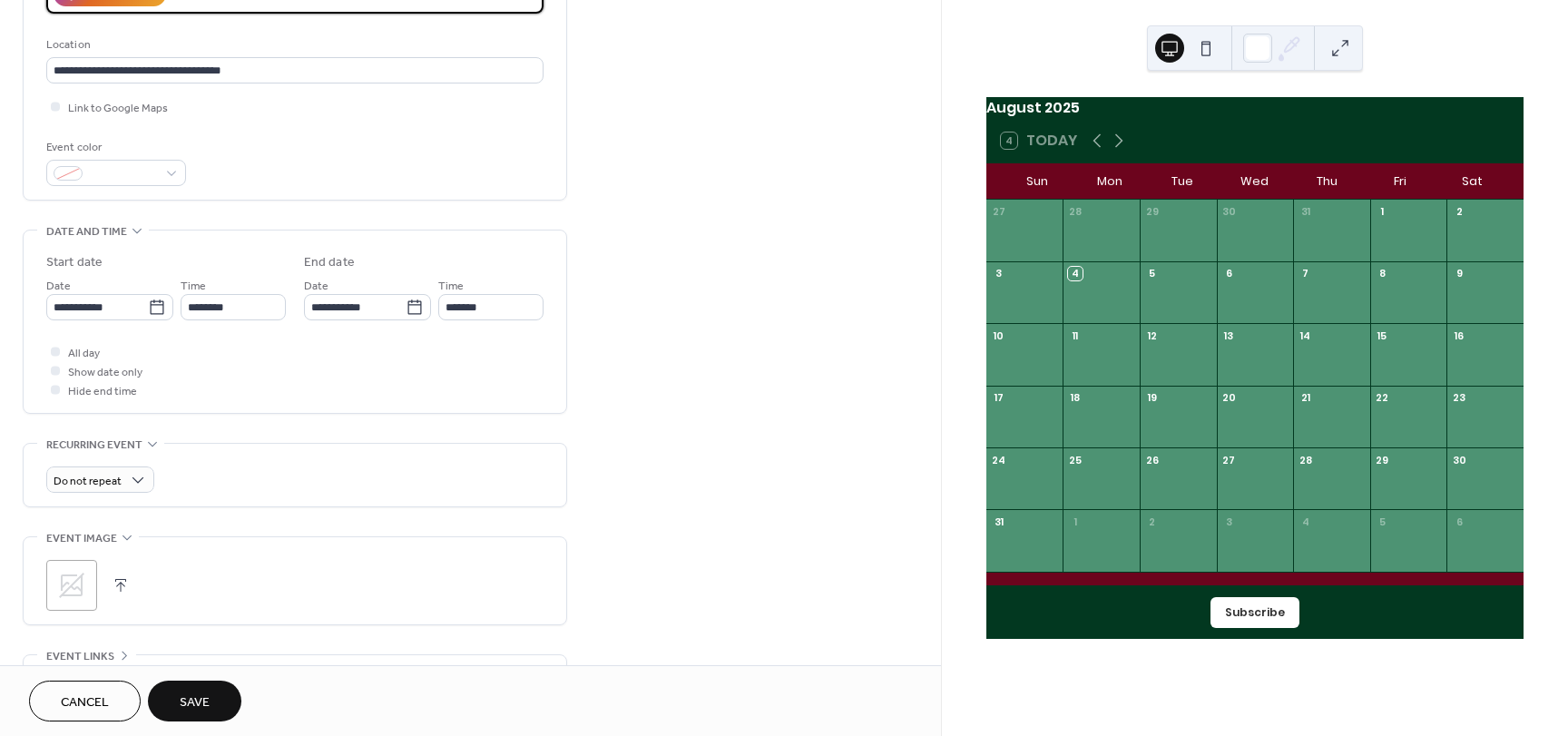 scroll, scrollTop: 363, scrollLeft: 0, axis: vertical 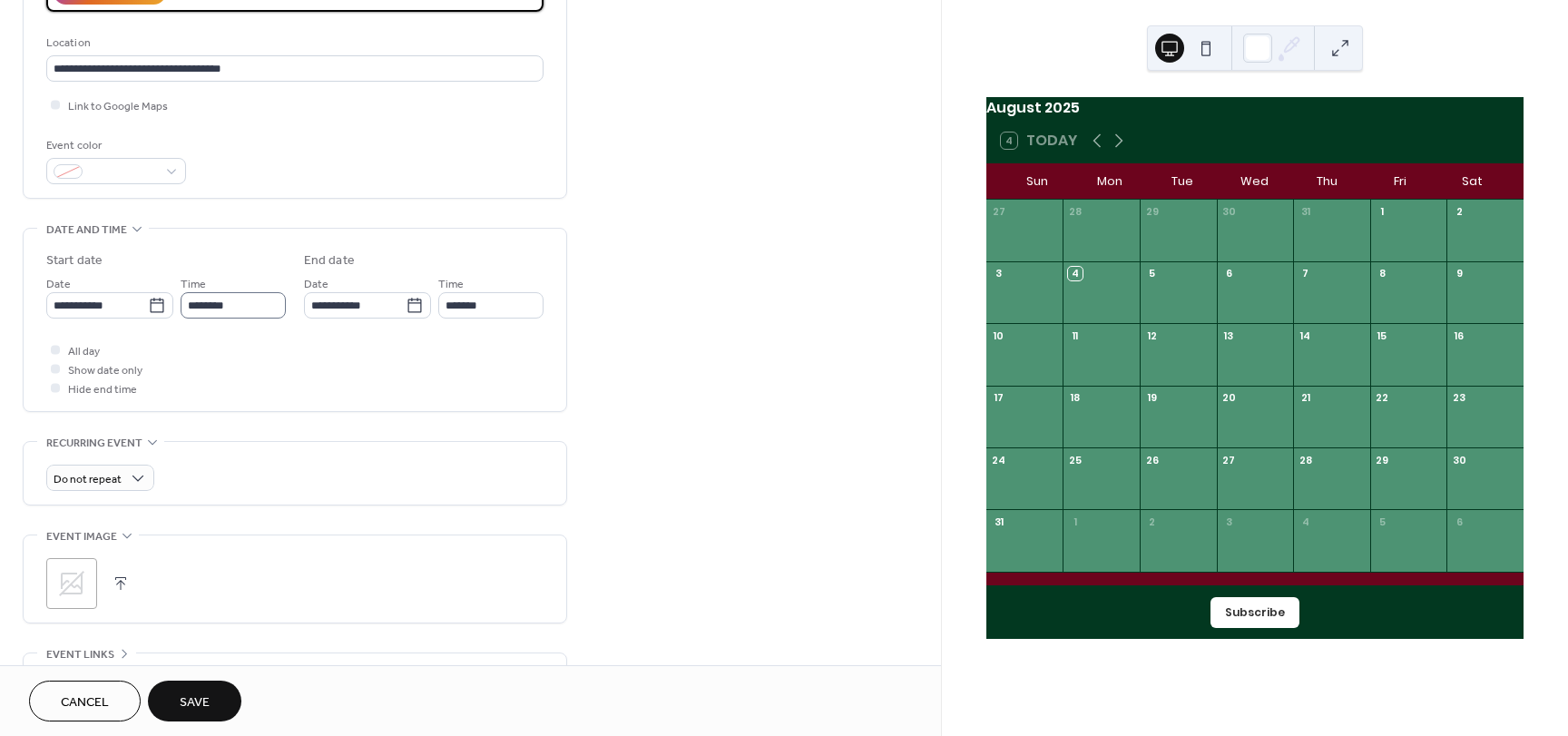 type on "**********" 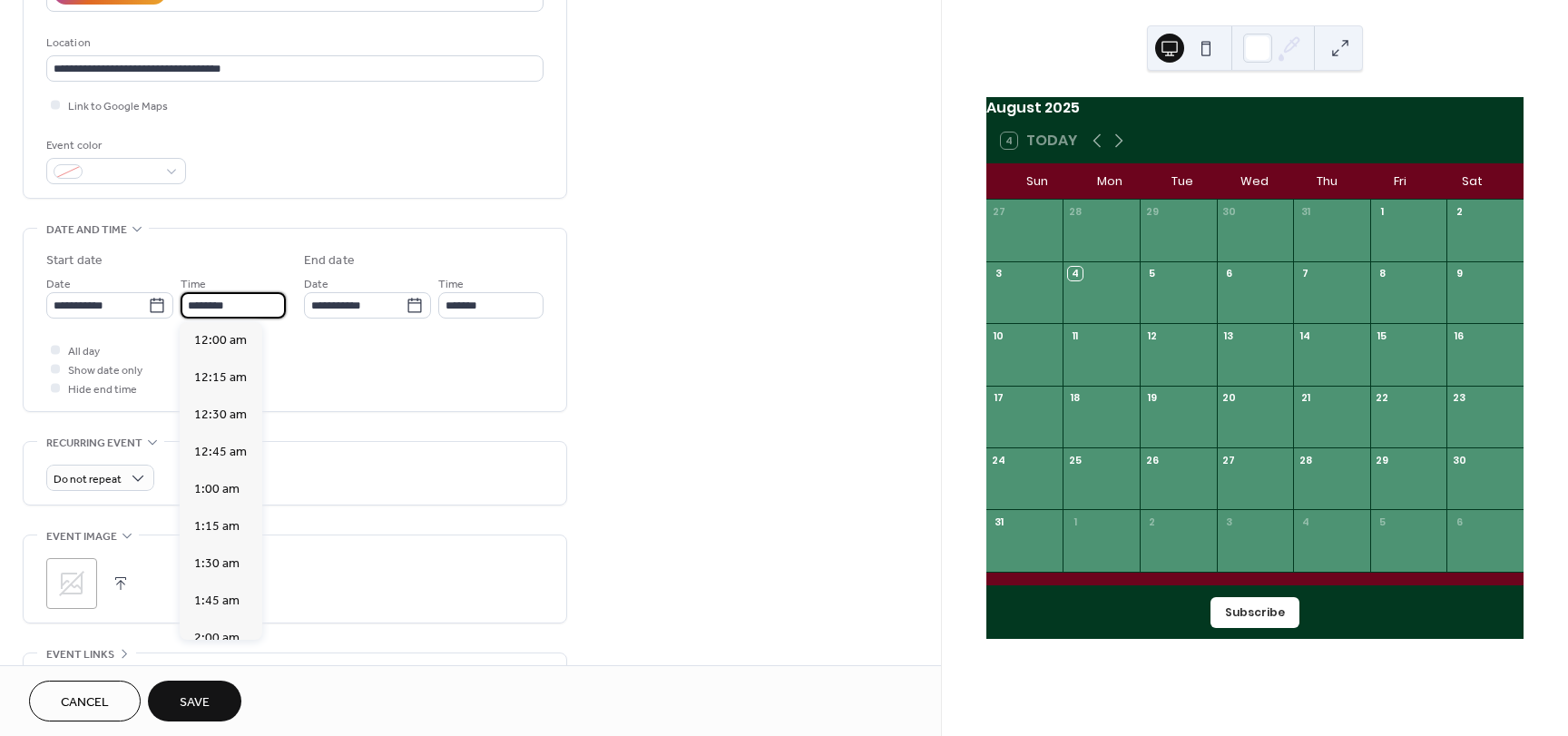 scroll, scrollTop: 1786, scrollLeft: 0, axis: vertical 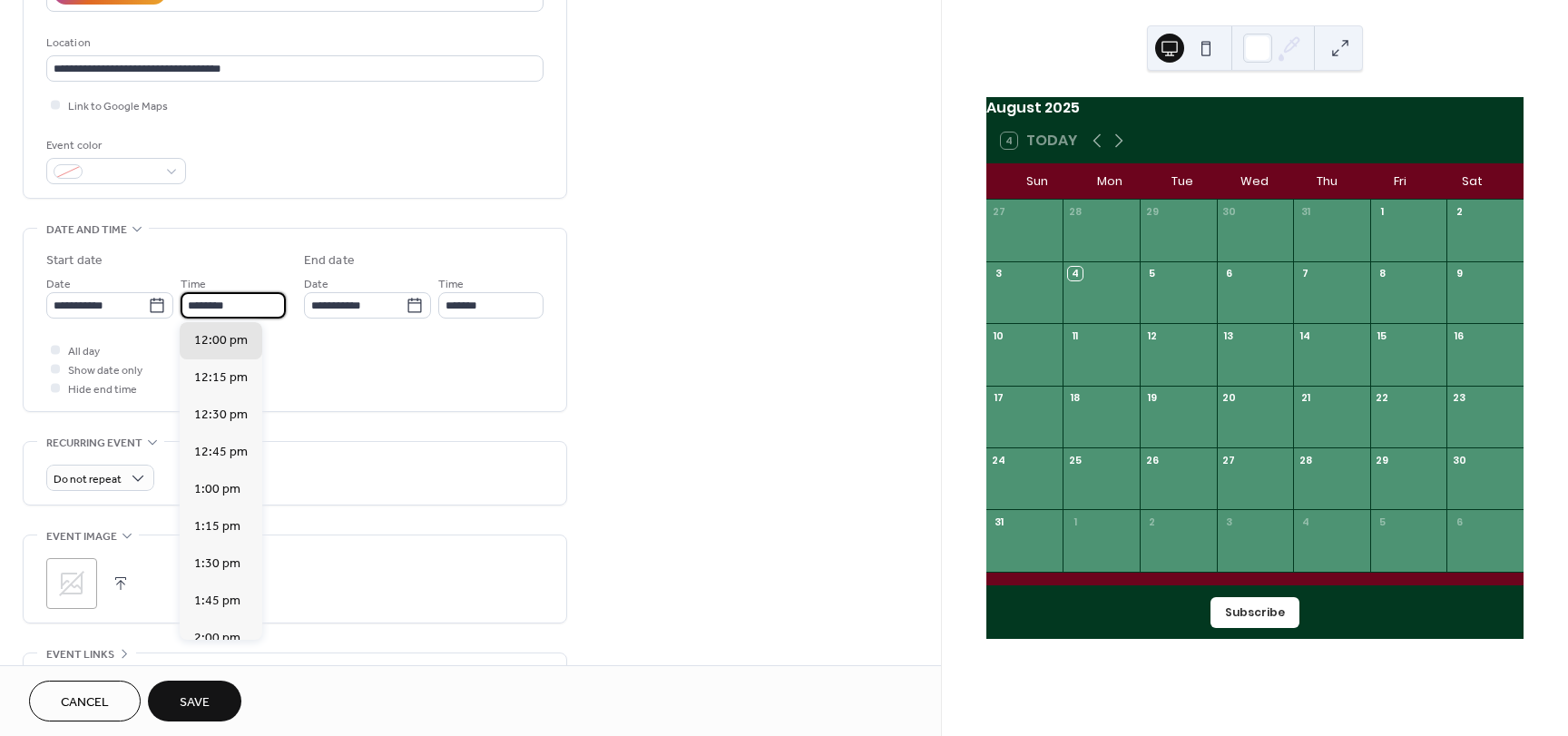click on "********" at bounding box center [233, 305] 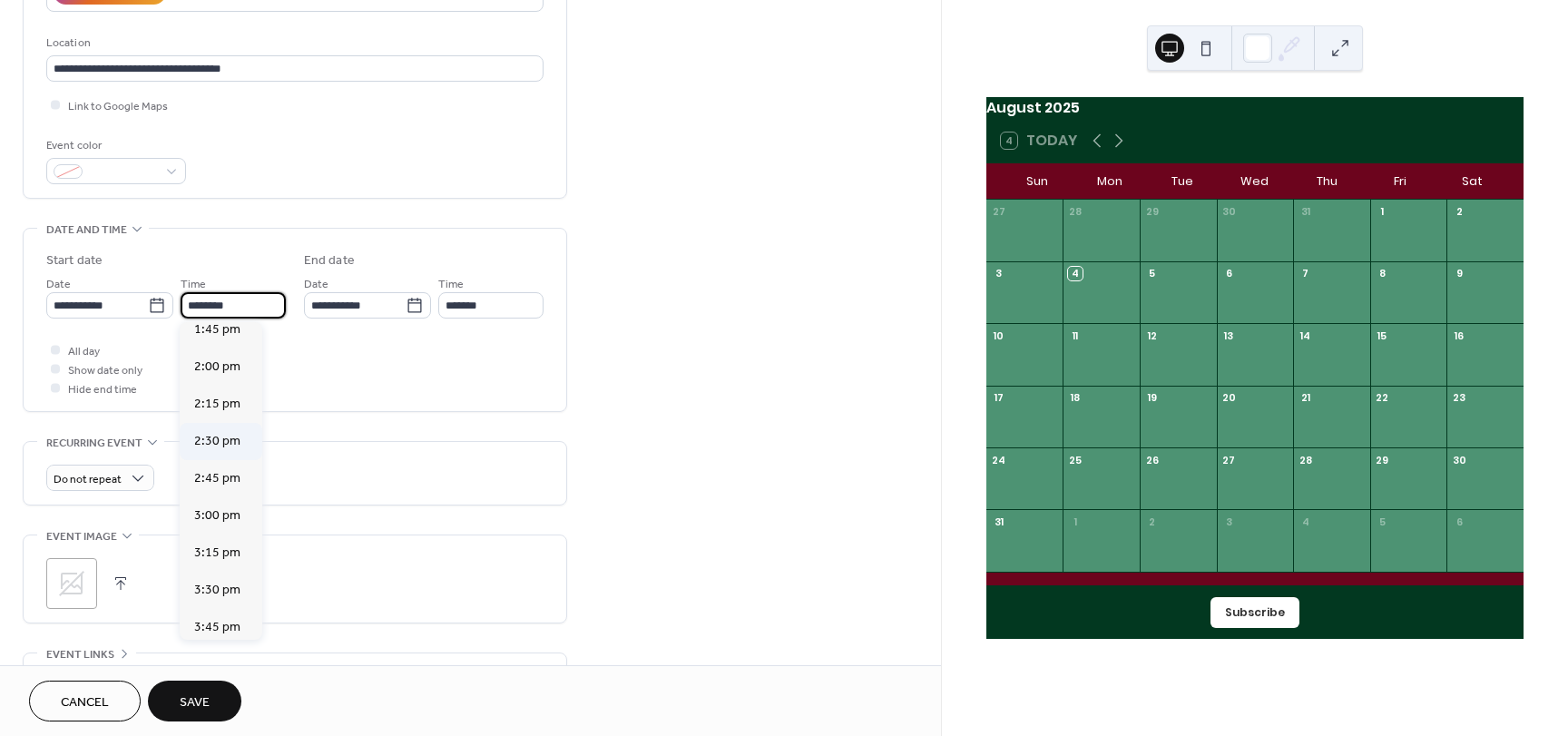 scroll, scrollTop: 2058, scrollLeft: 0, axis: vertical 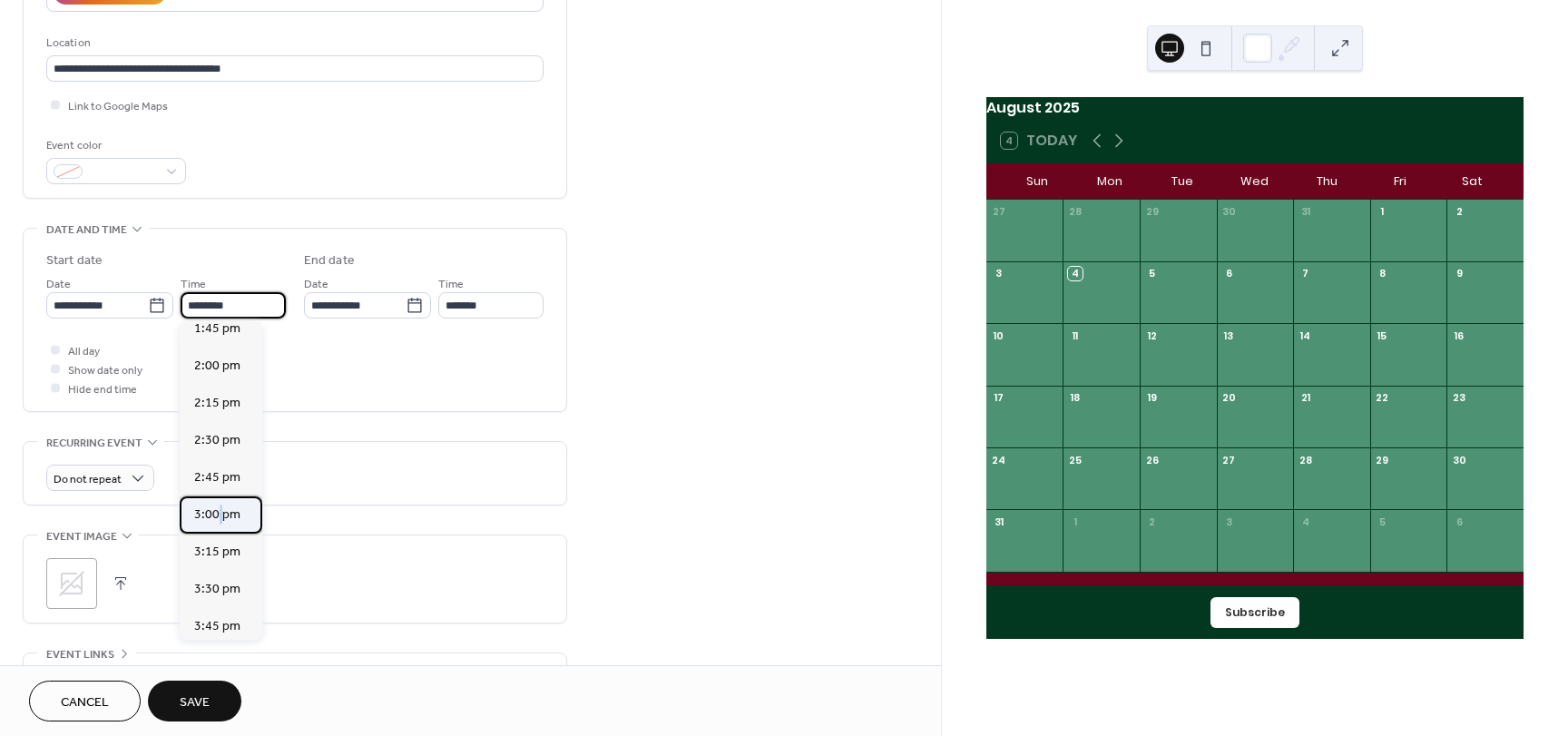 click on "3:00 pm" at bounding box center (217, 515) 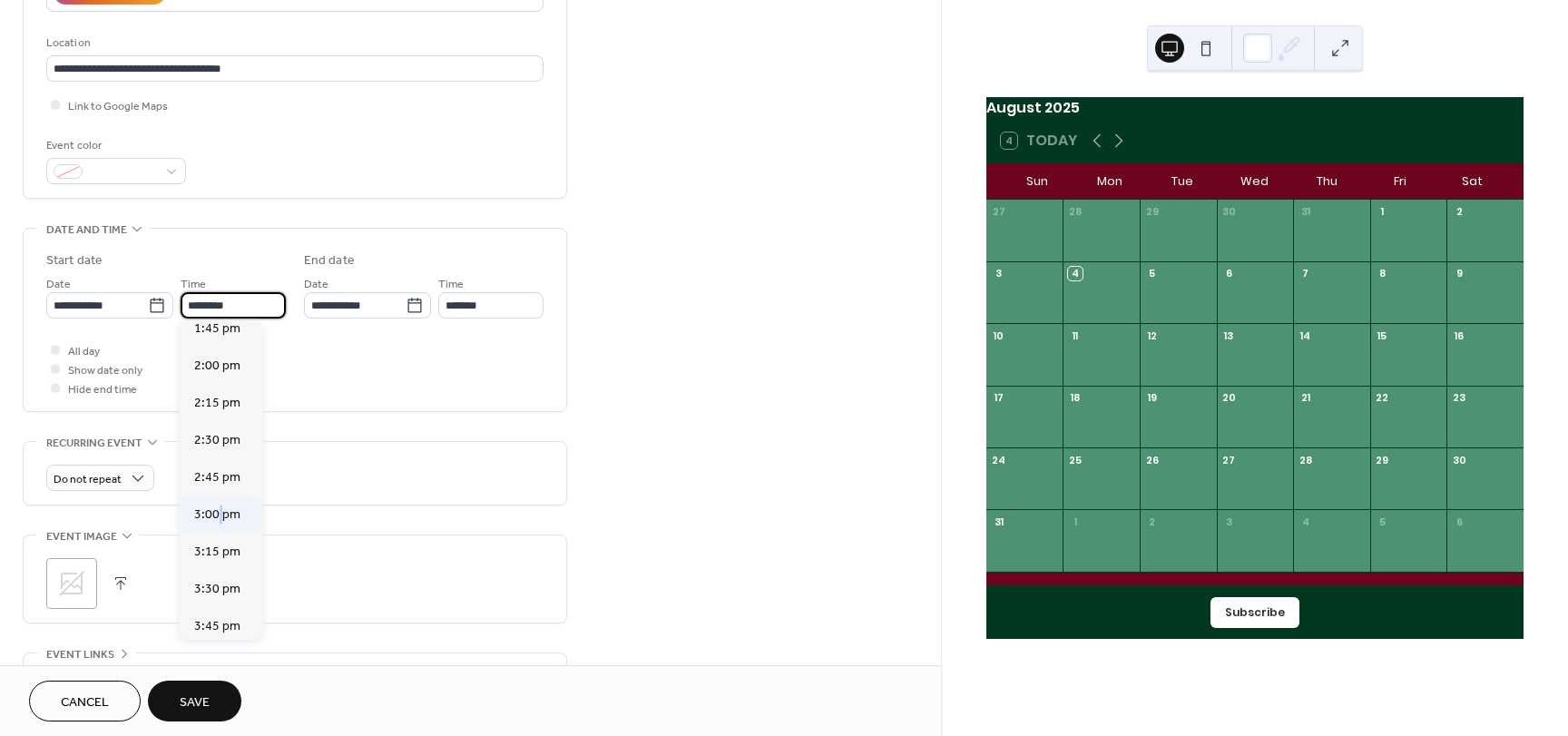 type on "*******" 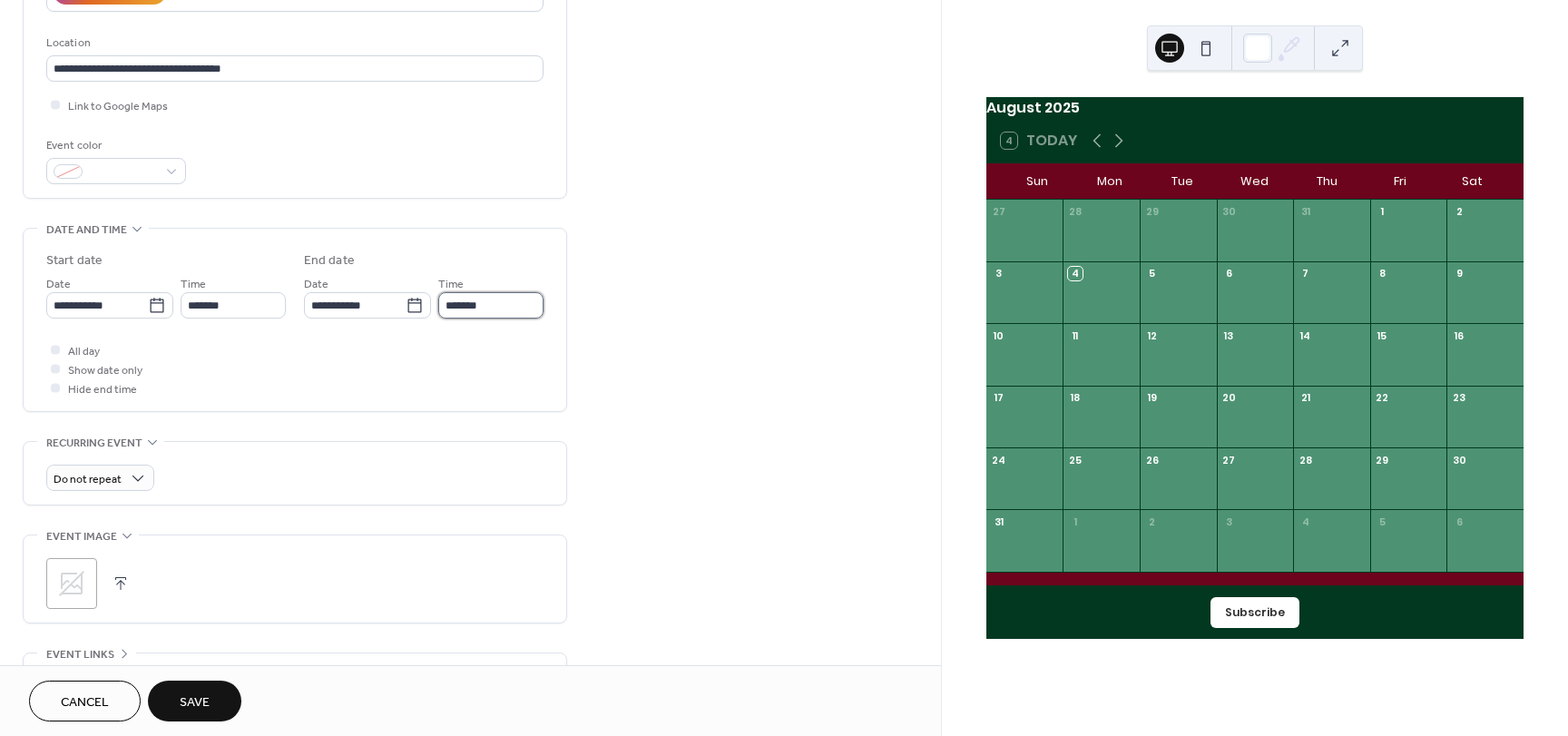 click on "*******" at bounding box center (491, 305) 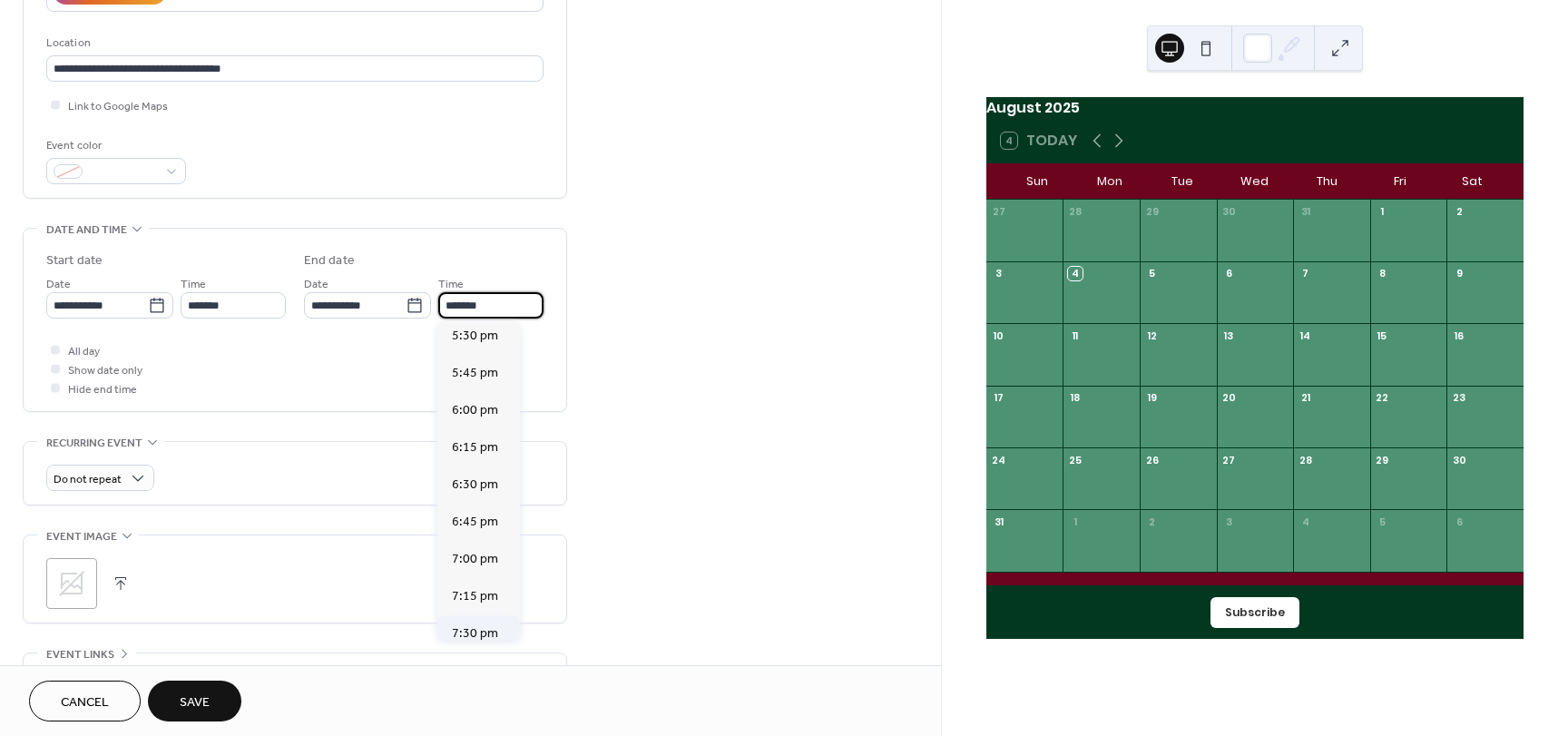 scroll, scrollTop: 363, scrollLeft: 0, axis: vertical 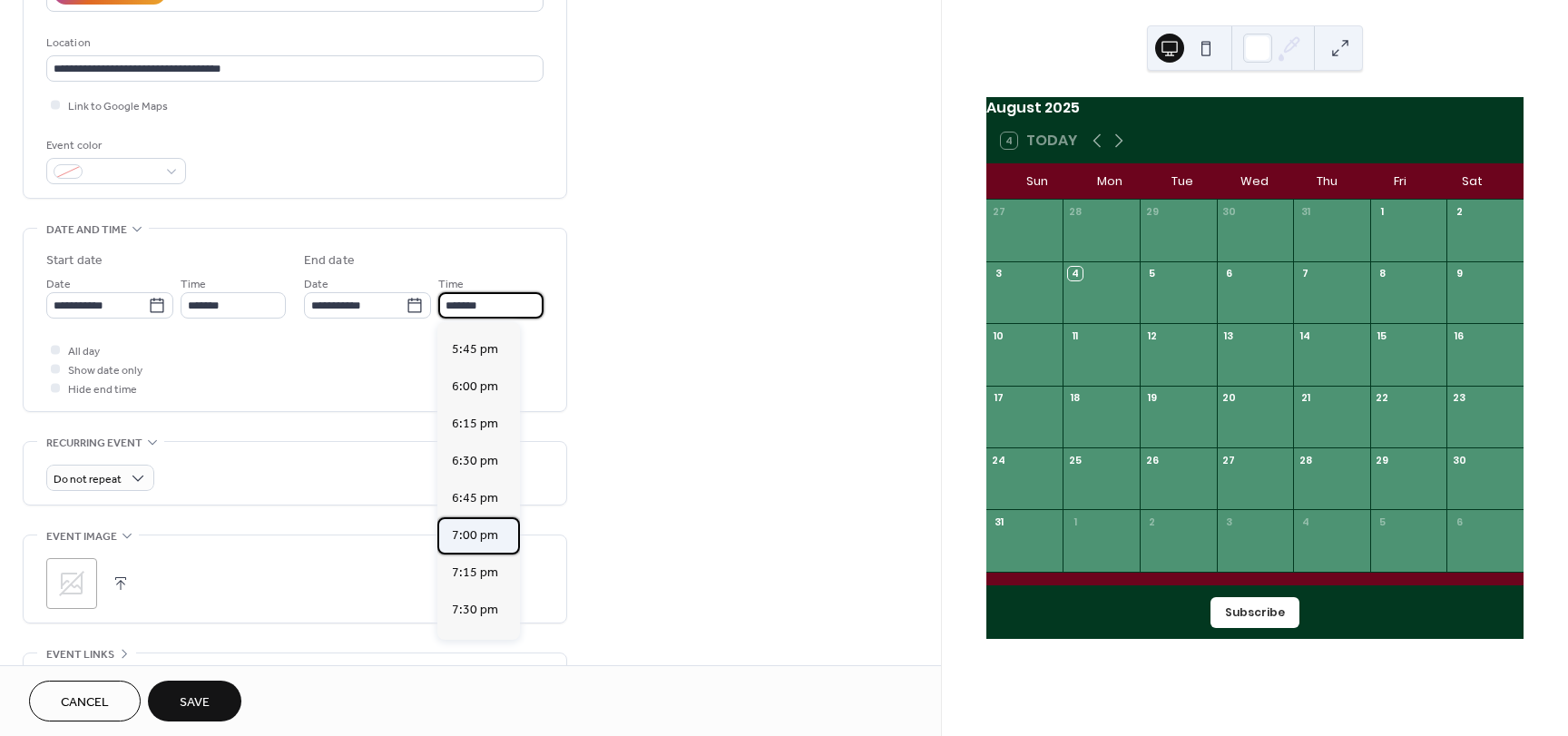 click on "7:00 pm" at bounding box center [475, 535] 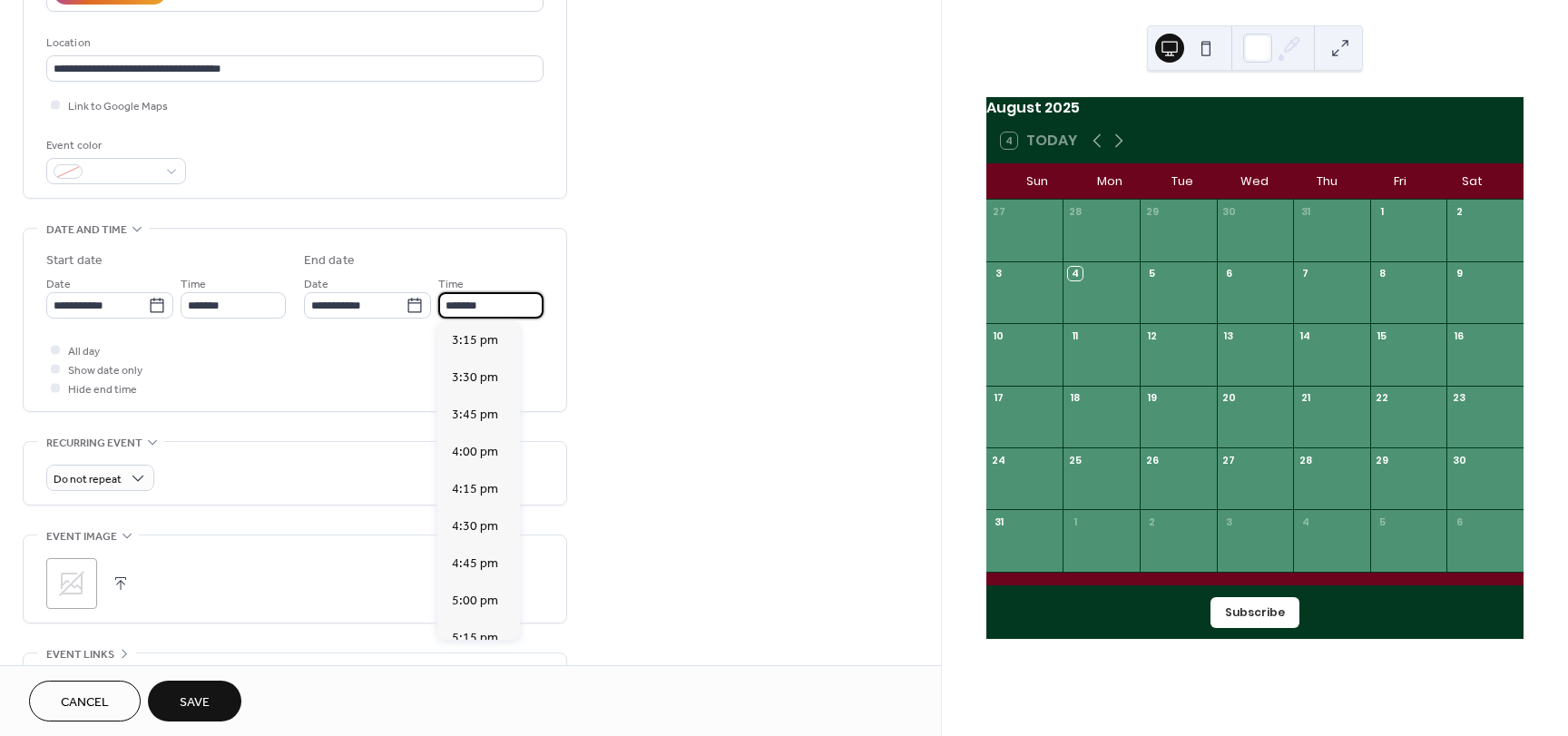 click on "*******" at bounding box center (491, 305) 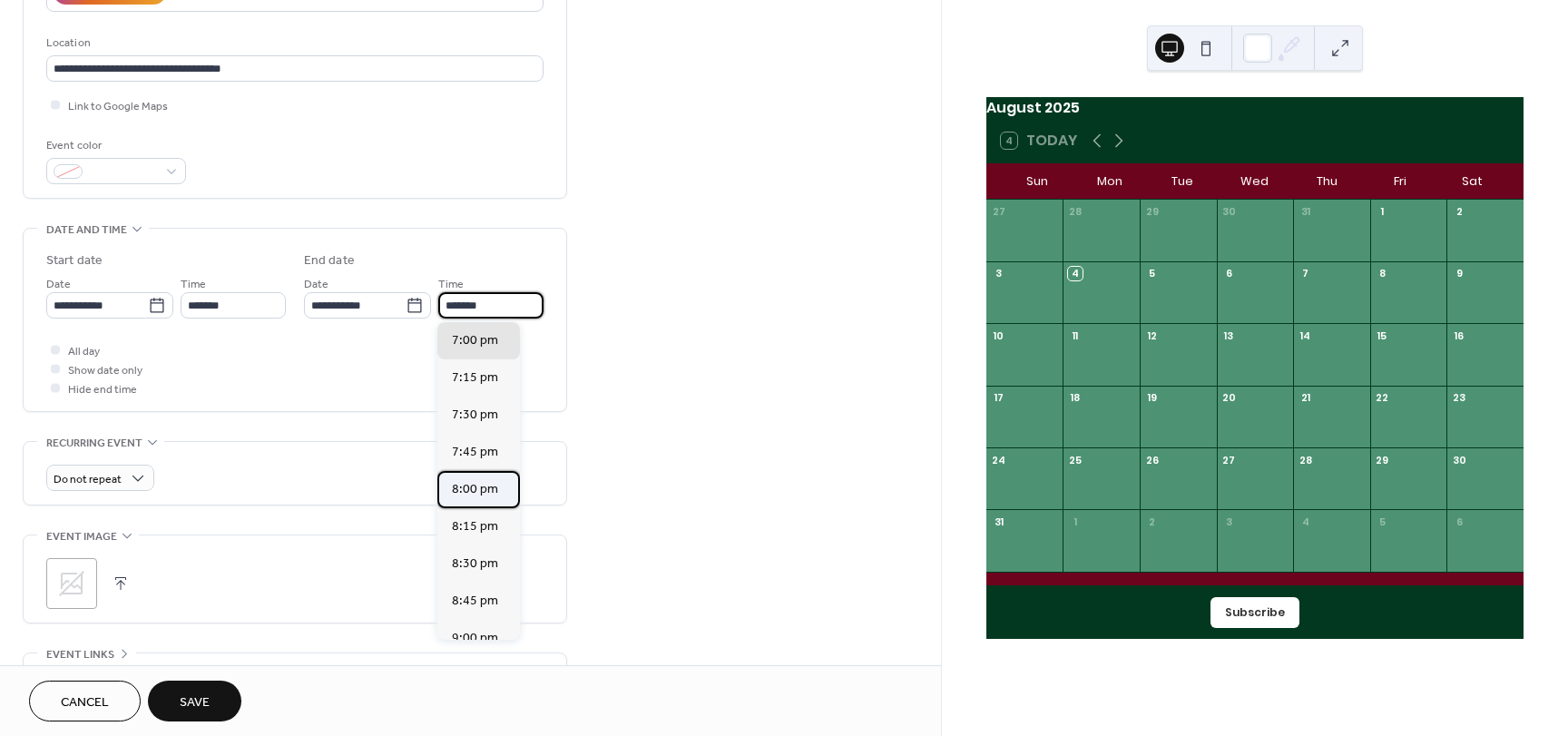 click on "8:00 pm" at bounding box center [475, 489] 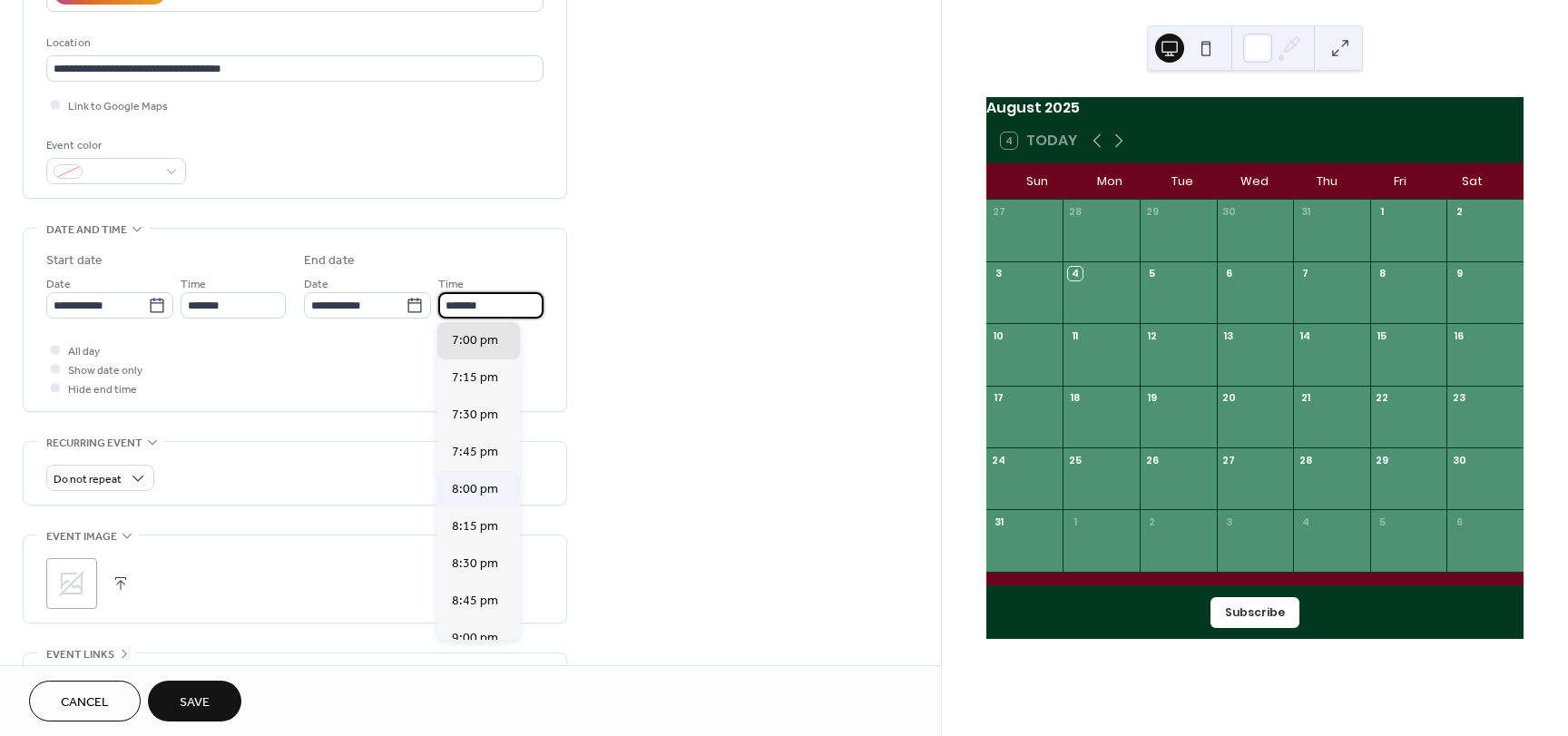type on "*******" 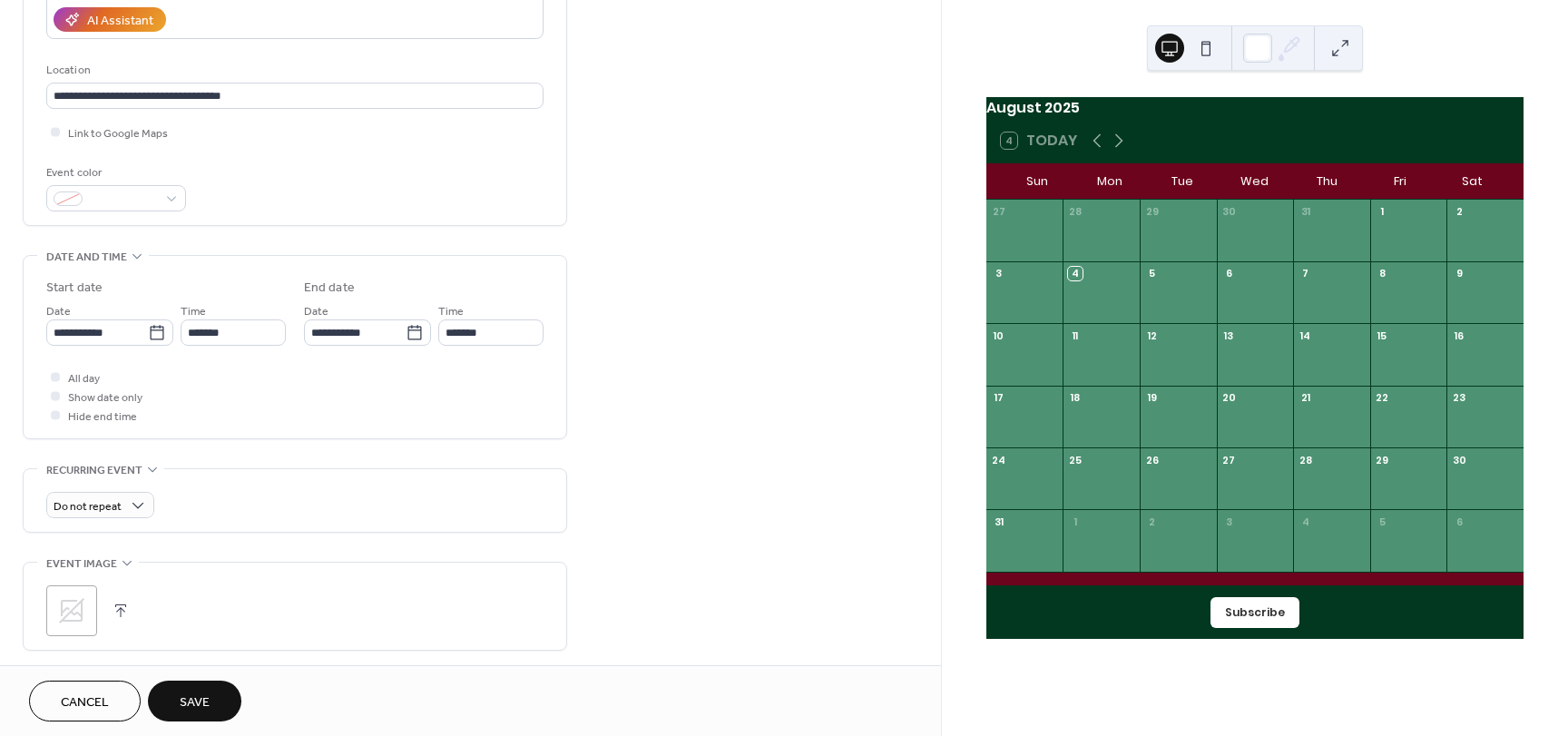 scroll, scrollTop: 363, scrollLeft: 0, axis: vertical 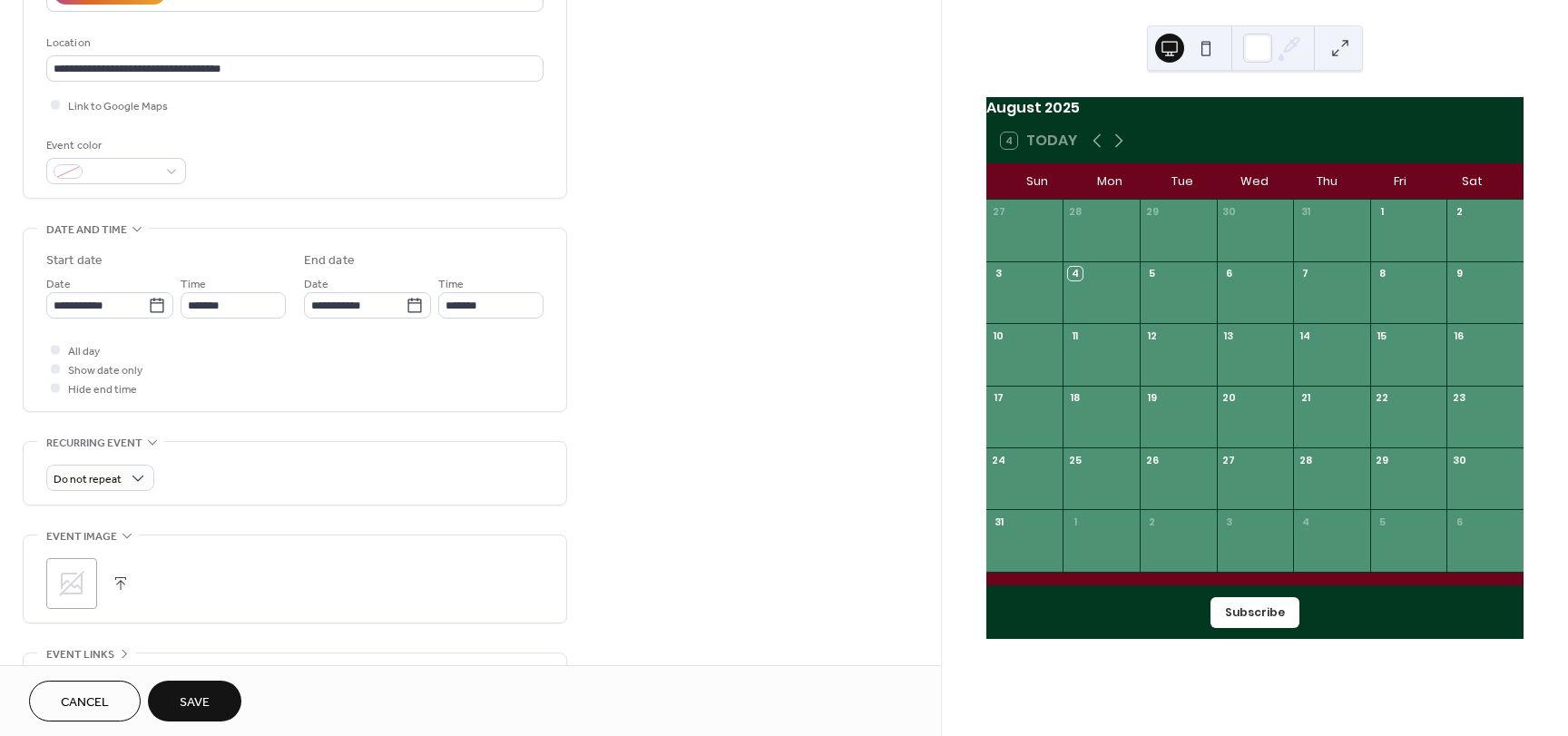 click on "Save" at bounding box center (194, 702) 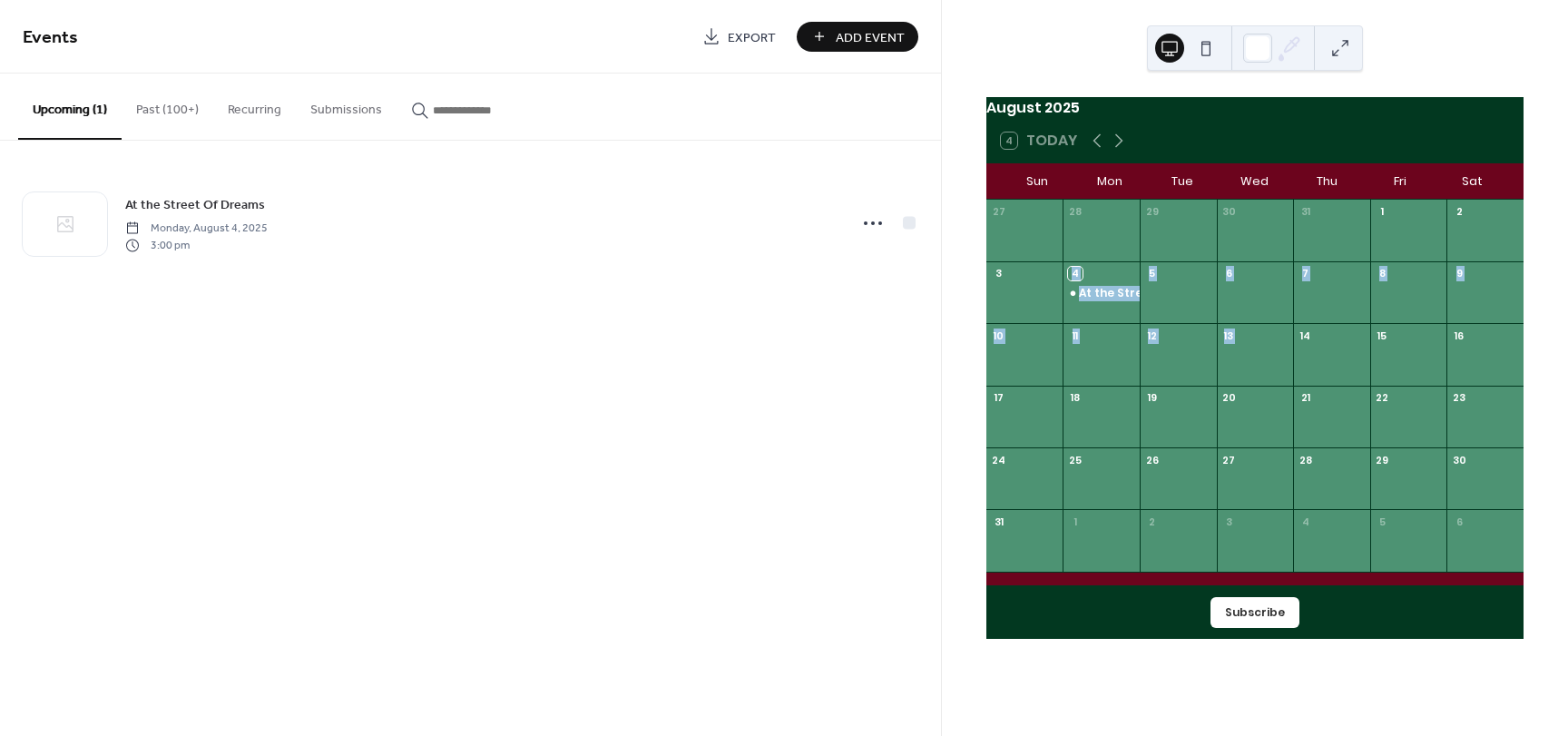 drag, startPoint x: 1082, startPoint y: 288, endPoint x: 1245, endPoint y: 359, distance: 177.79201 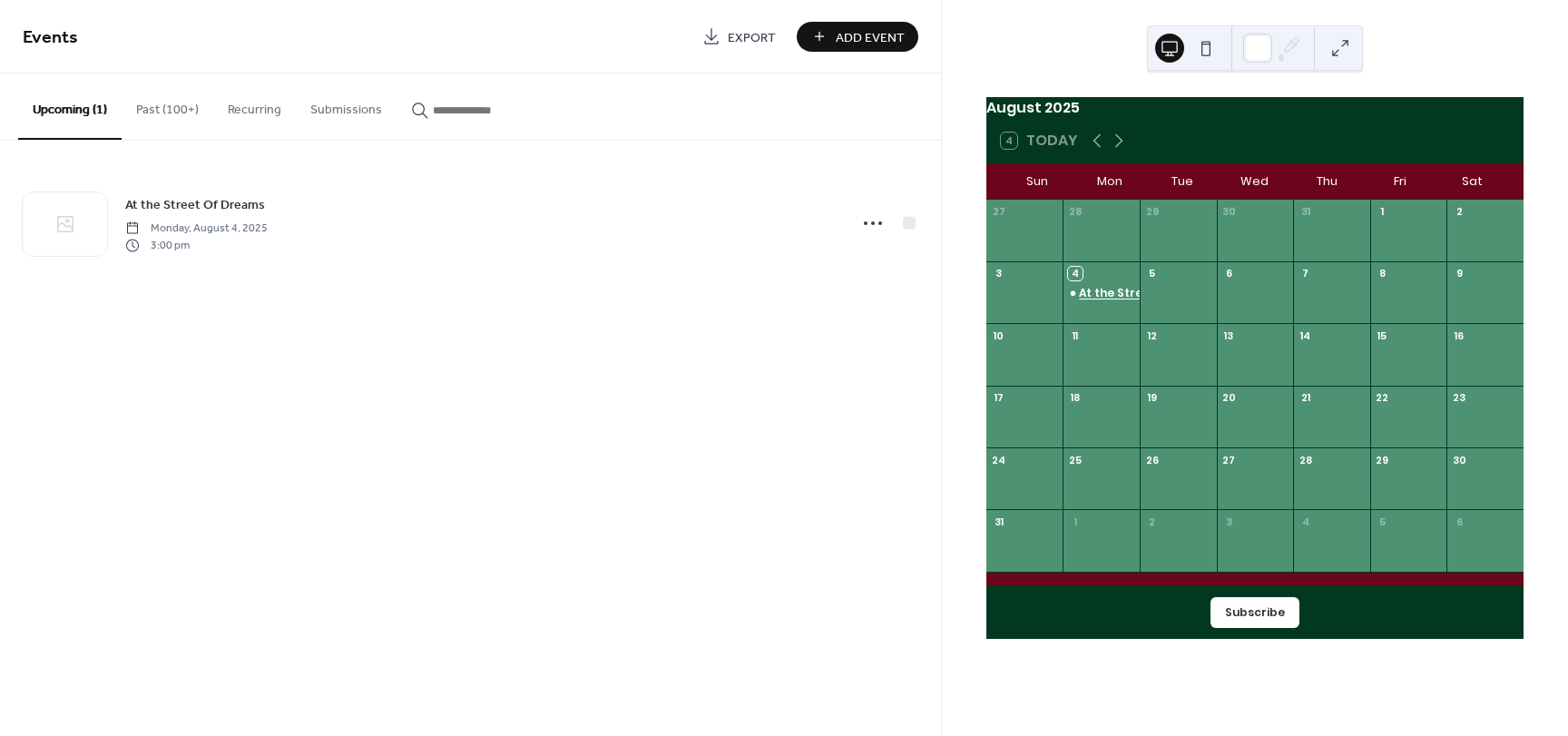 click on "At the Street Of Dreams" at bounding box center [1151, 293] 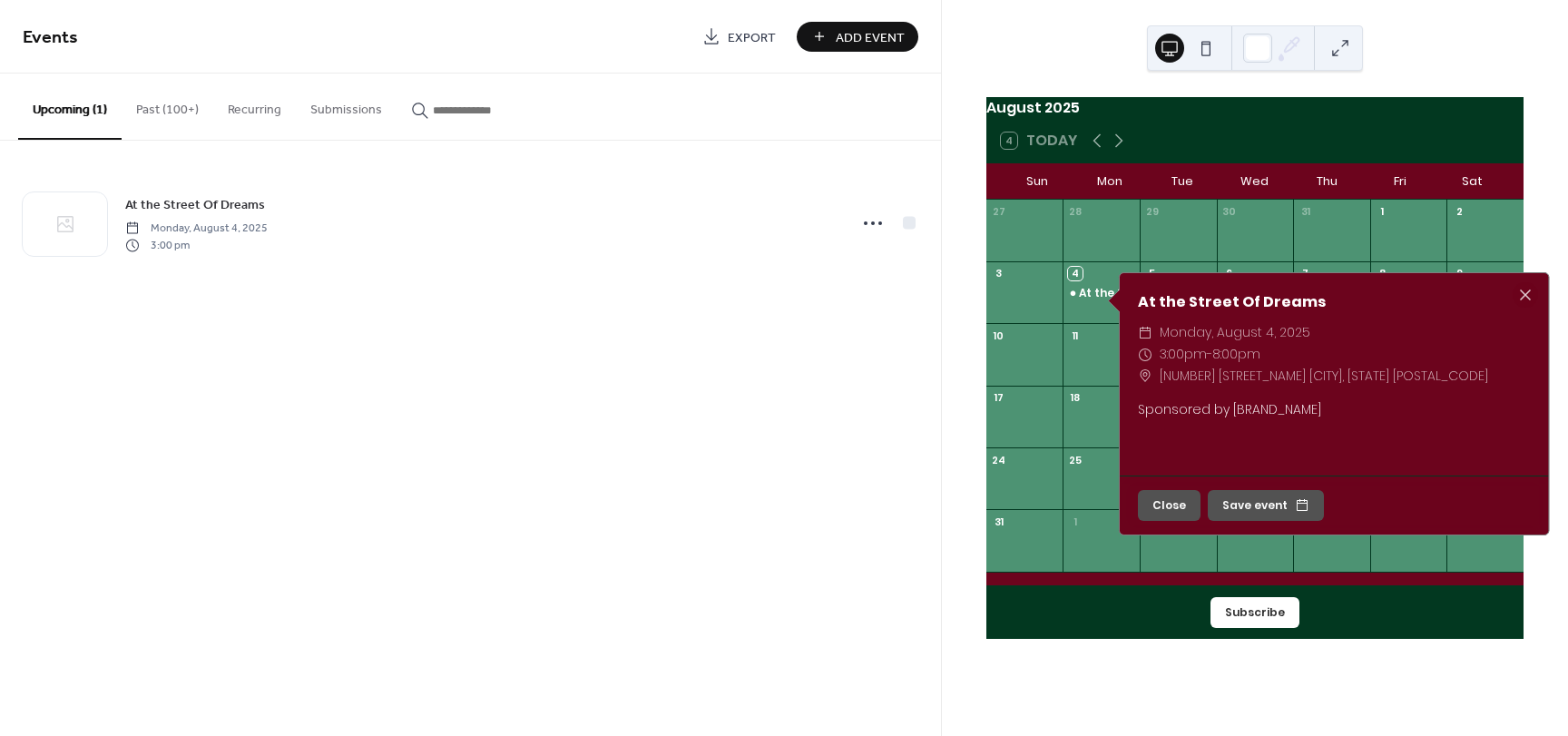 click on "At the Street Of Dreams Monday, August 4, 2025 3:00 pm" at bounding box center [470, 223] 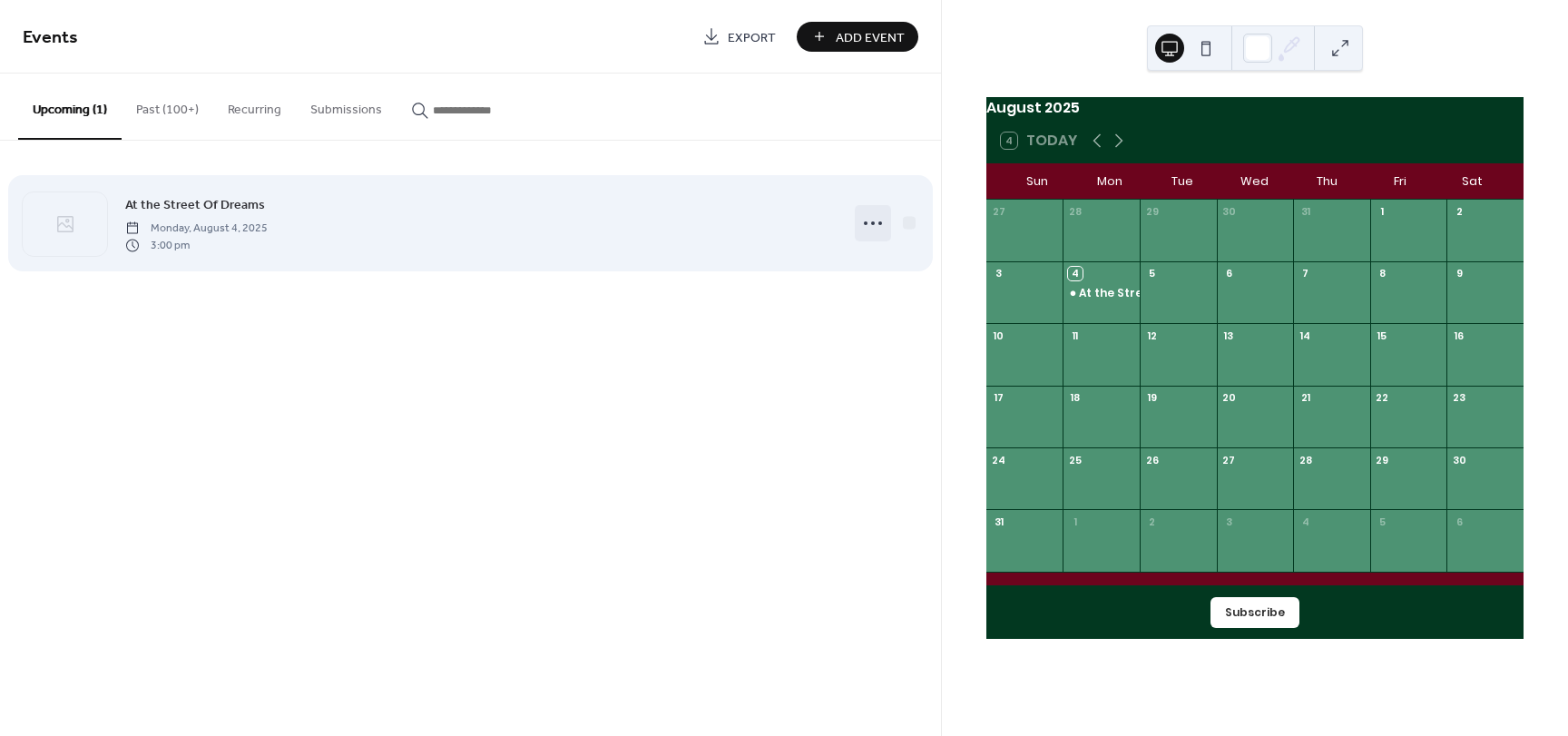 click 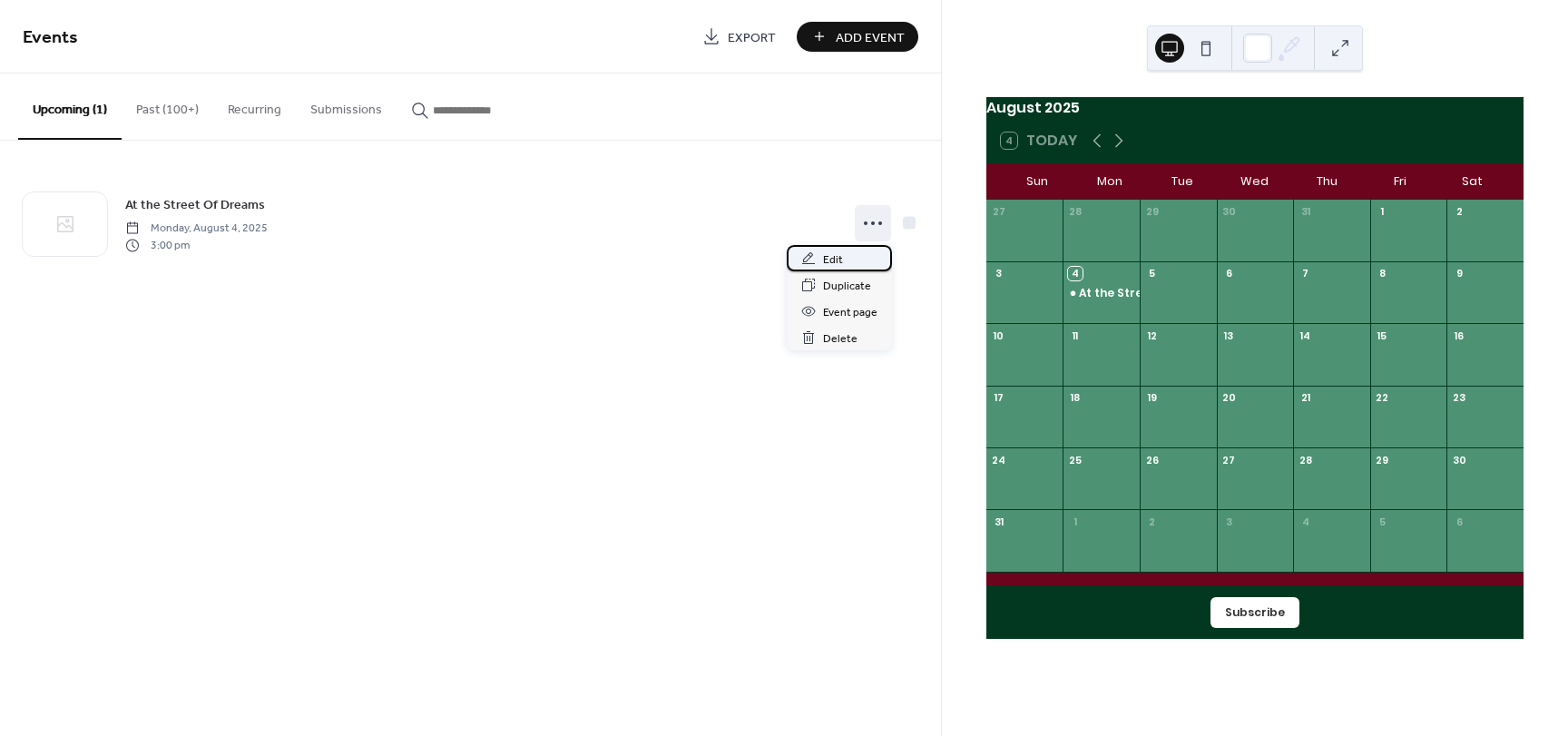 click on "Edit" at bounding box center (833, 260) 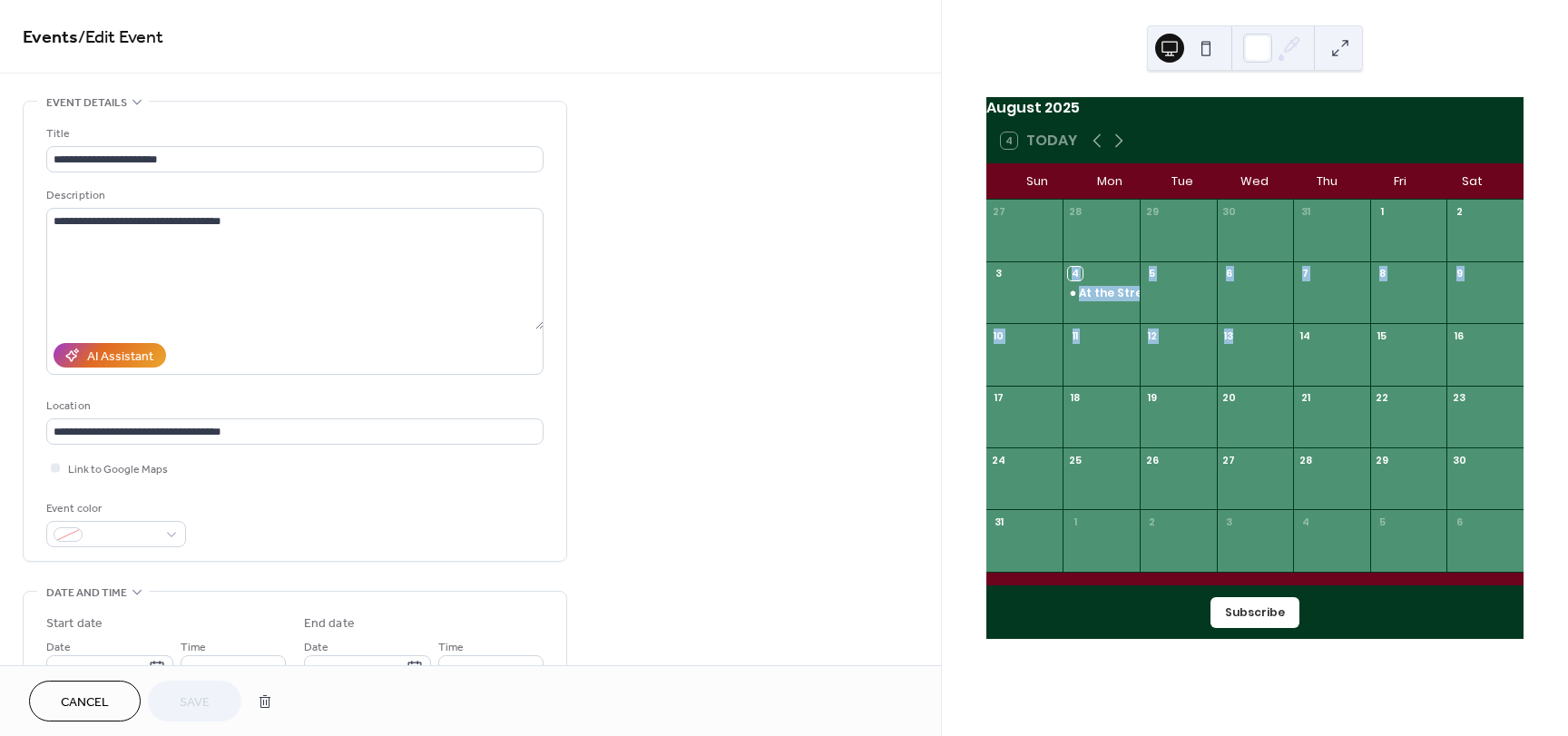 drag, startPoint x: 1084, startPoint y: 289, endPoint x: 1250, endPoint y: 356, distance: 179.01117 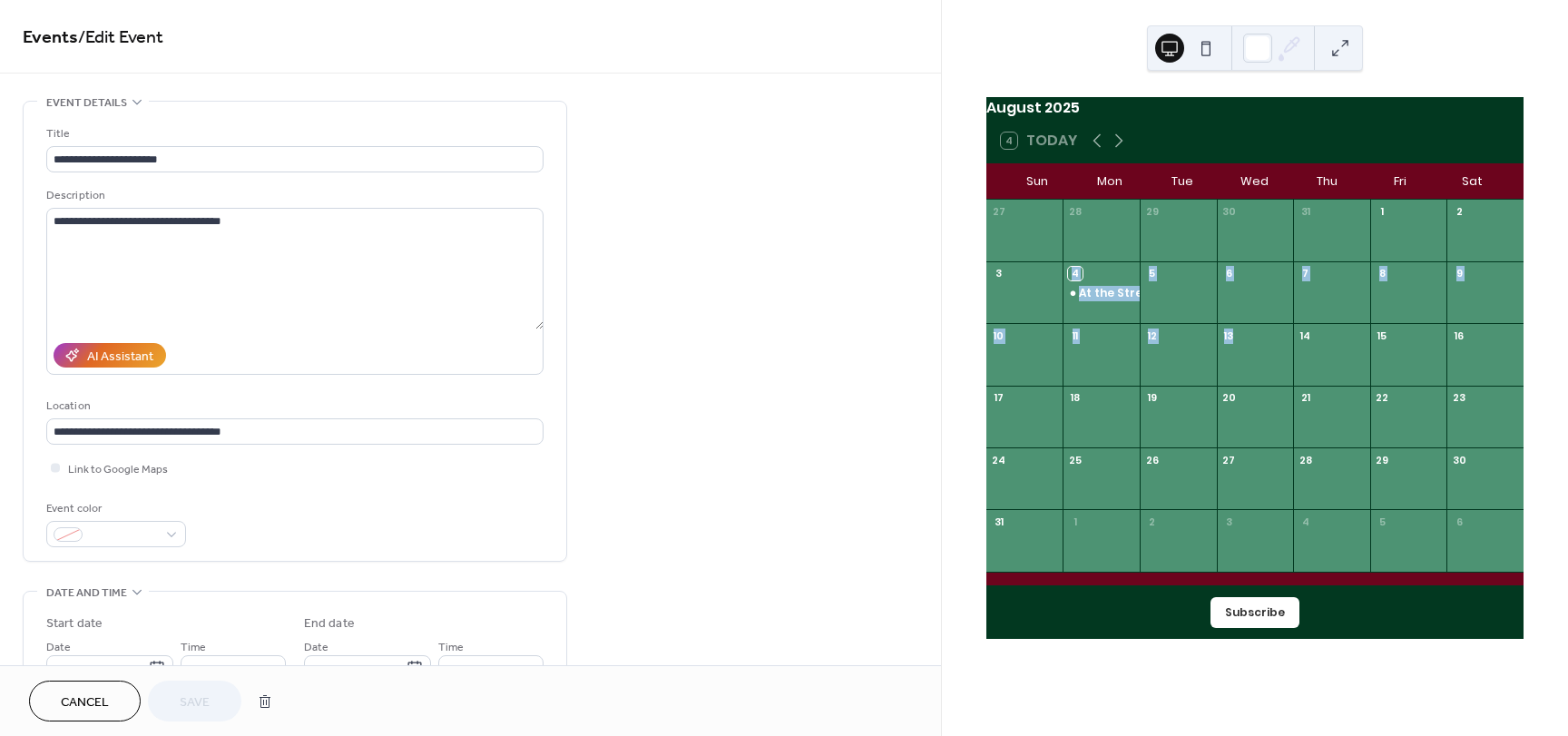 click on "27 28 29 30 31 1 2 3 4 At the Street Of Dreams 5 6 7 8 9 10 11 12 13 14 15 16 17 18 19 20 21 22 23 24 25 26 27 28 29 30 31 1 2 3 4 5 6" at bounding box center (1255, 392) 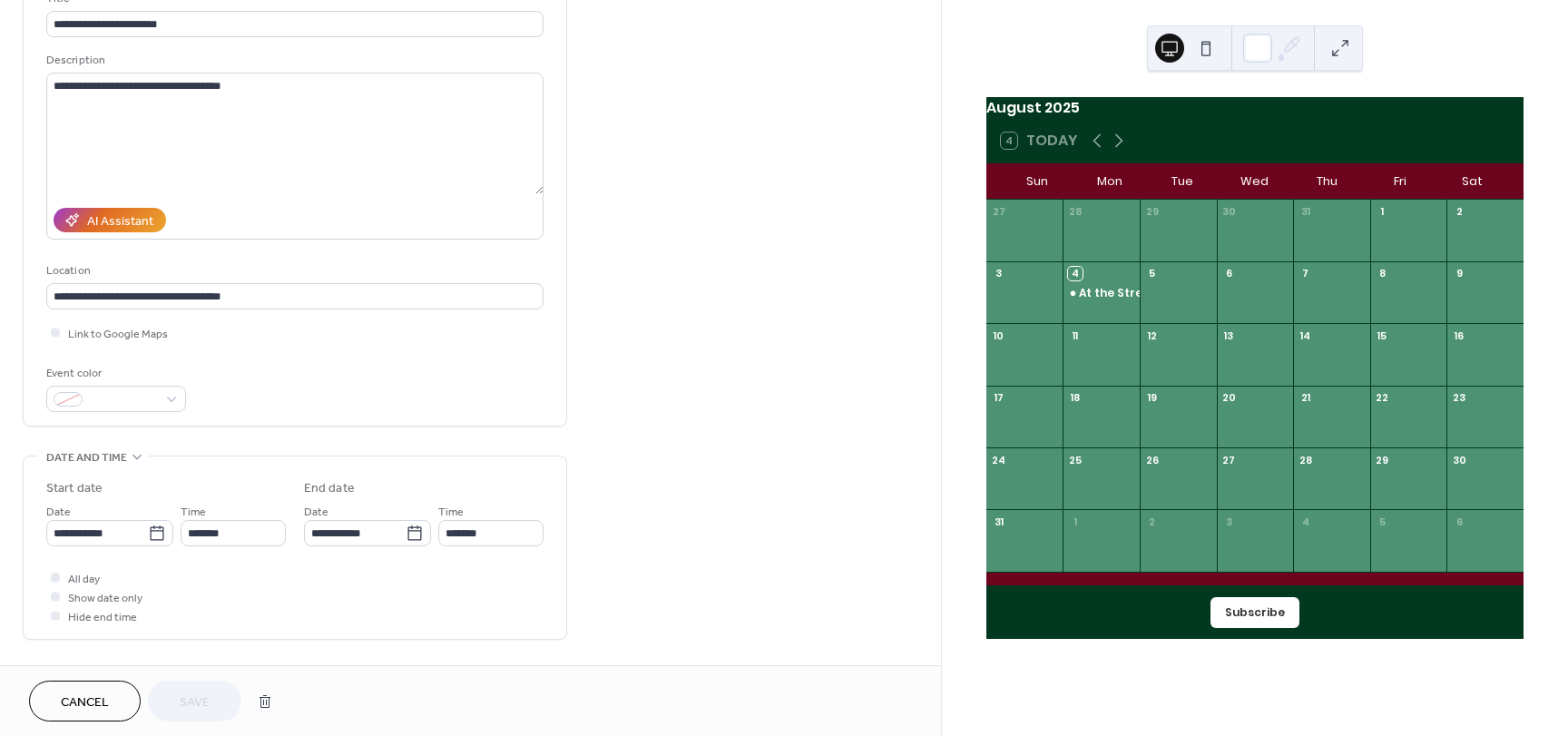 scroll, scrollTop: 182, scrollLeft: 0, axis: vertical 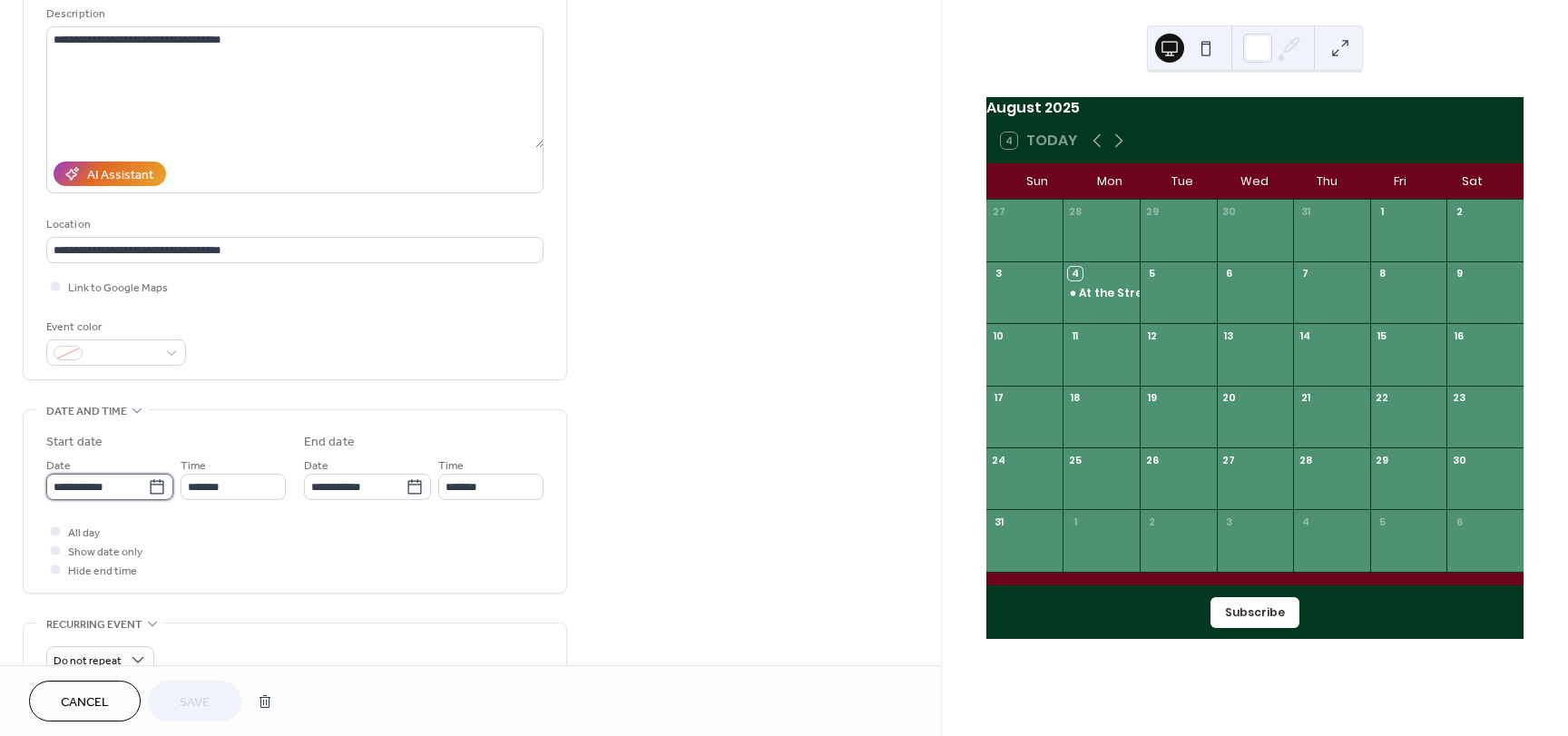 click on "**********" at bounding box center (97, 486) 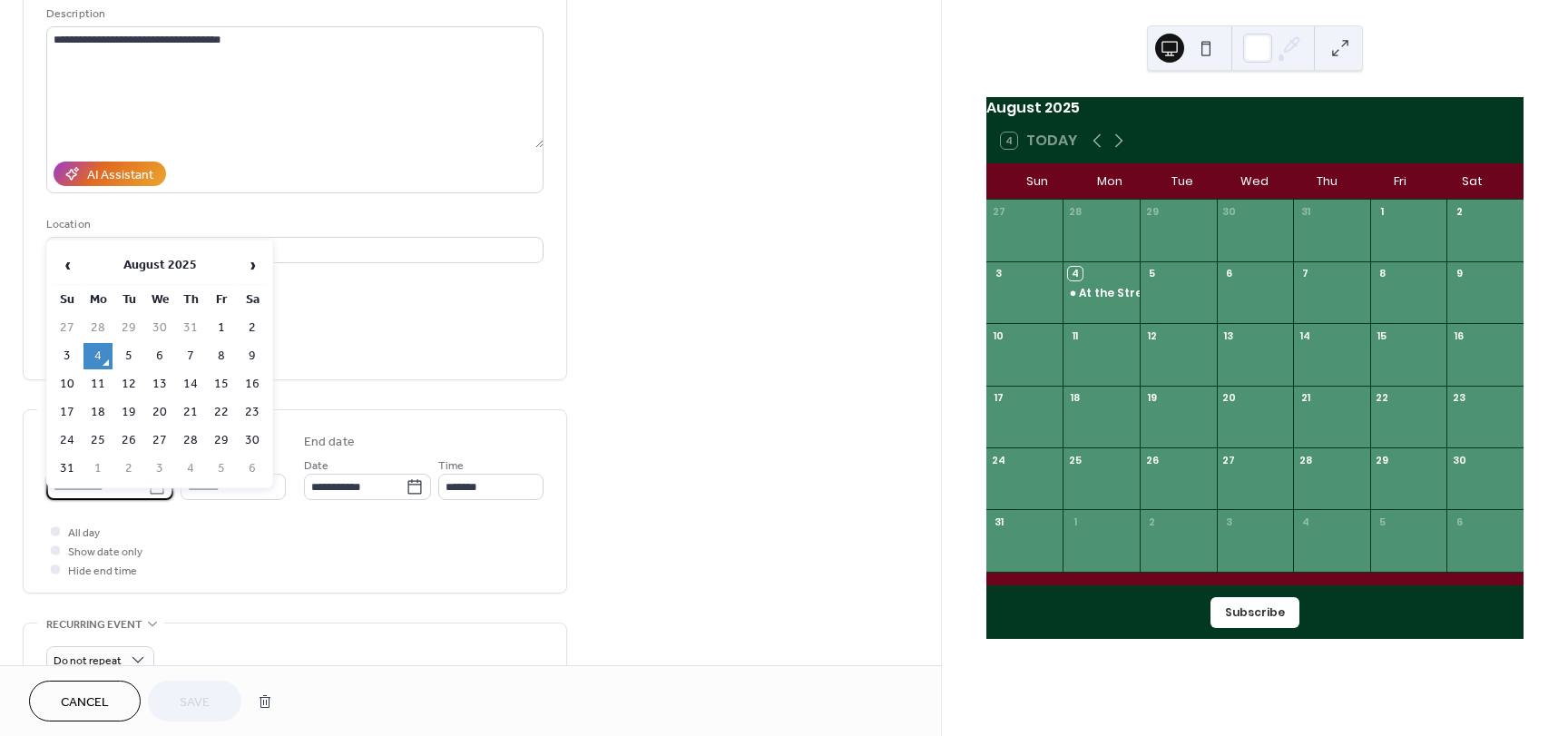 click on "13" at bounding box center [160, 384] 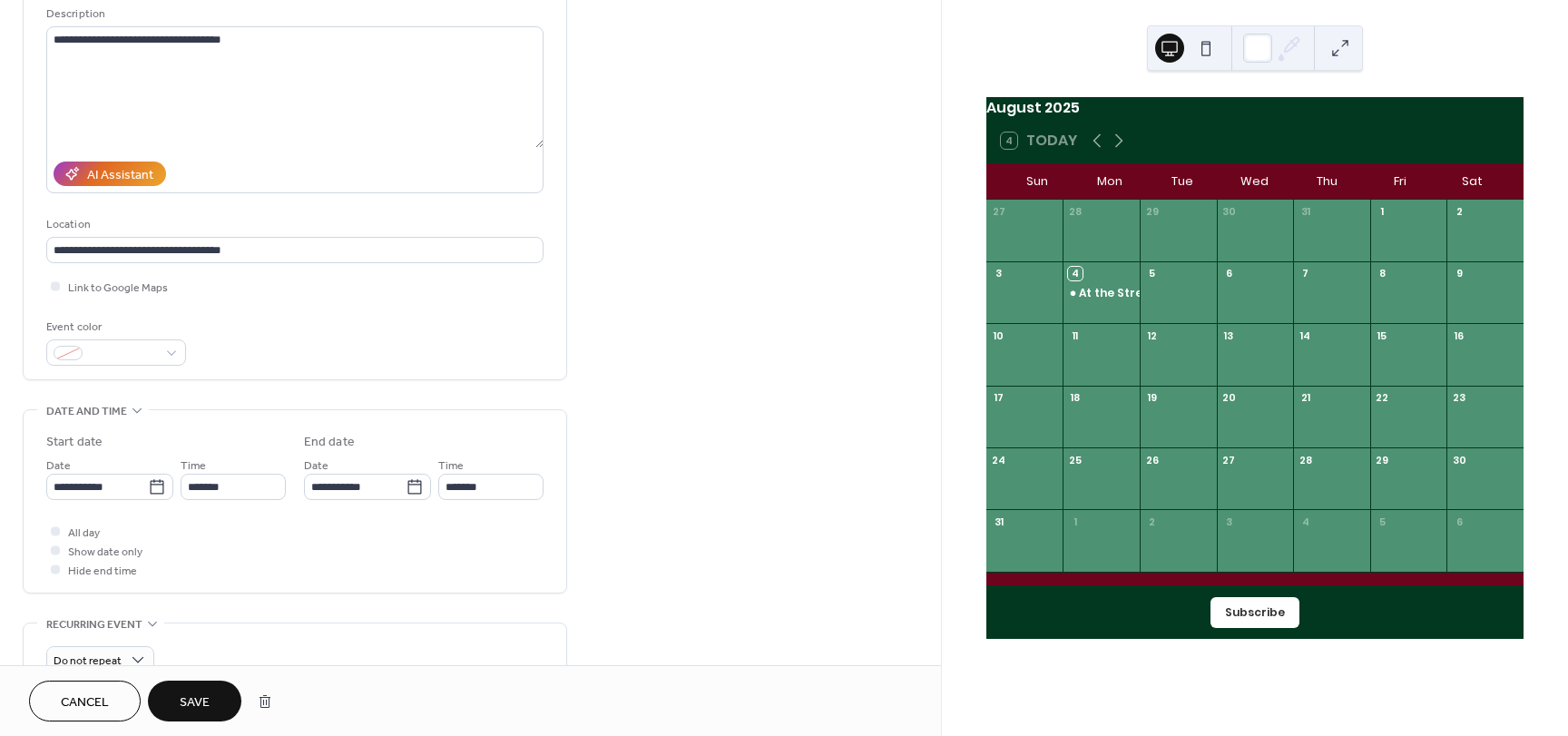 click on "Save" at bounding box center (194, 701) 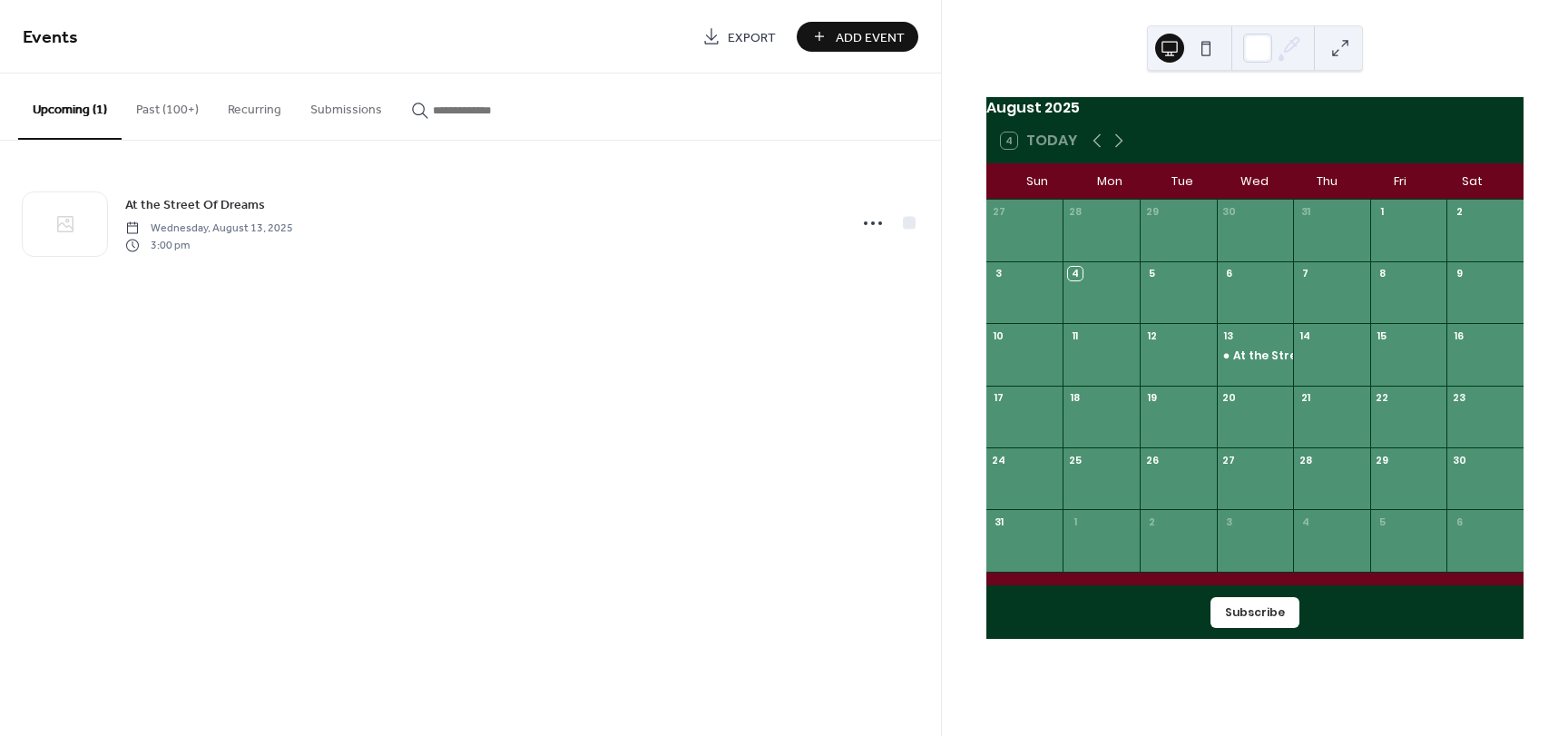 click on "12" at bounding box center (1152, 335) 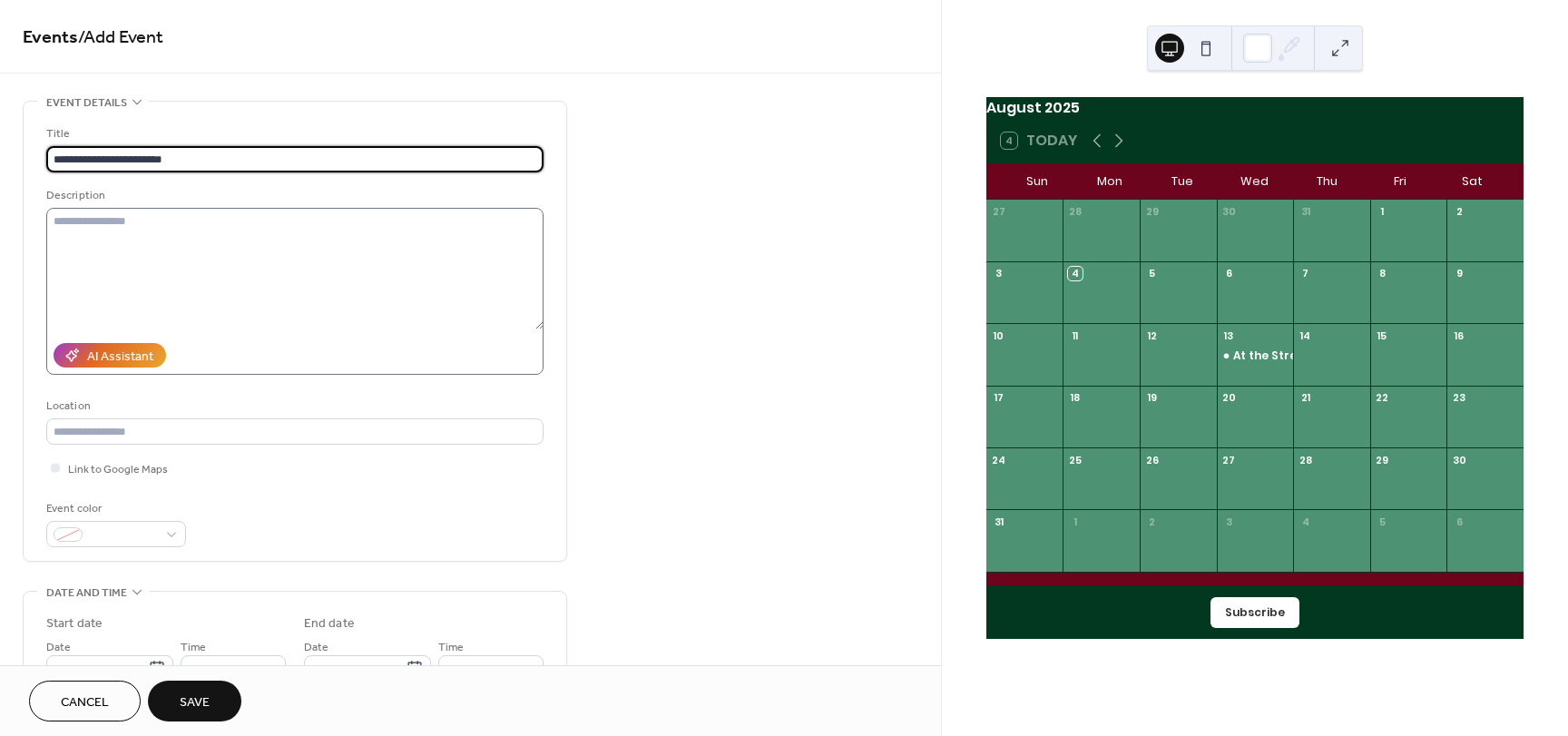type on "**********" 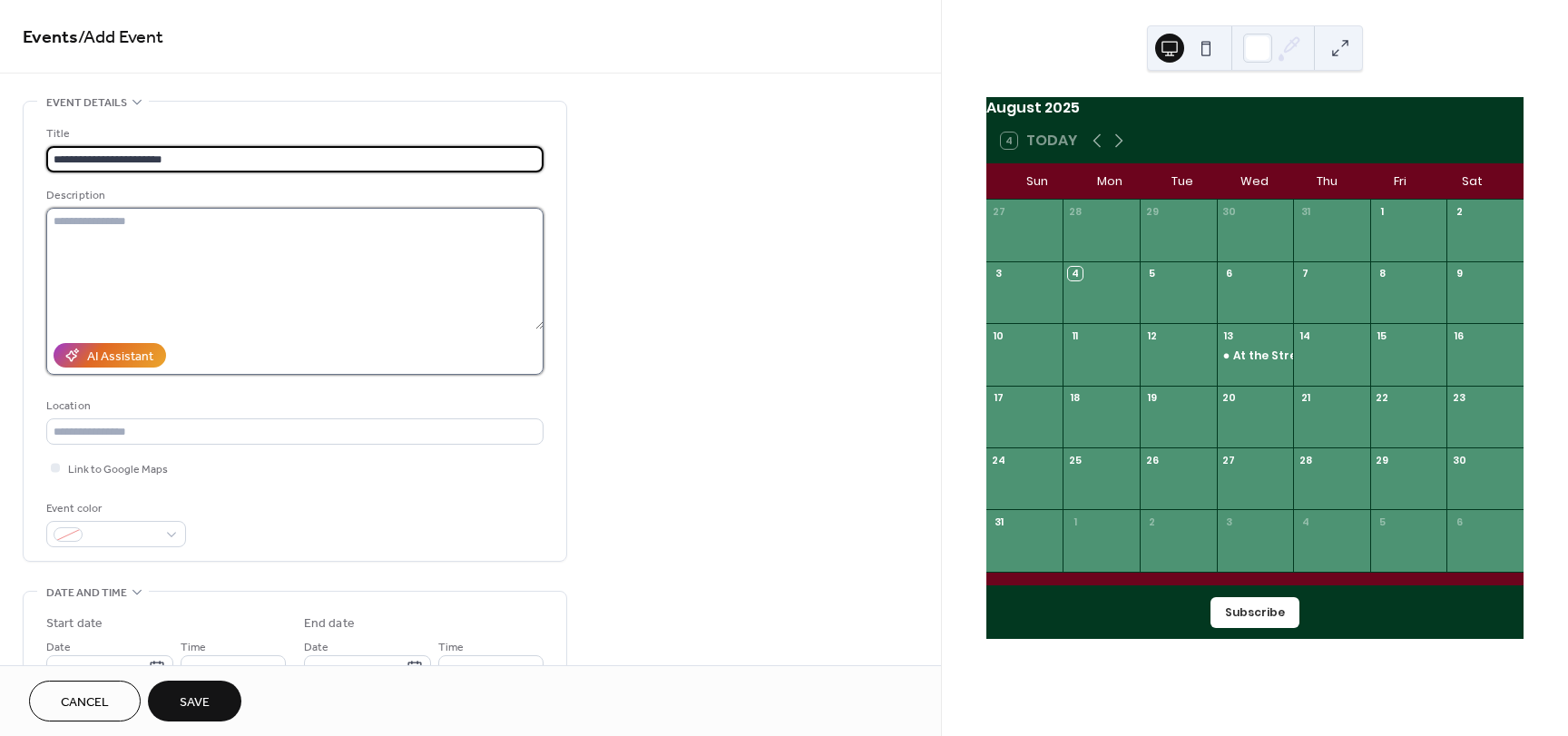 click at bounding box center [295, 269] 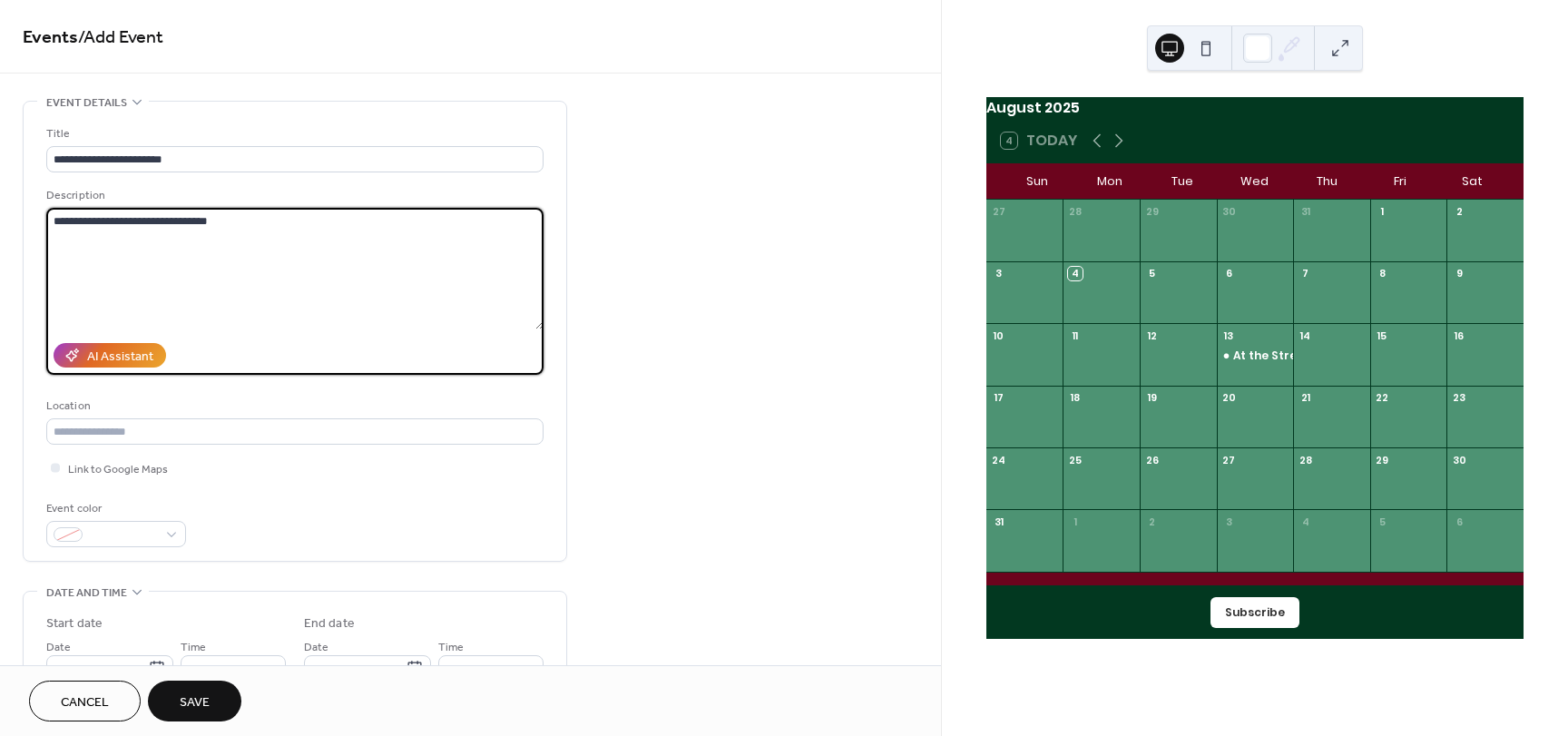 click on "**********" at bounding box center [295, 269] 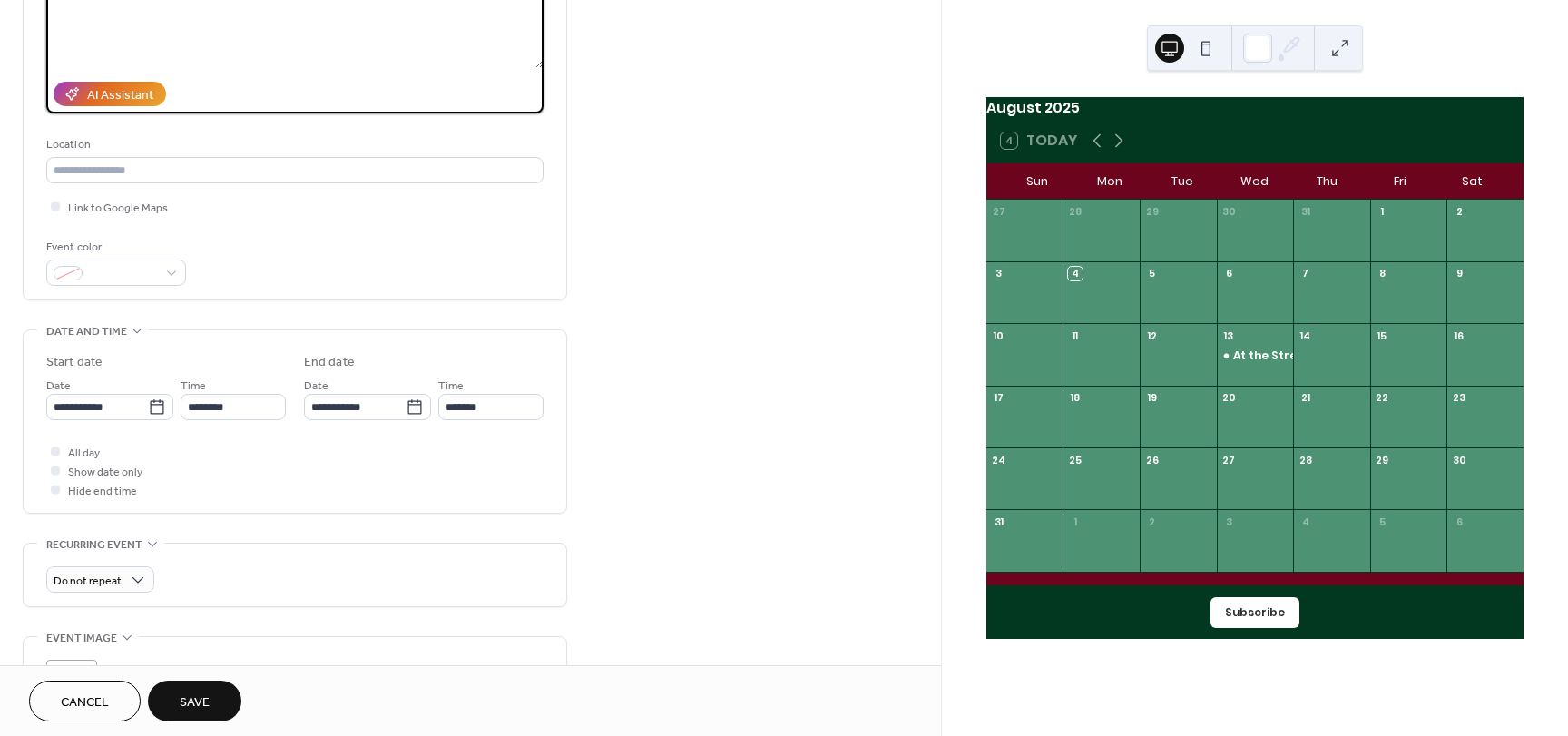 scroll, scrollTop: 272, scrollLeft: 0, axis: vertical 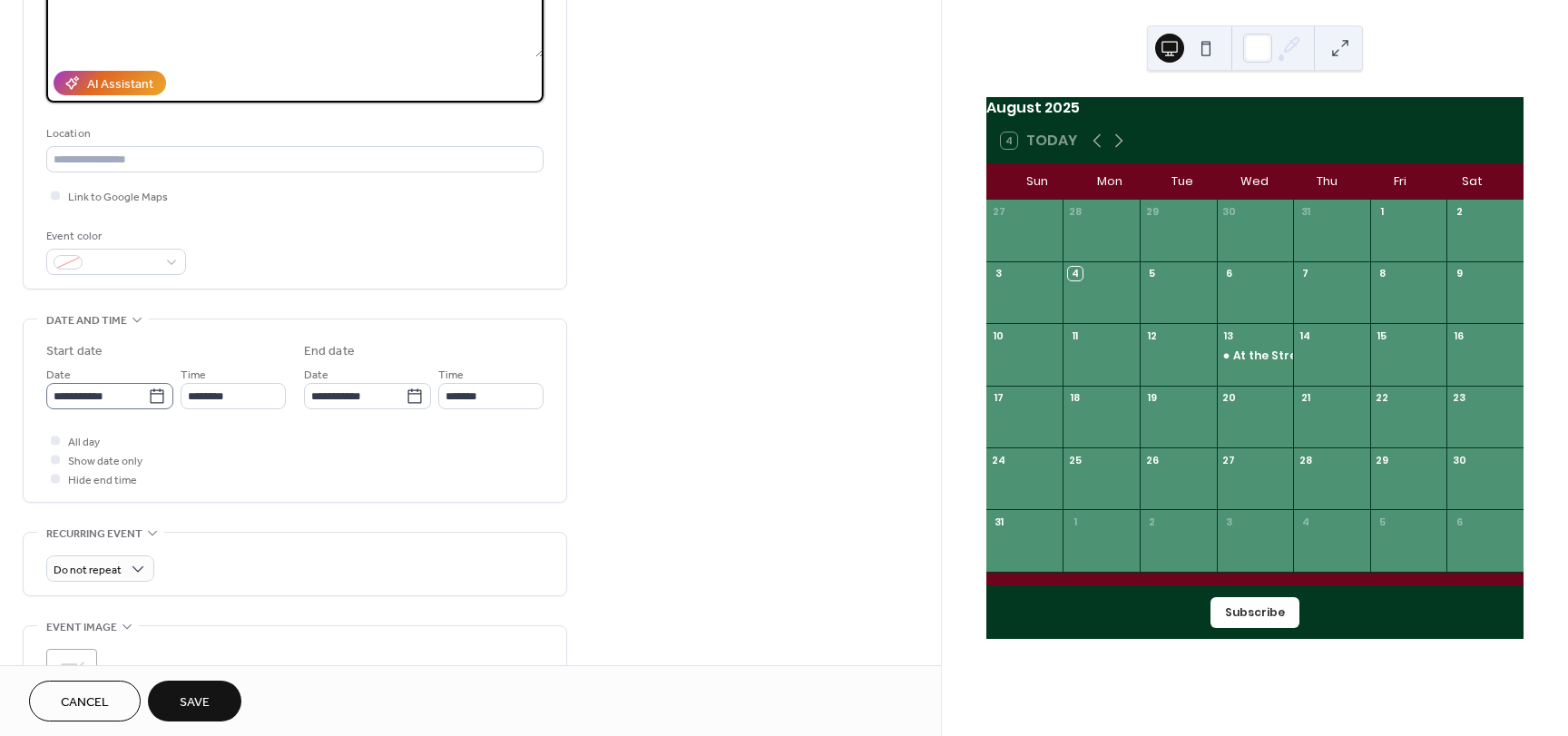 type on "**********" 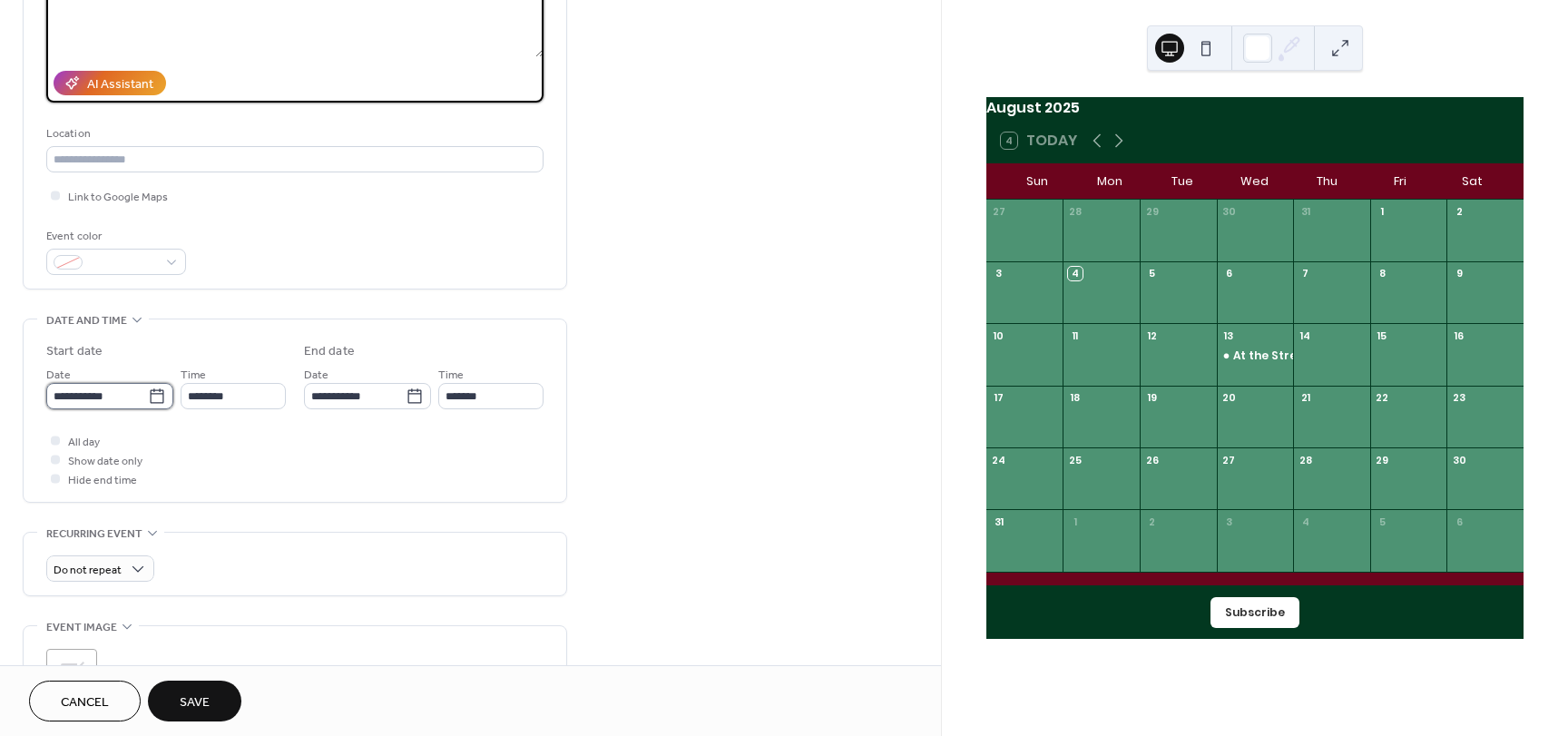 click on "**********" at bounding box center [97, 396] 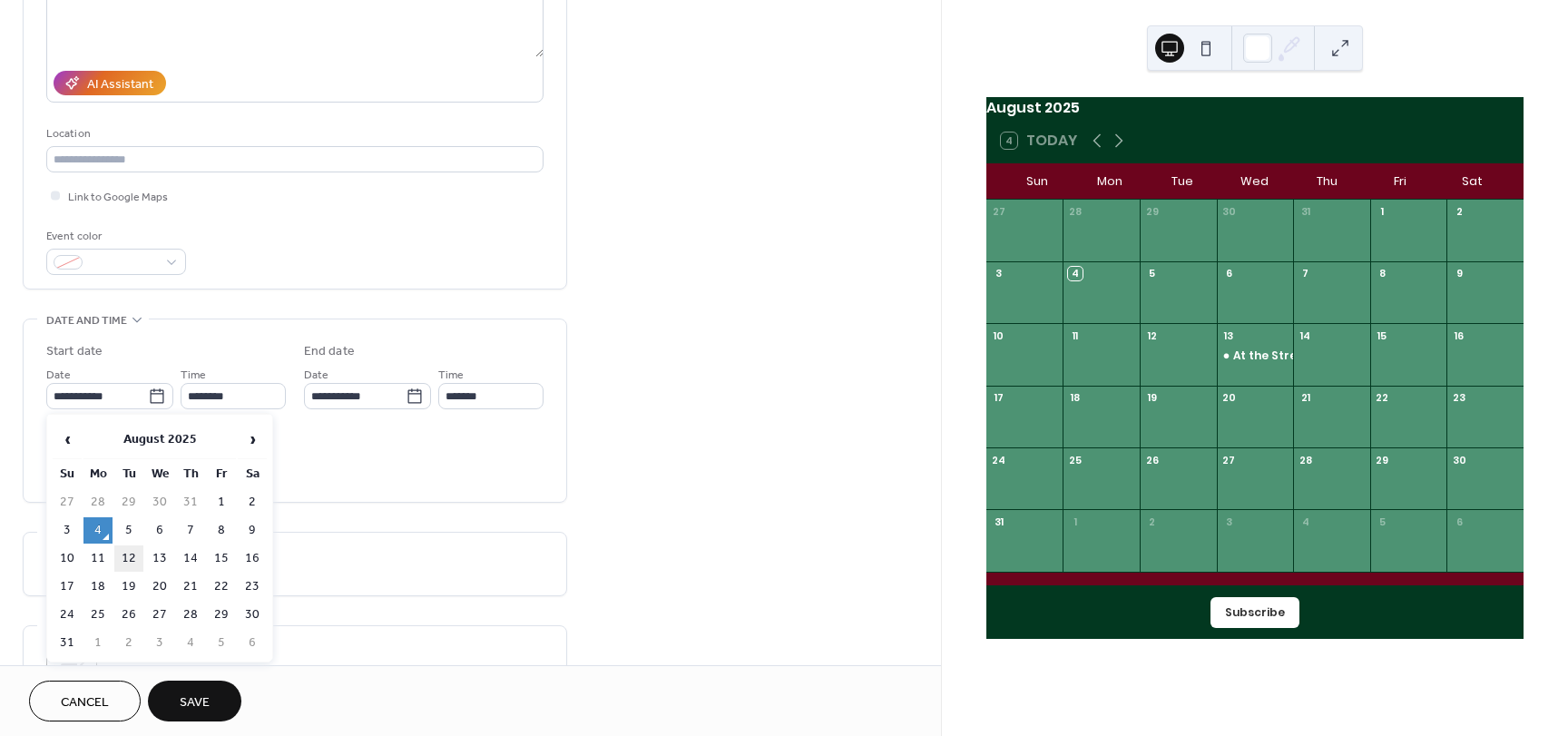 click on "12" at bounding box center [129, 558] 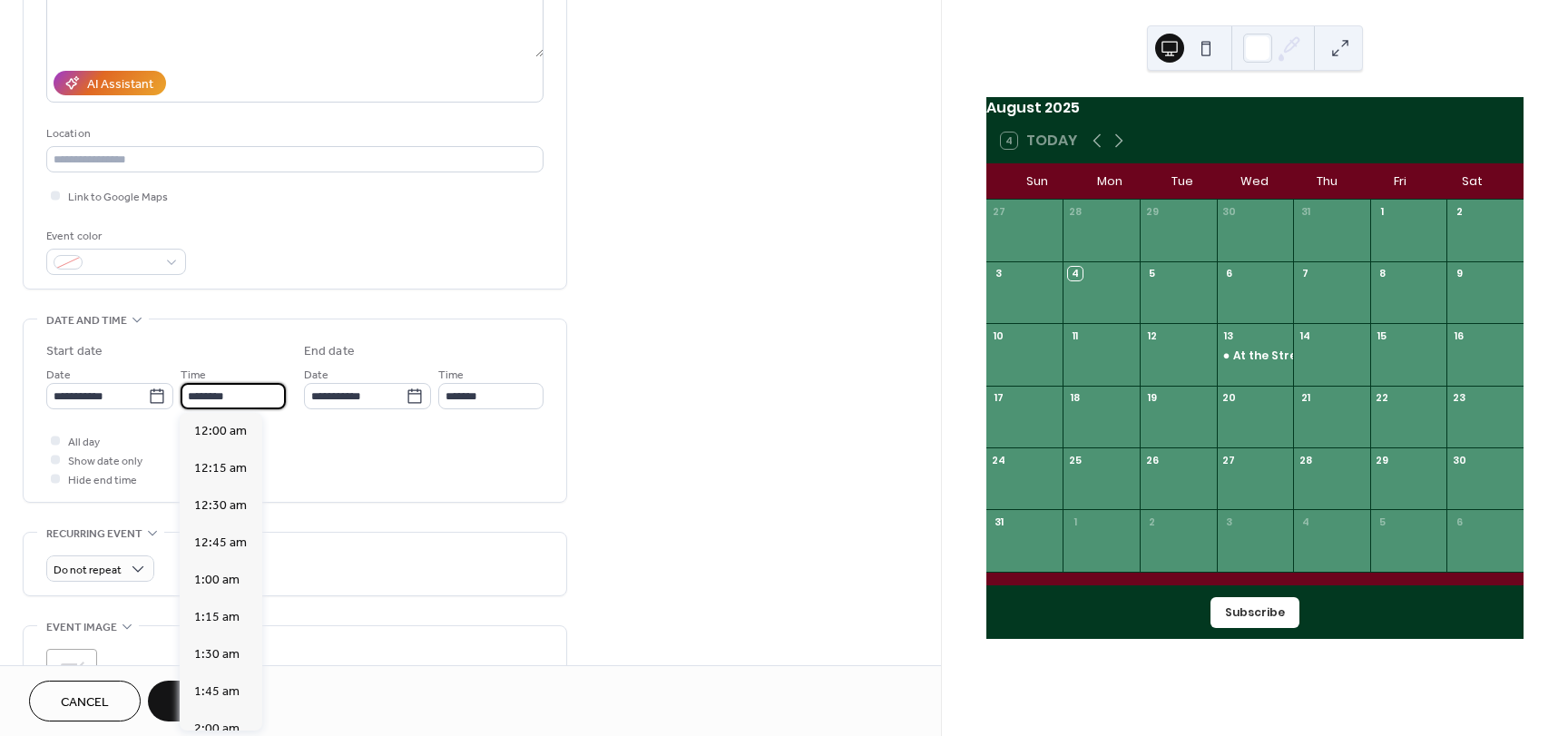 scroll, scrollTop: 1786, scrollLeft: 0, axis: vertical 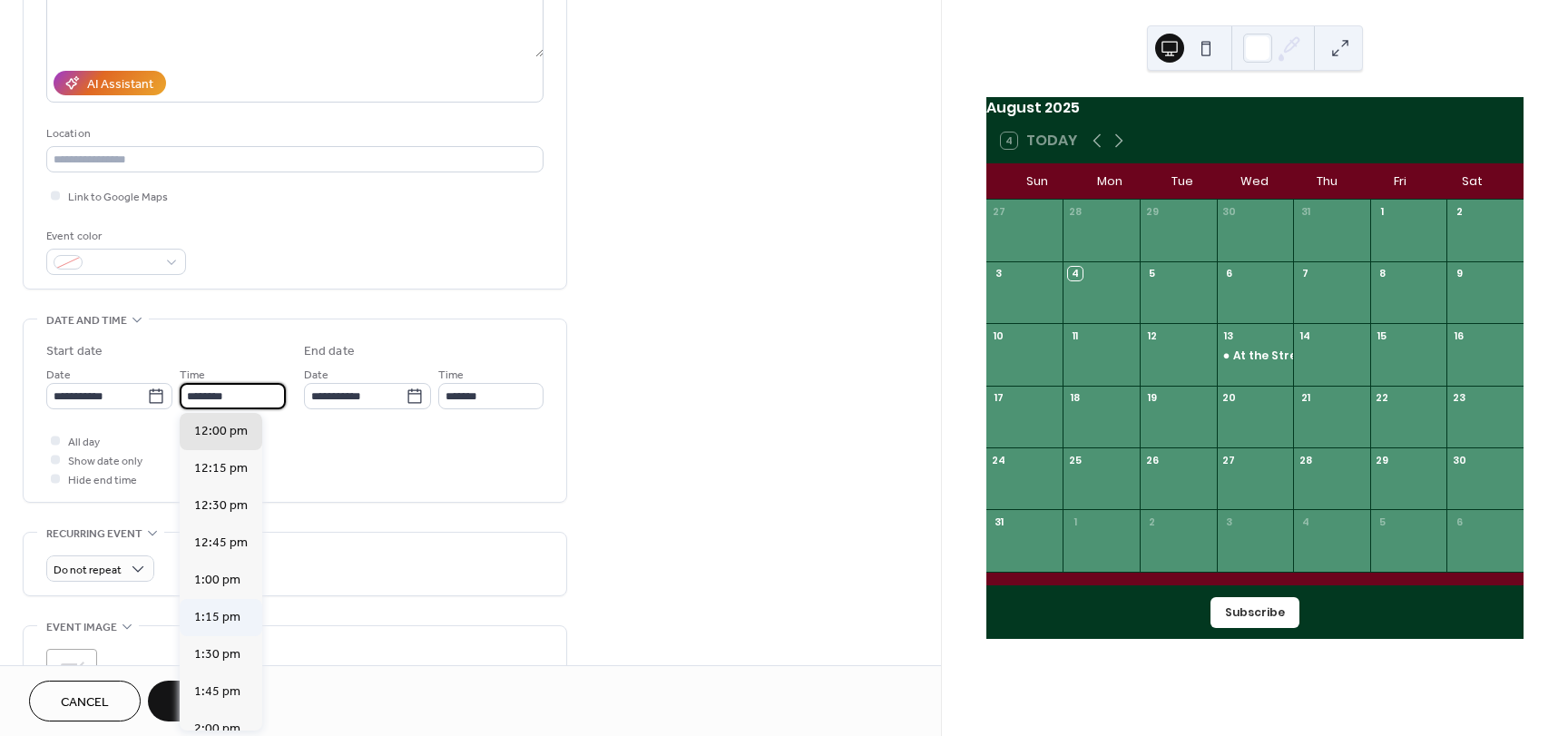 drag, startPoint x: 234, startPoint y: 394, endPoint x: 237, endPoint y: 622, distance: 228.01974 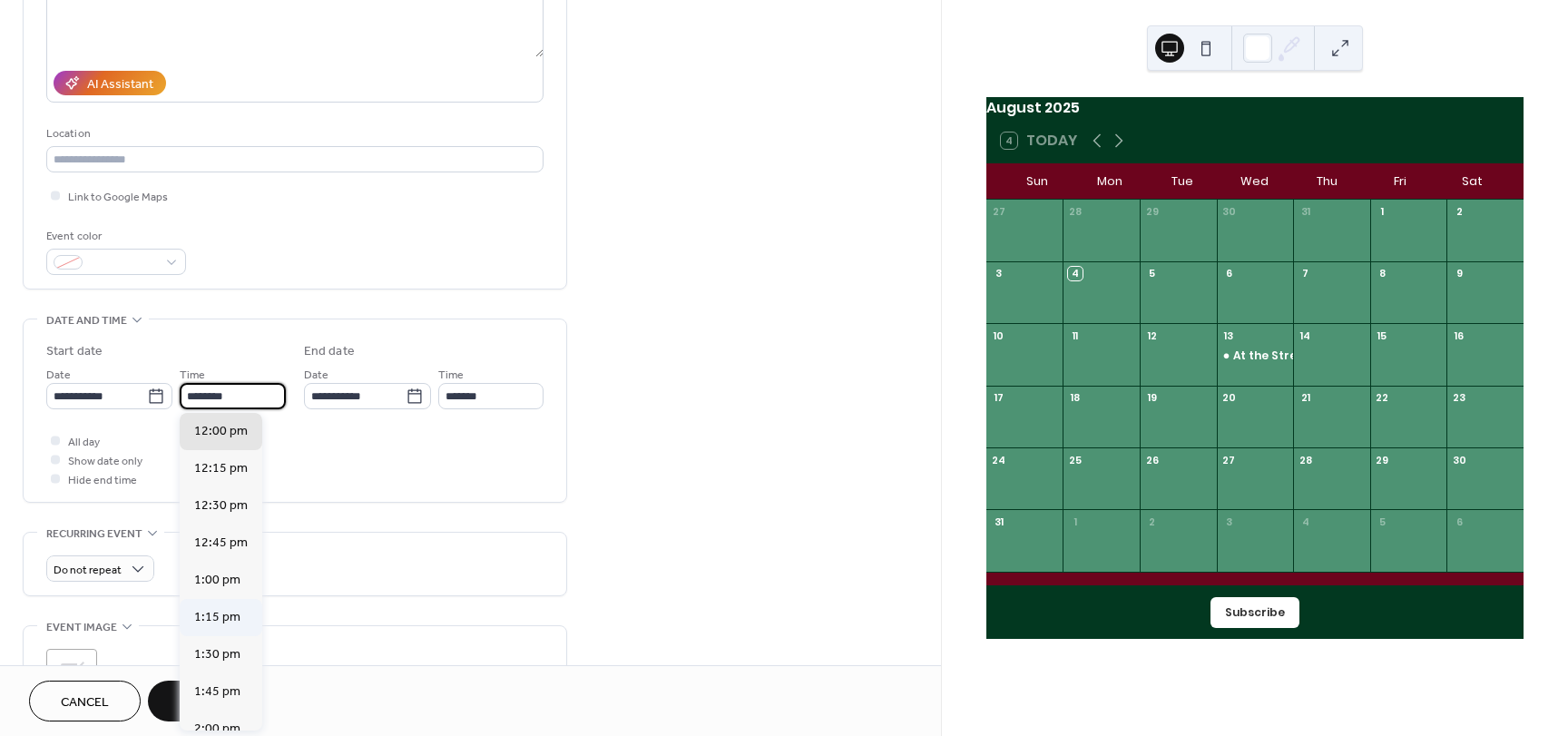 click on "**********" at bounding box center [784, 368] 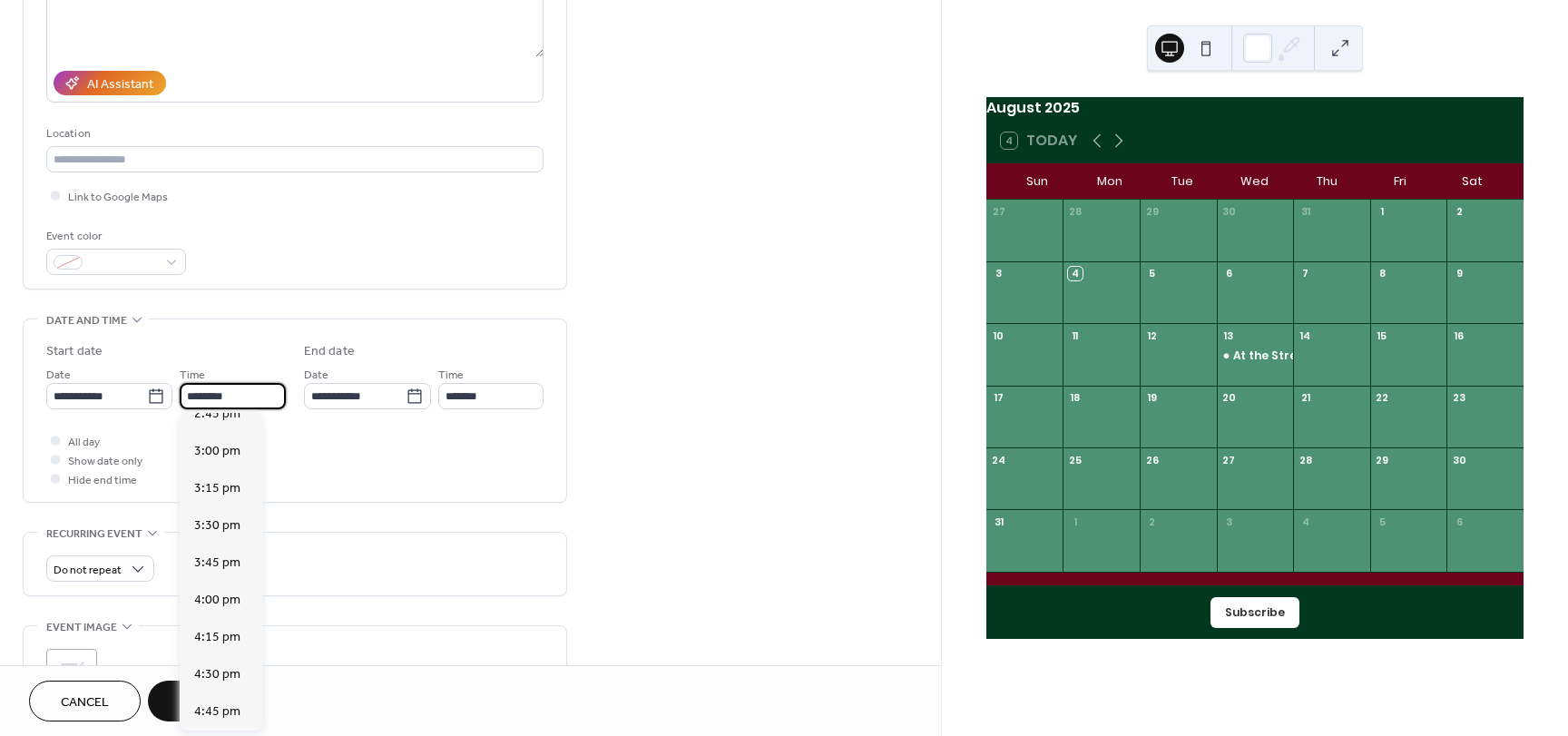 scroll, scrollTop: 2240, scrollLeft: 0, axis: vertical 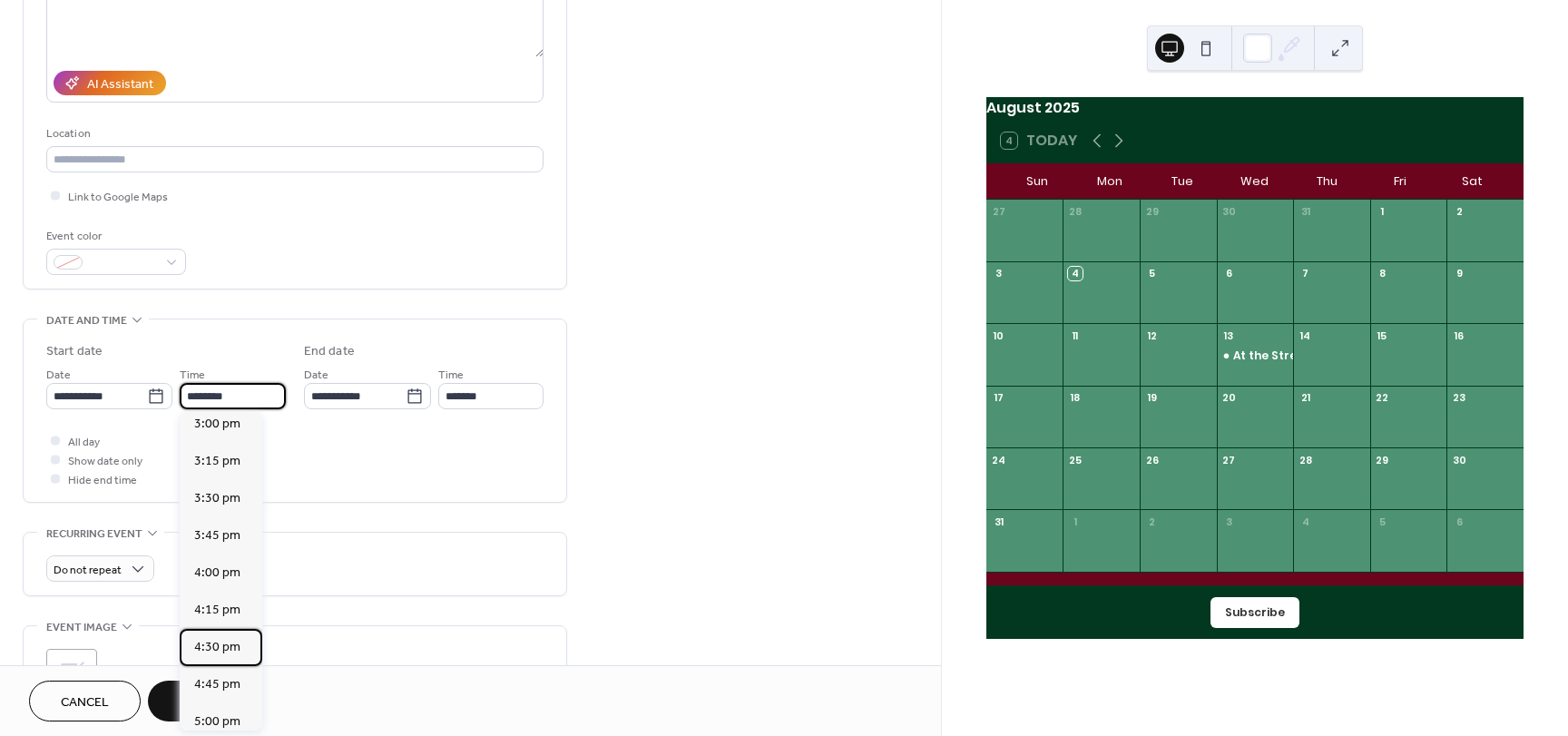 click on "4:30 pm" at bounding box center [217, 647] 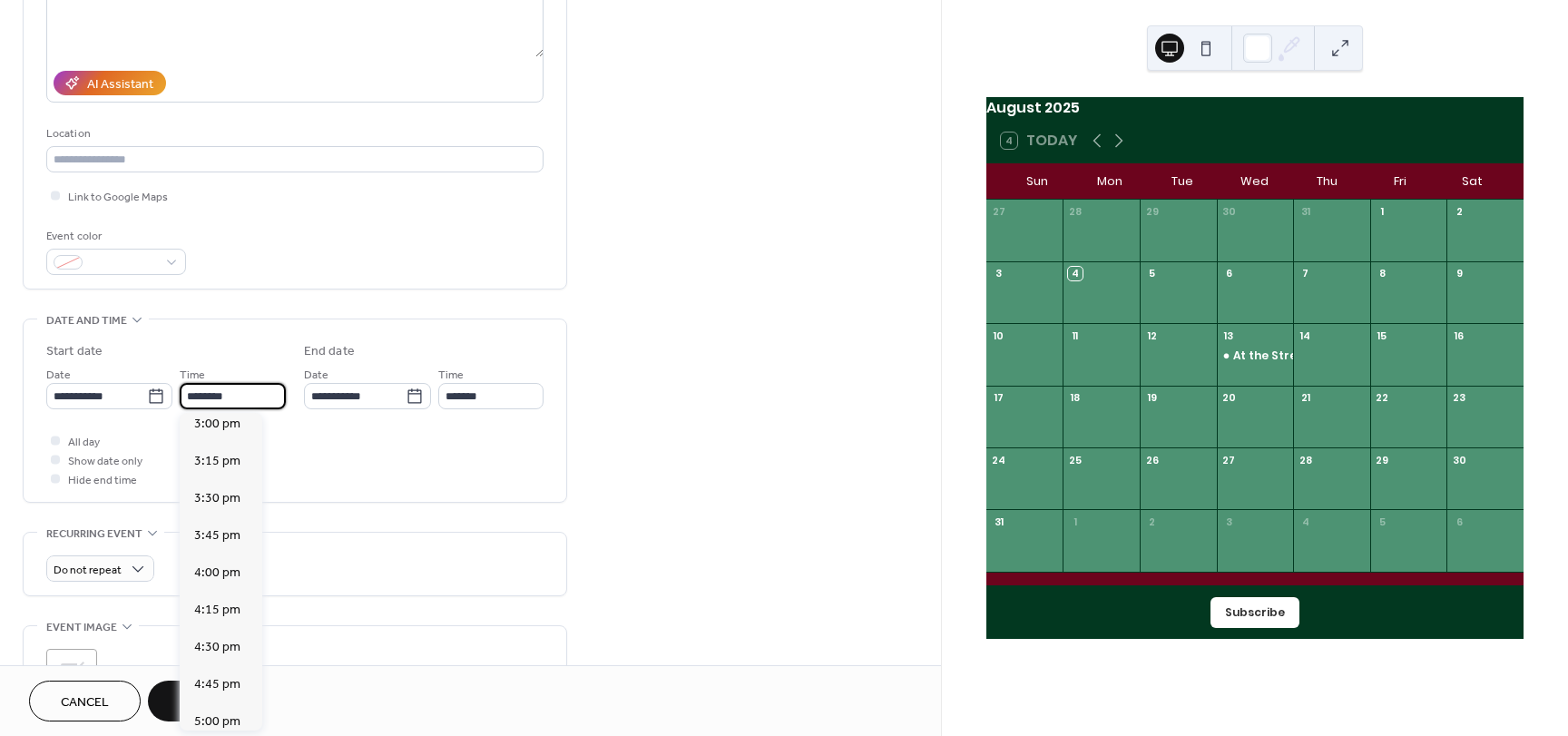 type on "*******" 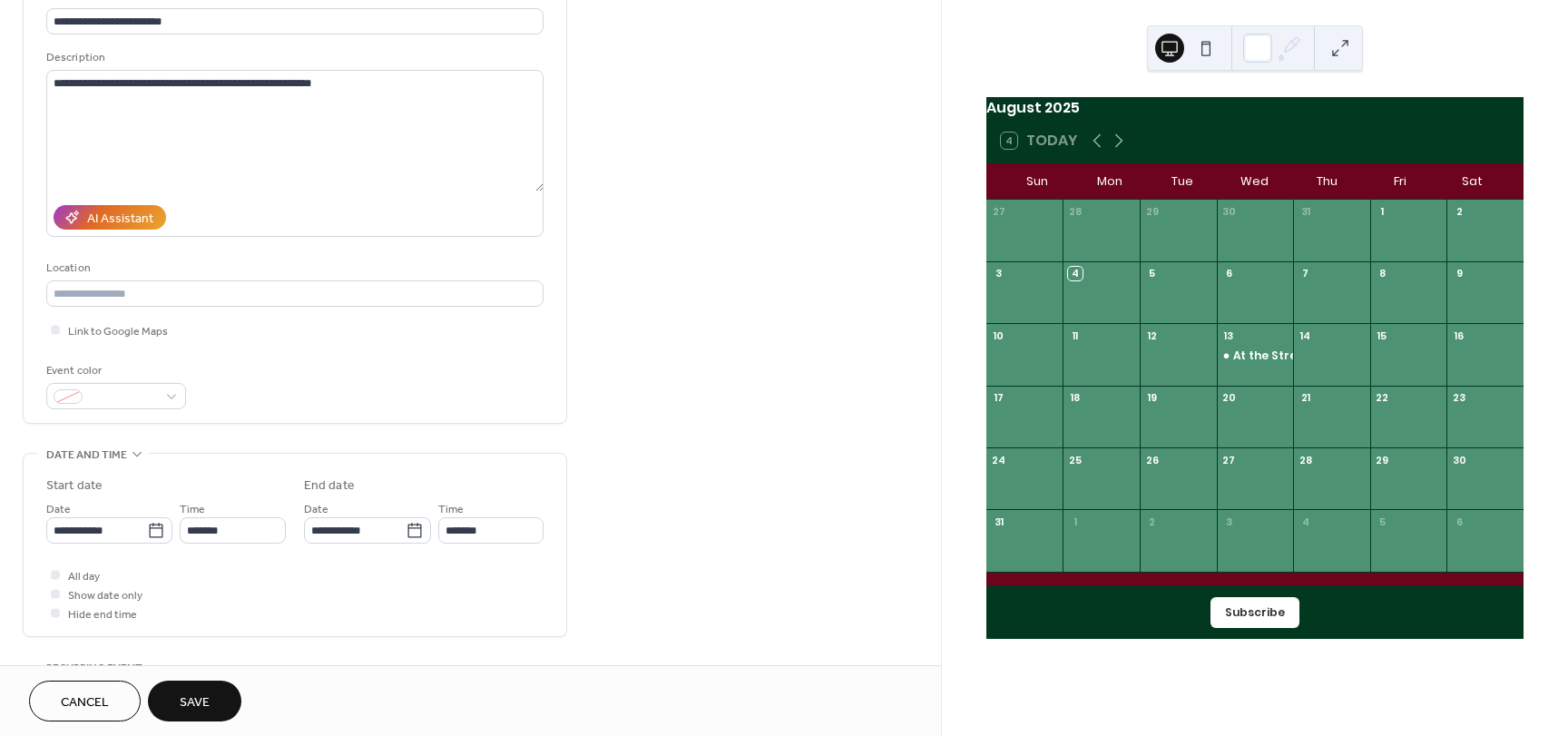scroll, scrollTop: 182, scrollLeft: 0, axis: vertical 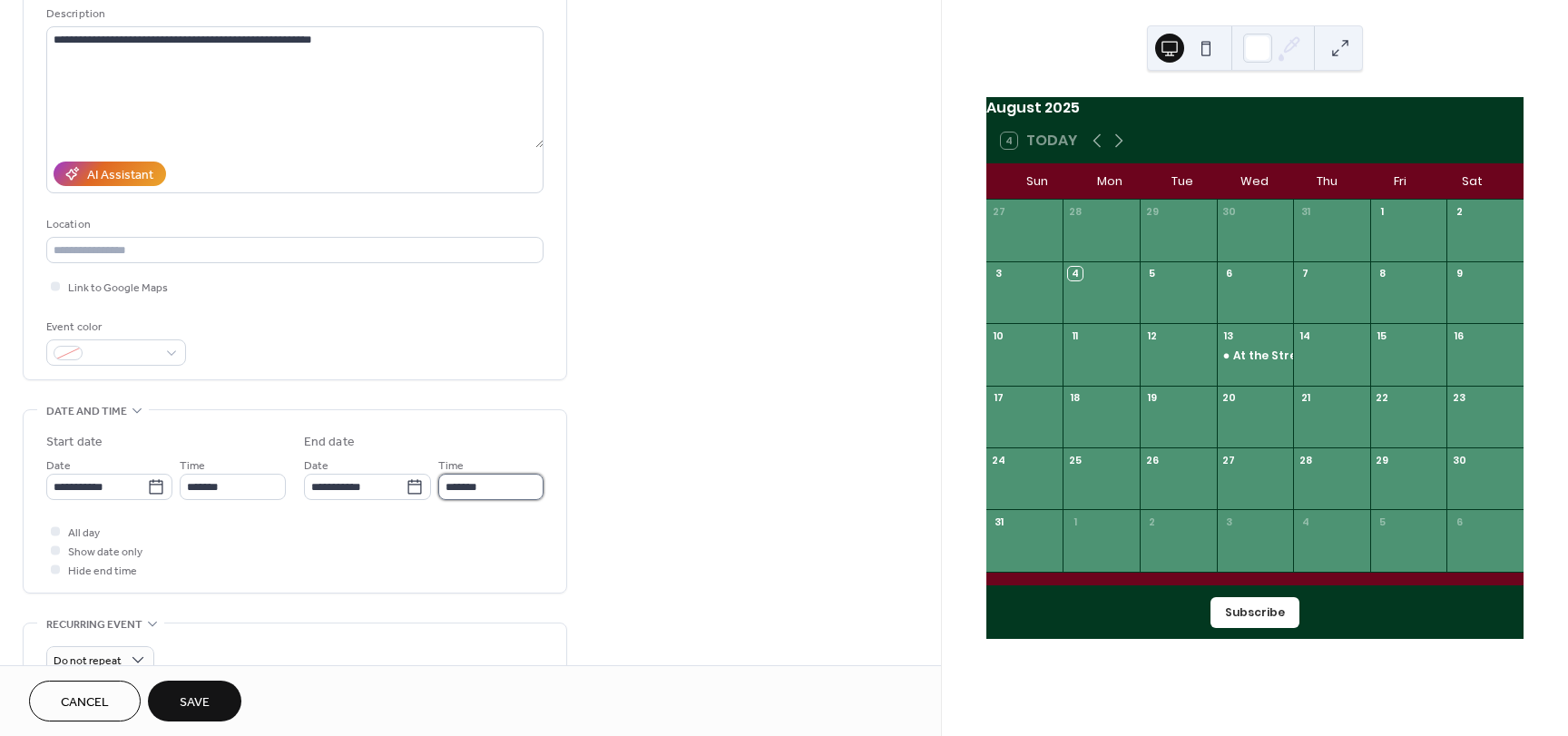 click on "*******" at bounding box center [491, 486] 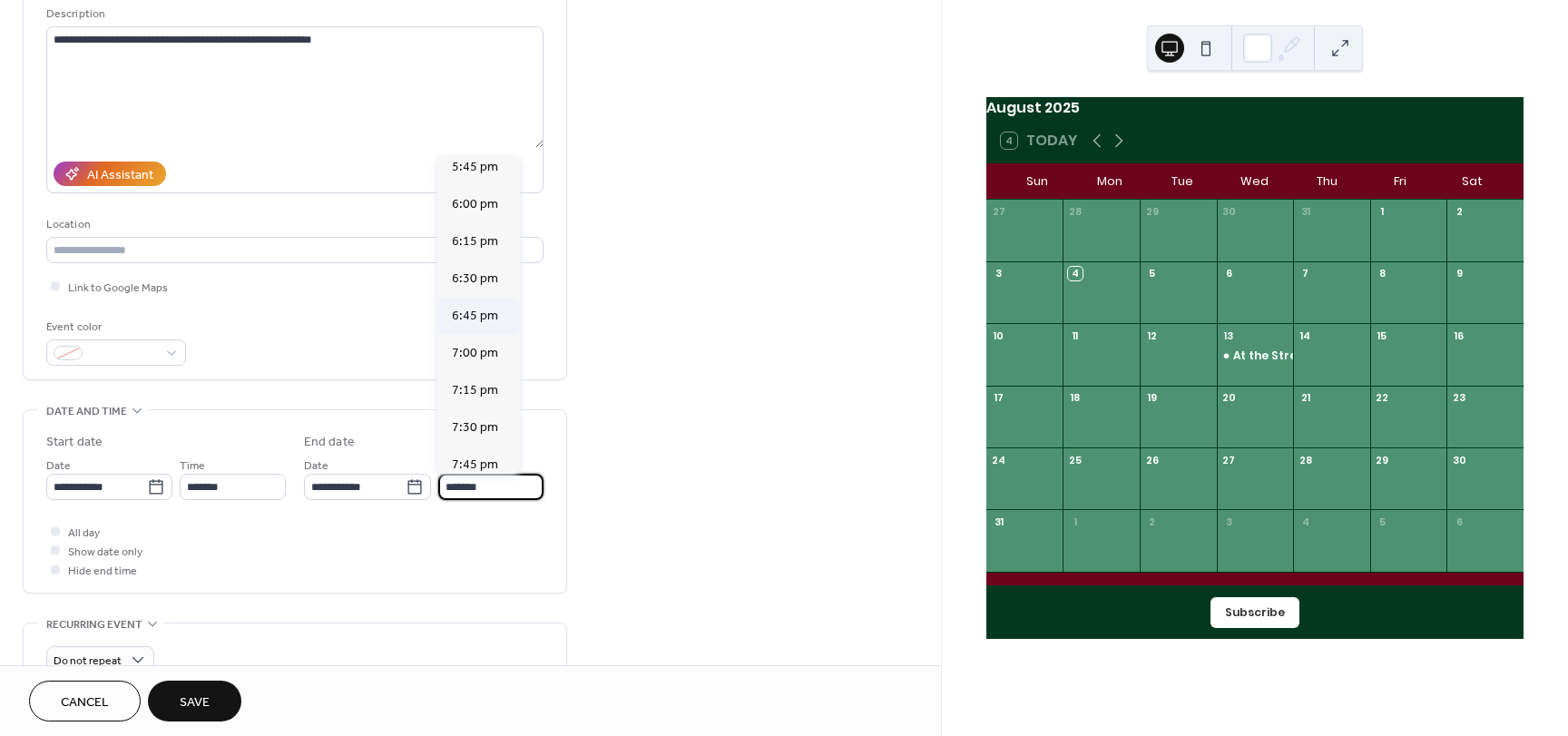 scroll, scrollTop: 182, scrollLeft: 0, axis: vertical 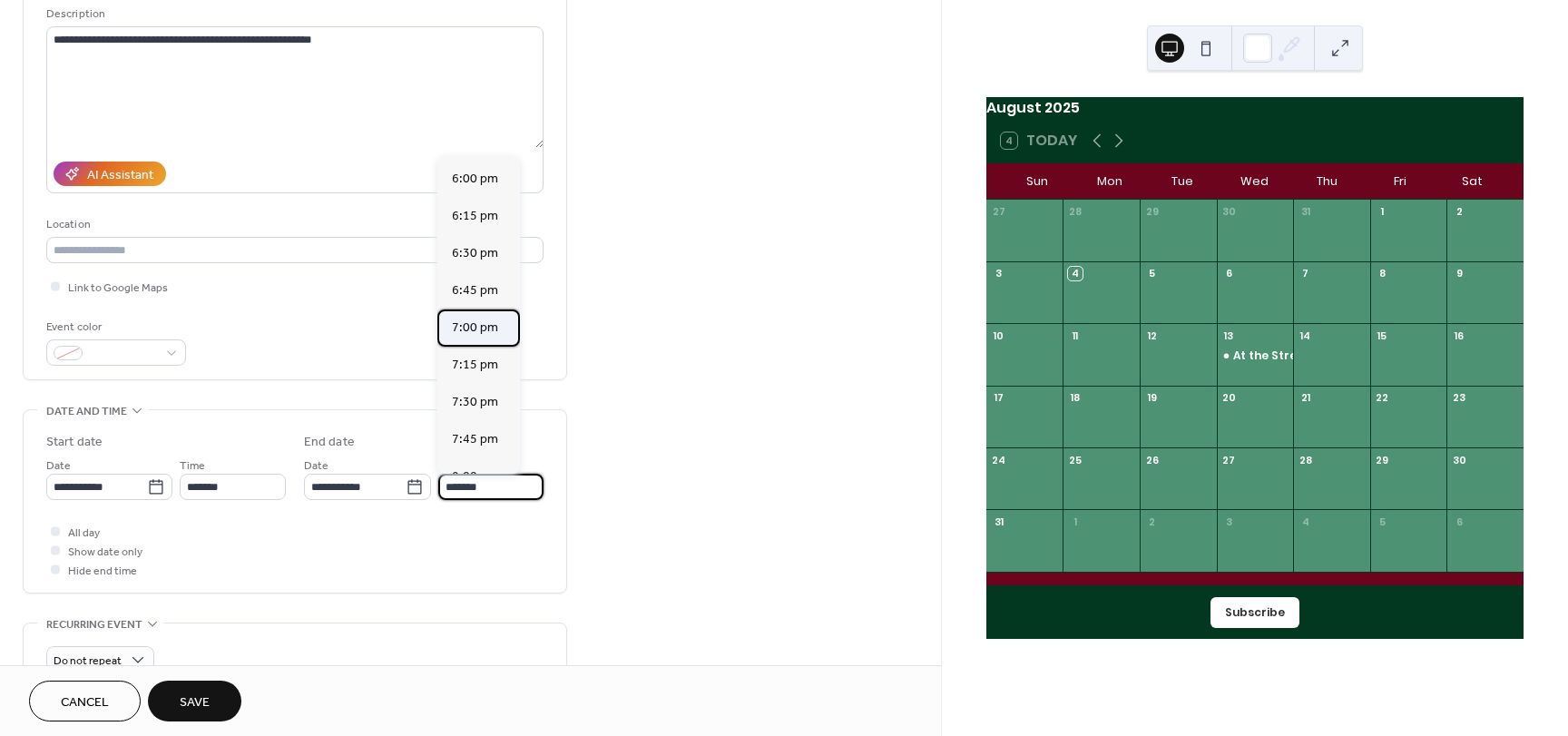 click on "7:00 pm" at bounding box center (475, 328) 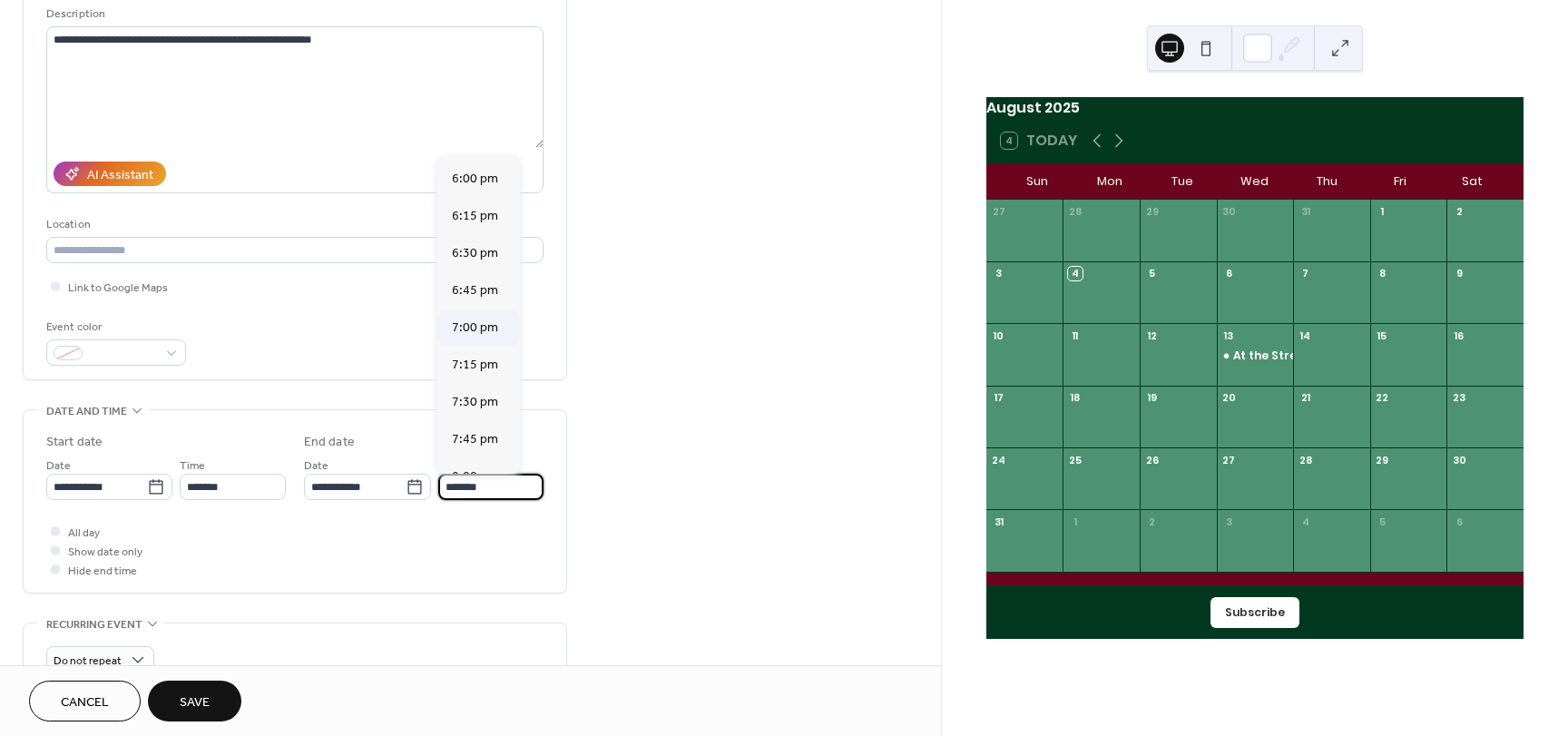 type on "*******" 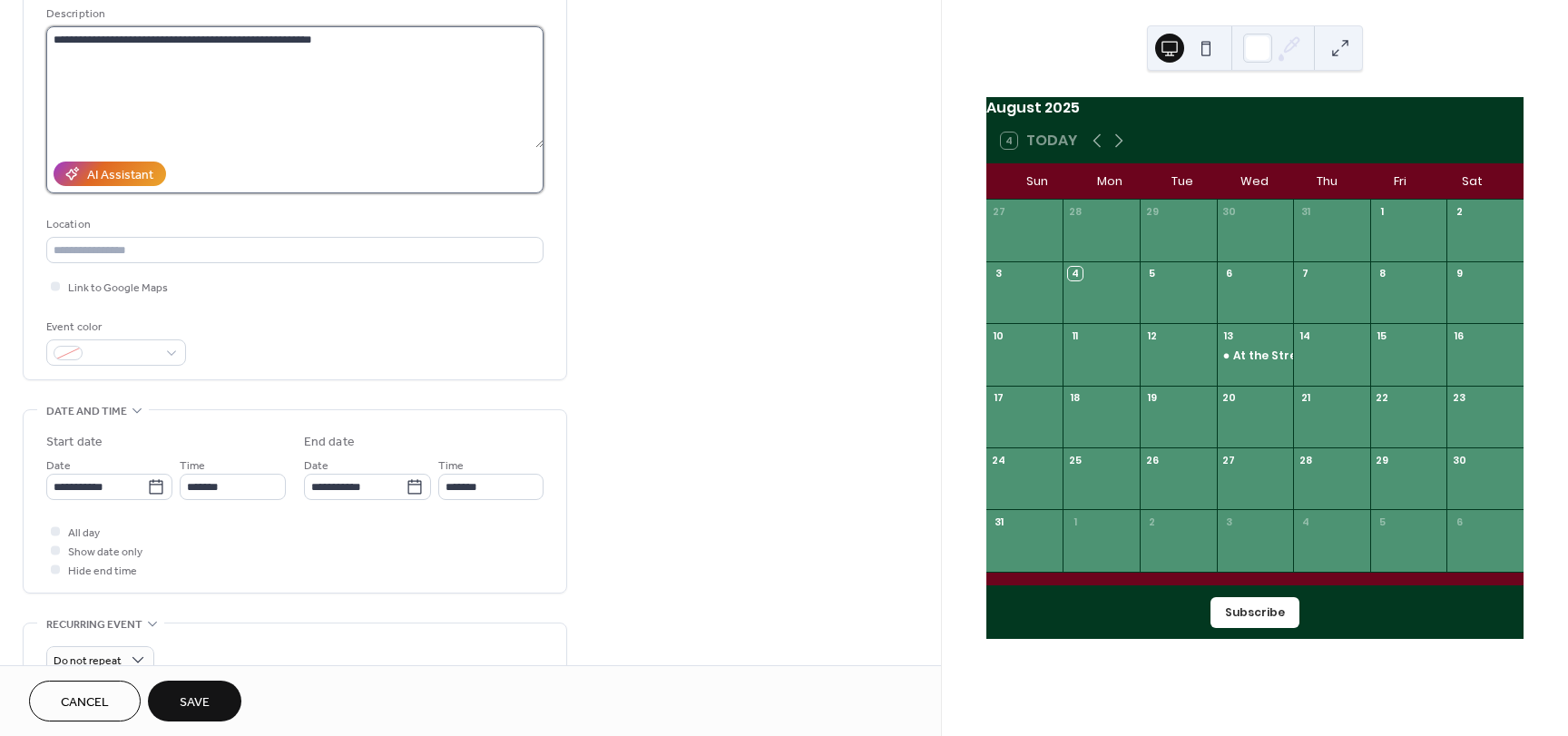 click on "**********" at bounding box center (295, 87) 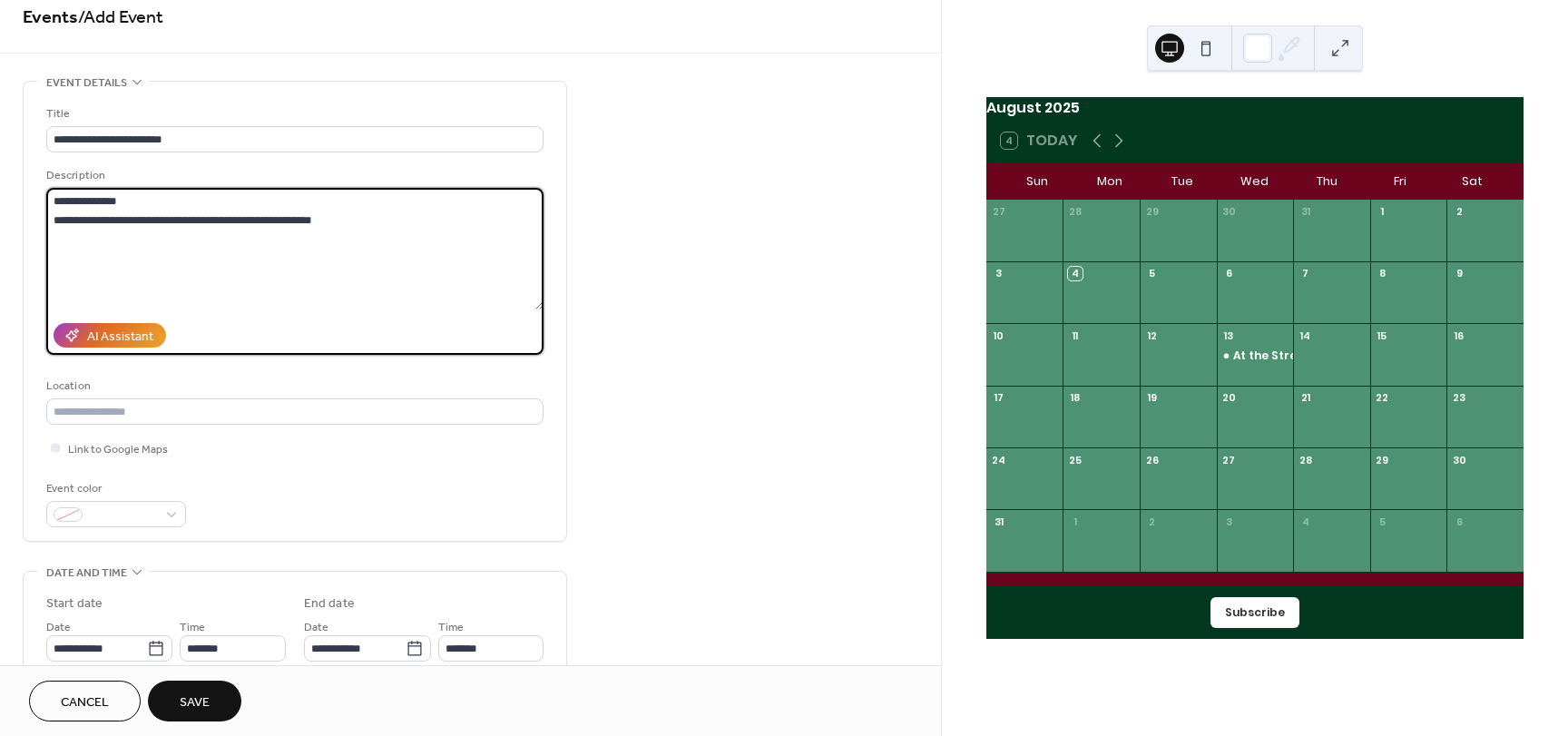 scroll, scrollTop: 0, scrollLeft: 0, axis: both 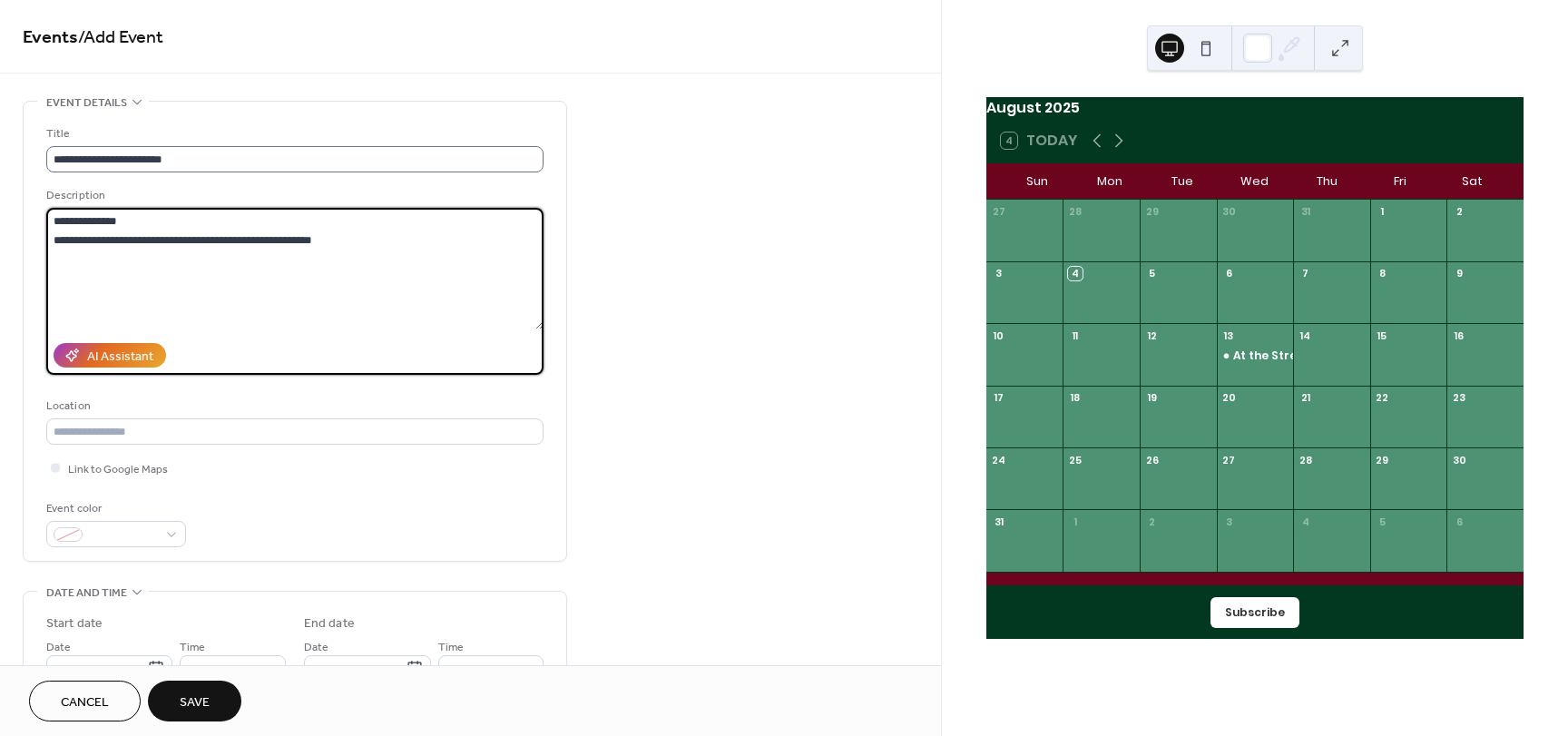 type on "**********" 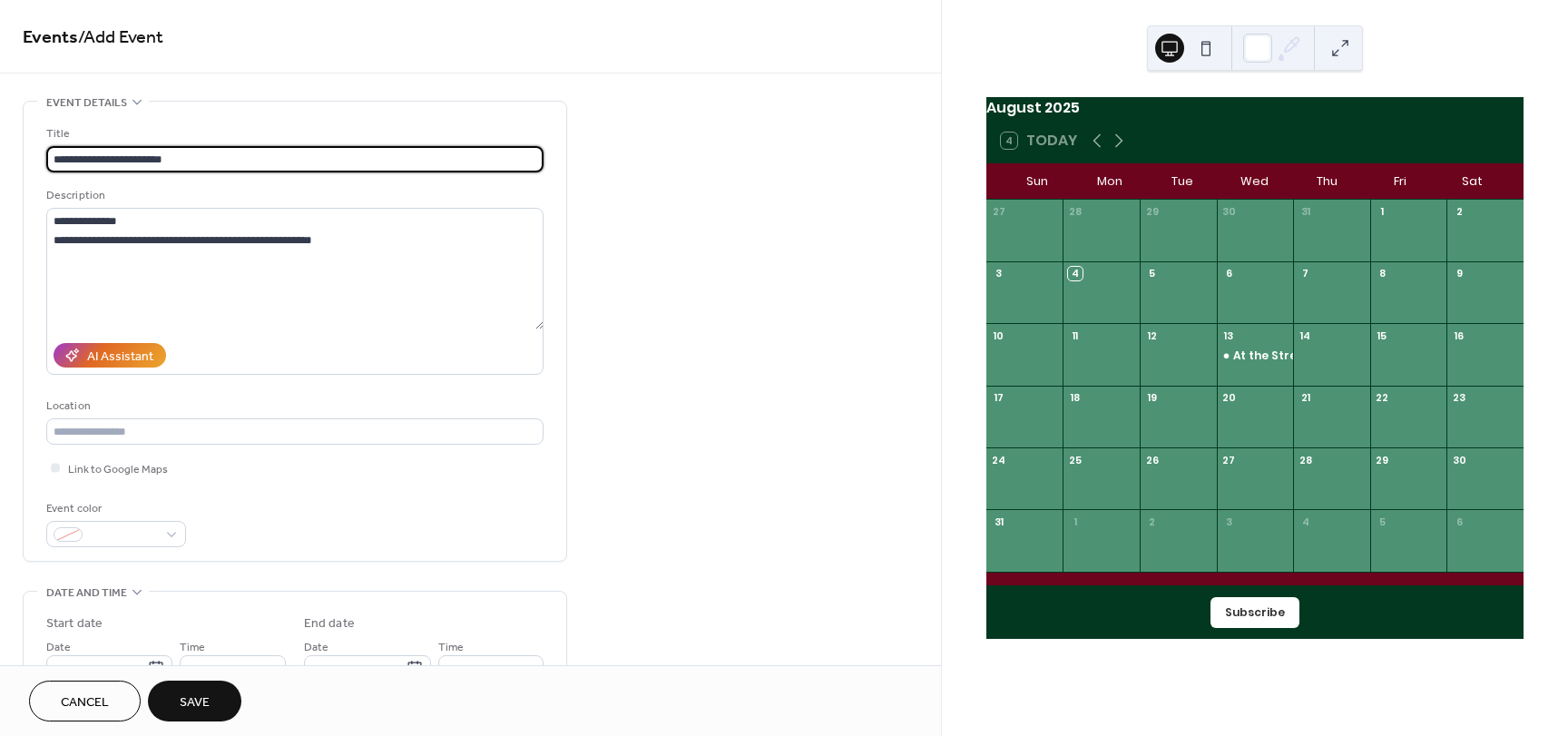scroll, scrollTop: 1, scrollLeft: 0, axis: vertical 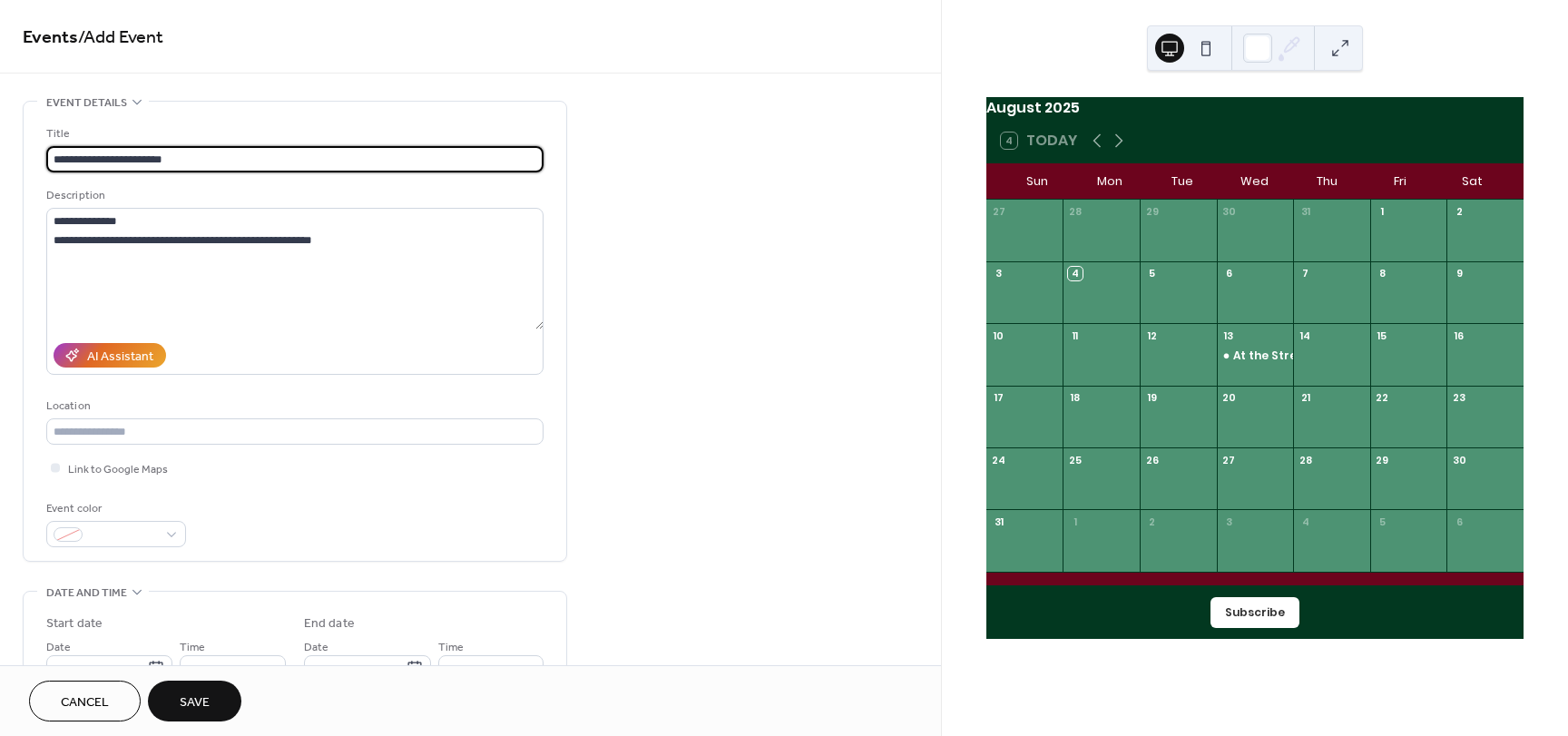 drag, startPoint x: 181, startPoint y: 159, endPoint x: 74, endPoint y: 191, distance: 111.68259 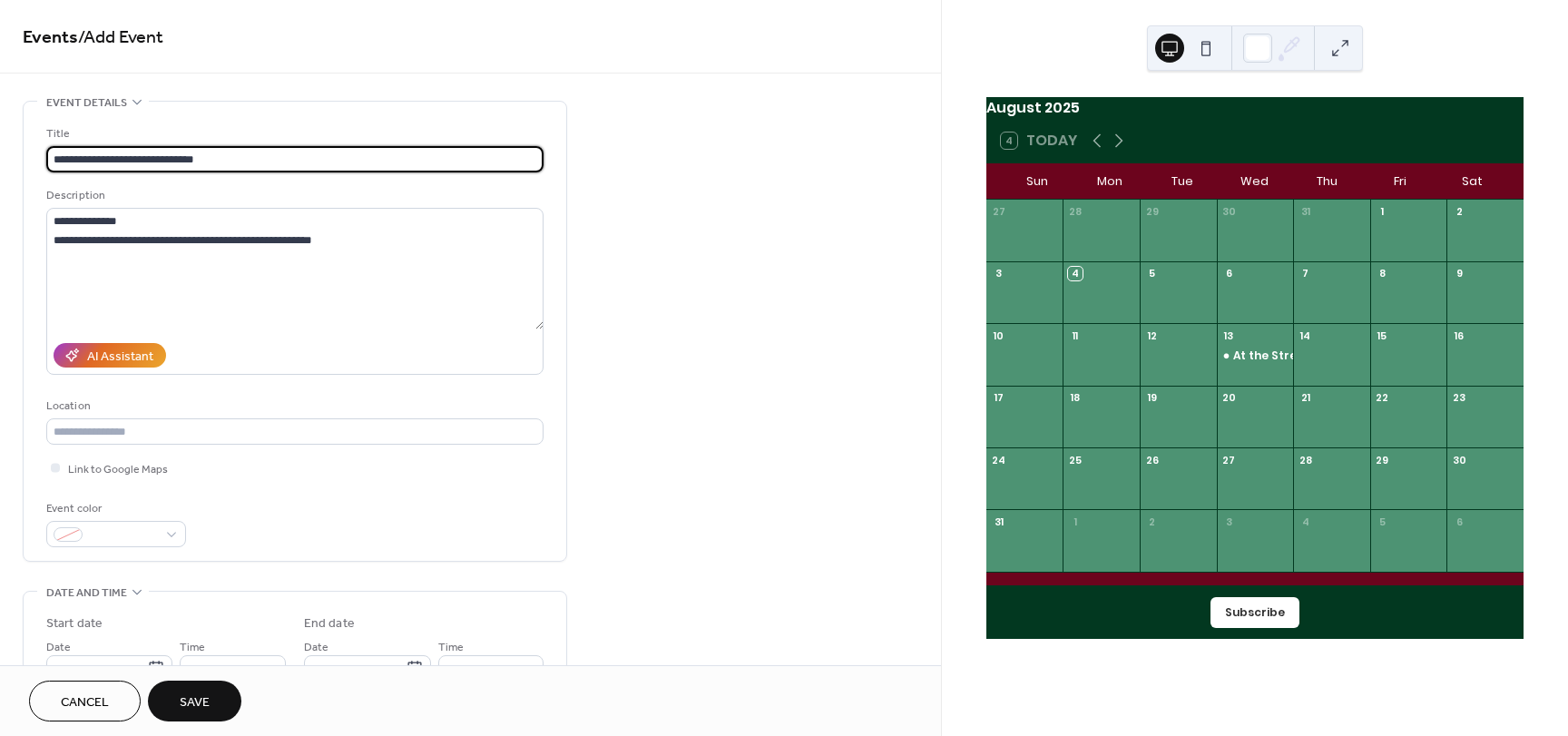 type on "**********" 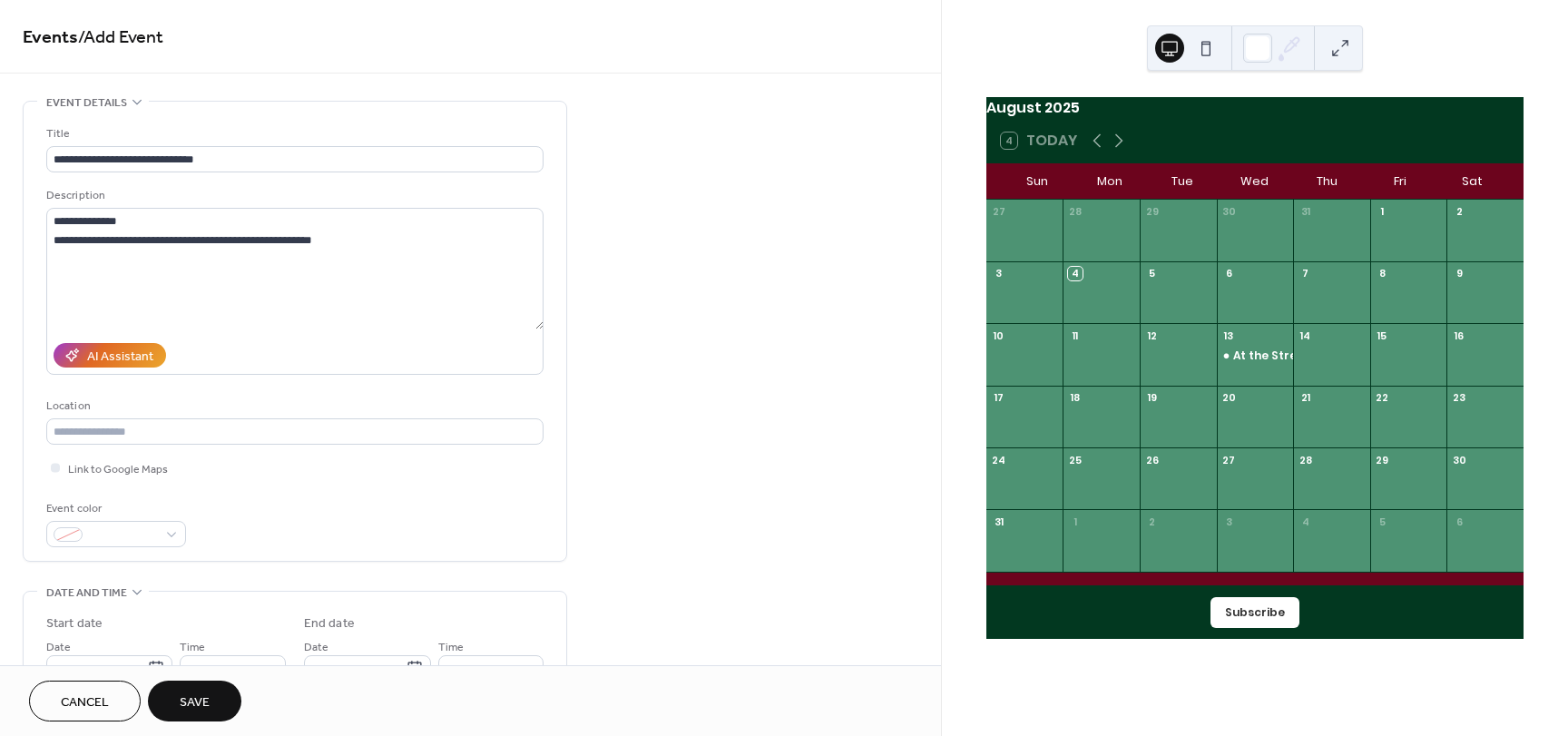 click on "Save" at bounding box center [194, 702] 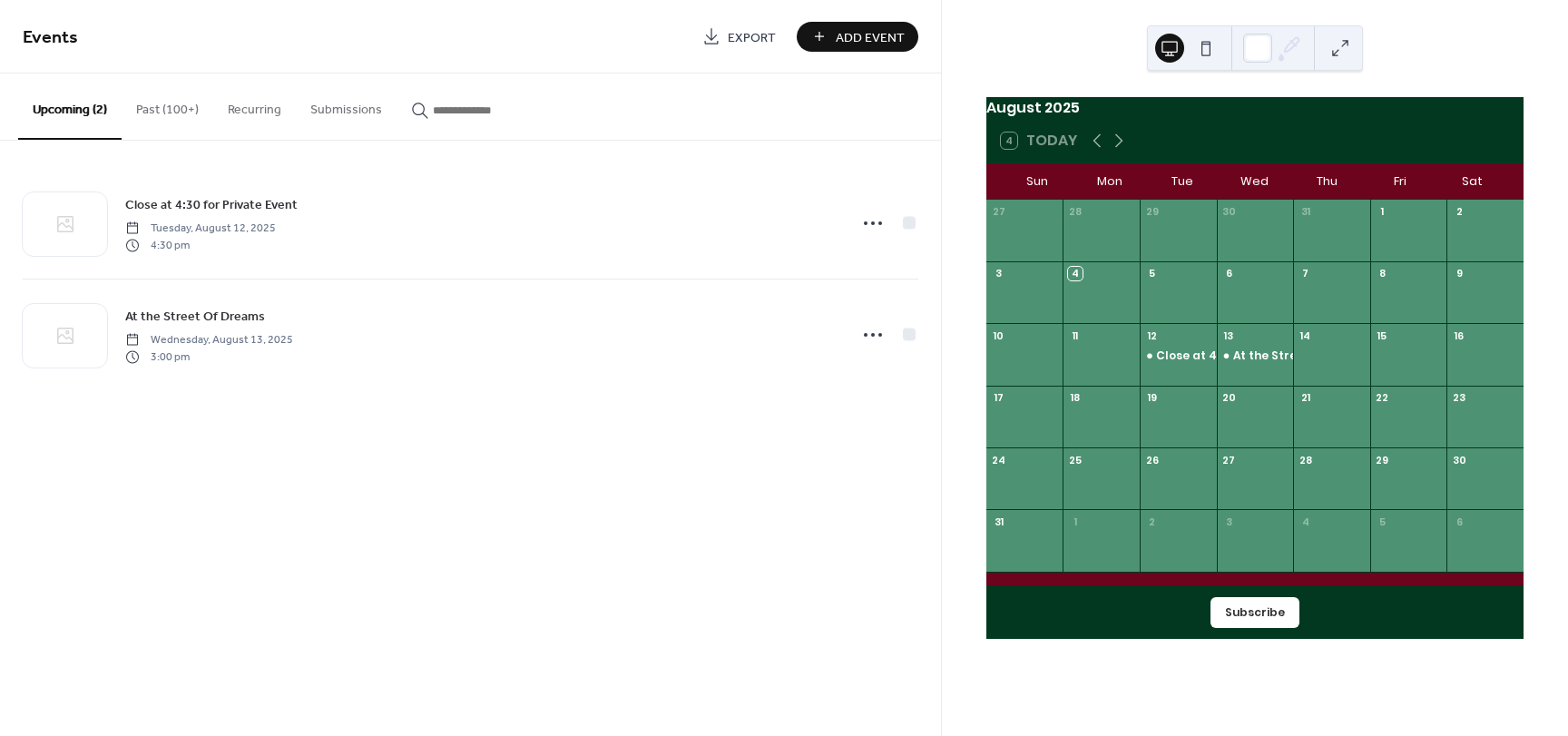 click on "Add Event" at bounding box center (870, 37) 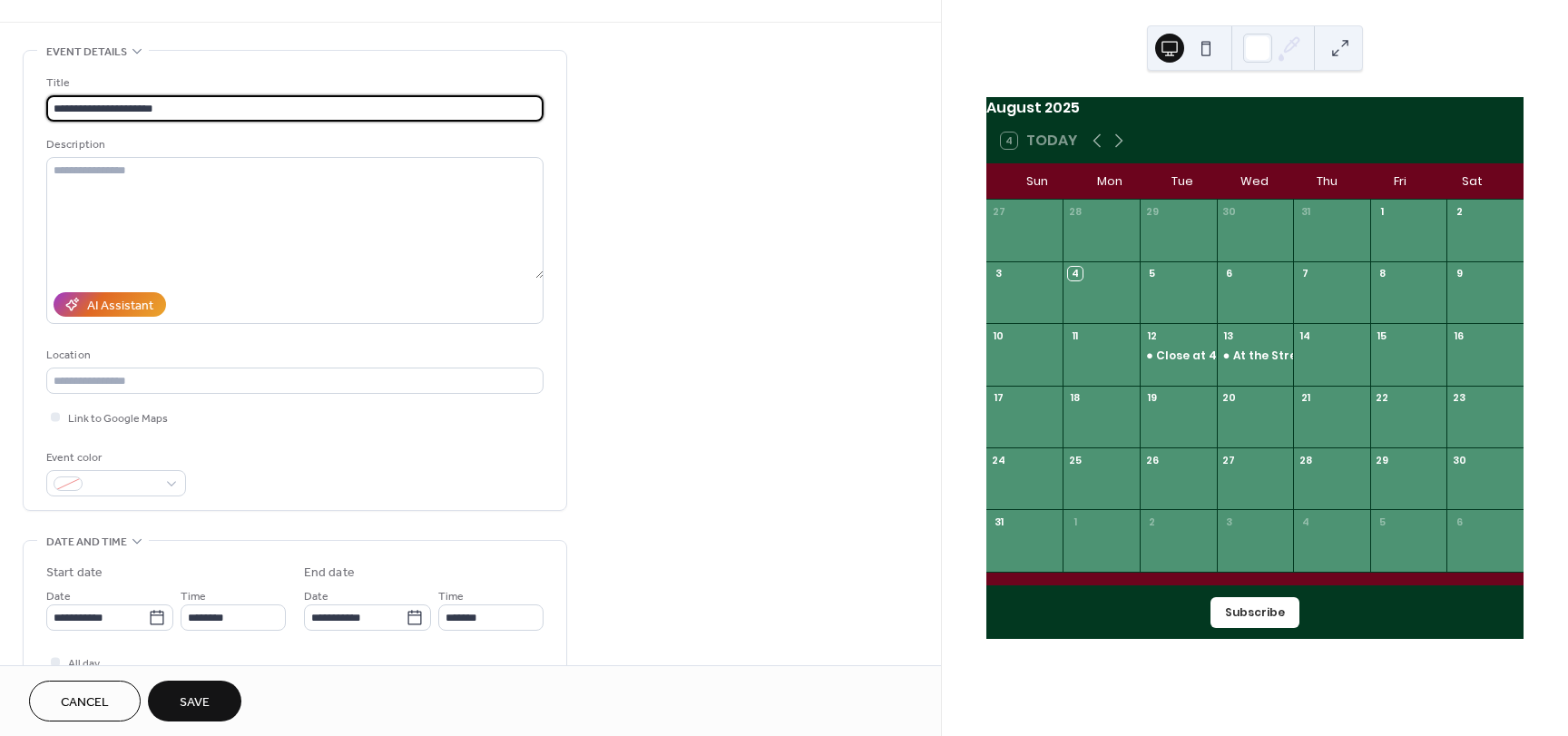 scroll, scrollTop: 272, scrollLeft: 0, axis: vertical 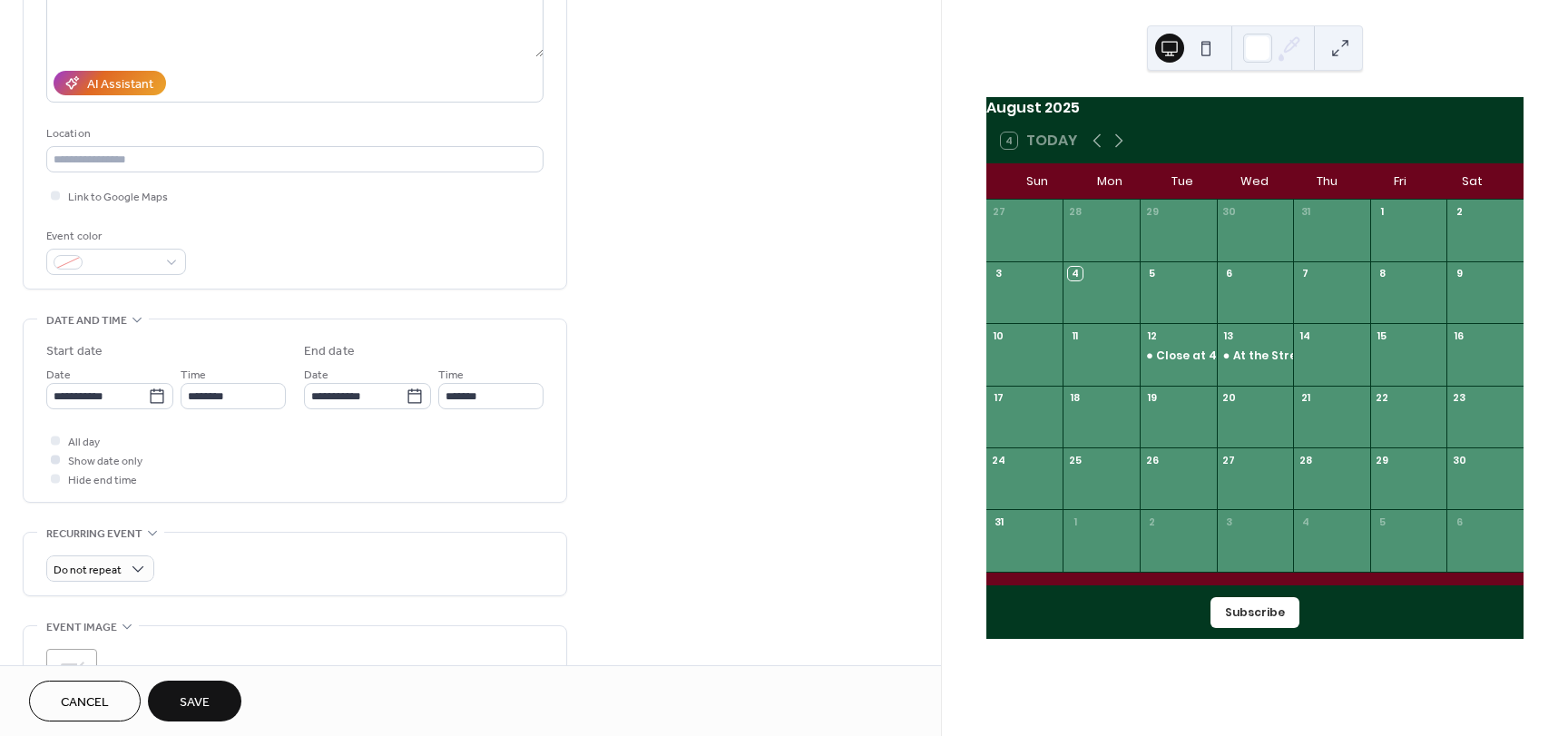 type on "**********" 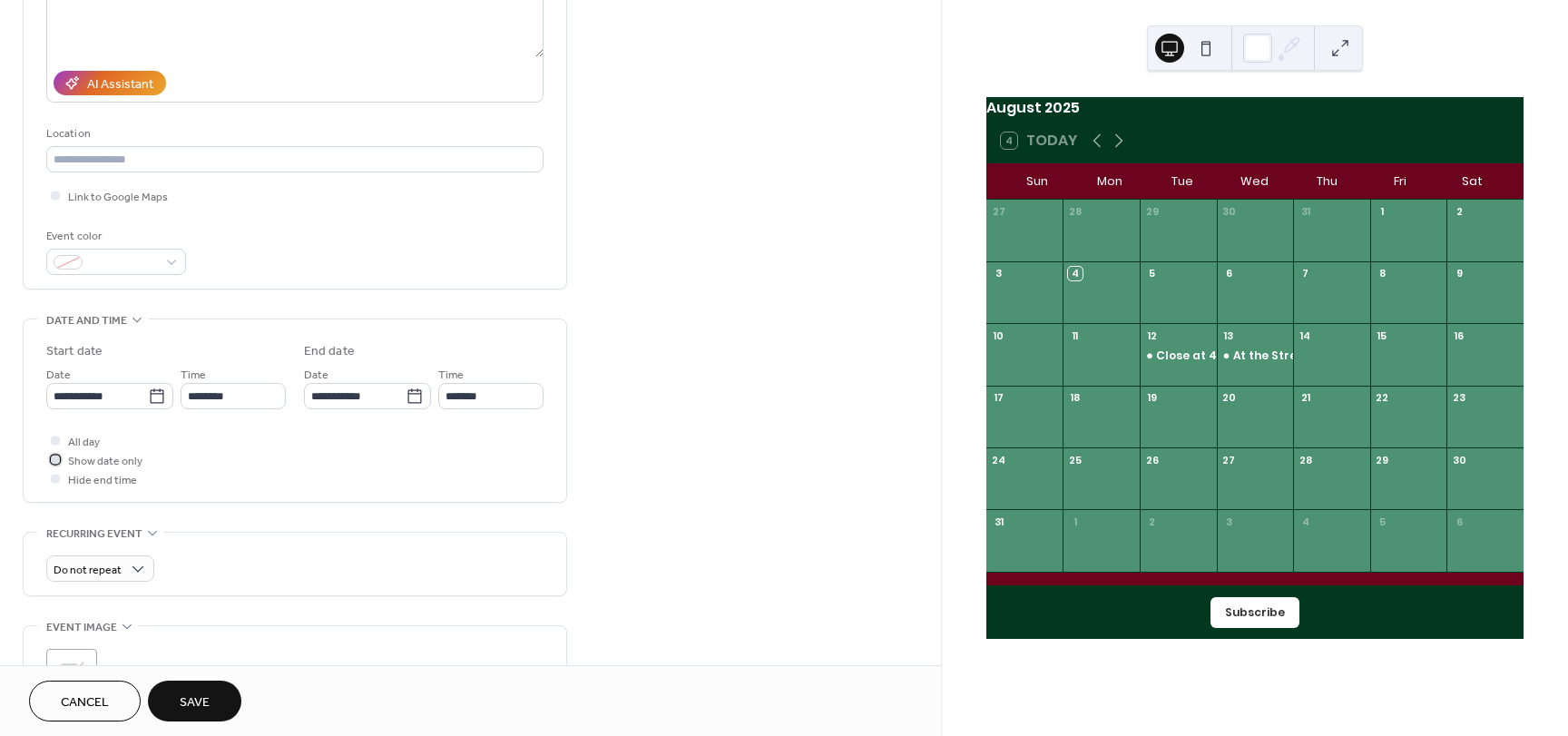 click at bounding box center [55, 459] 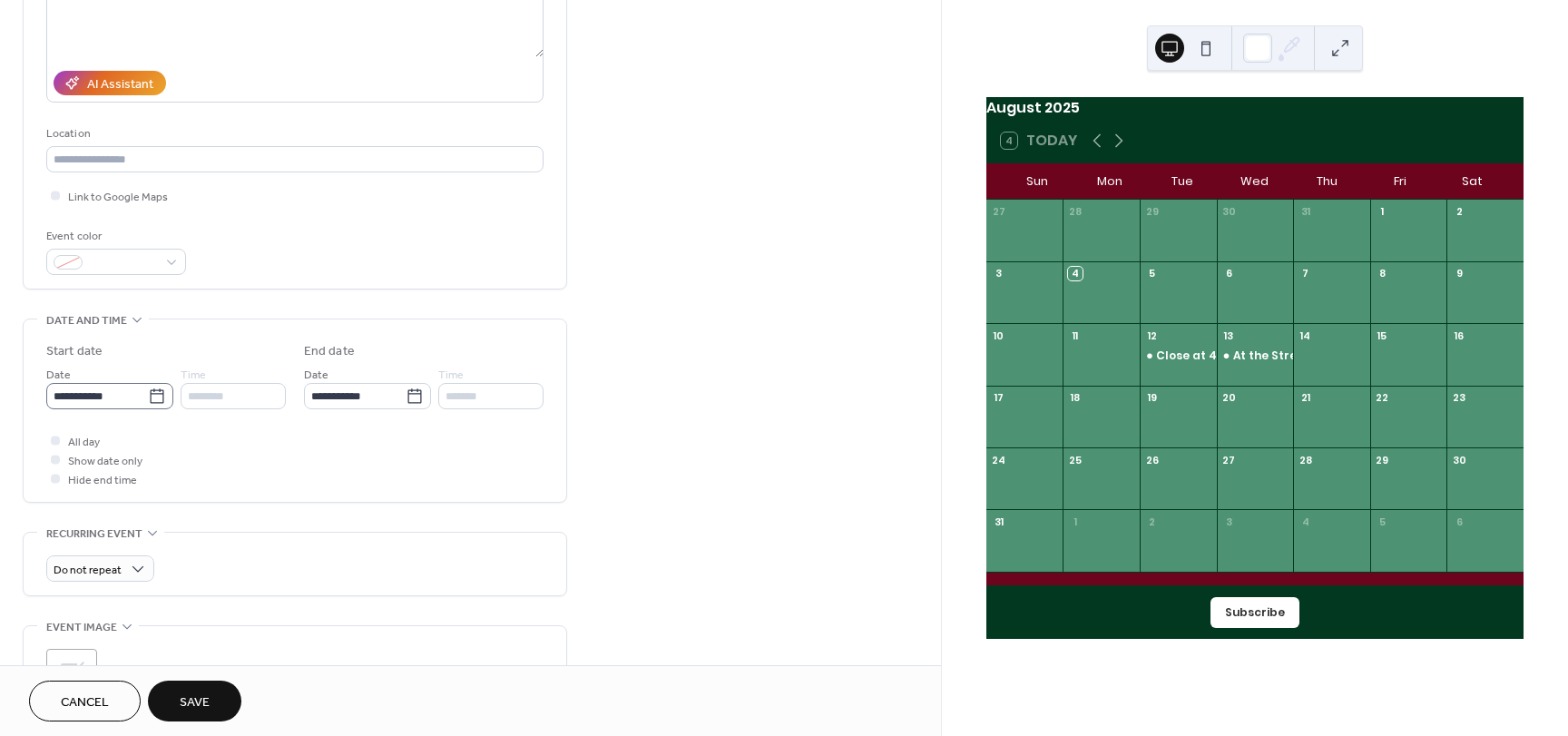 click 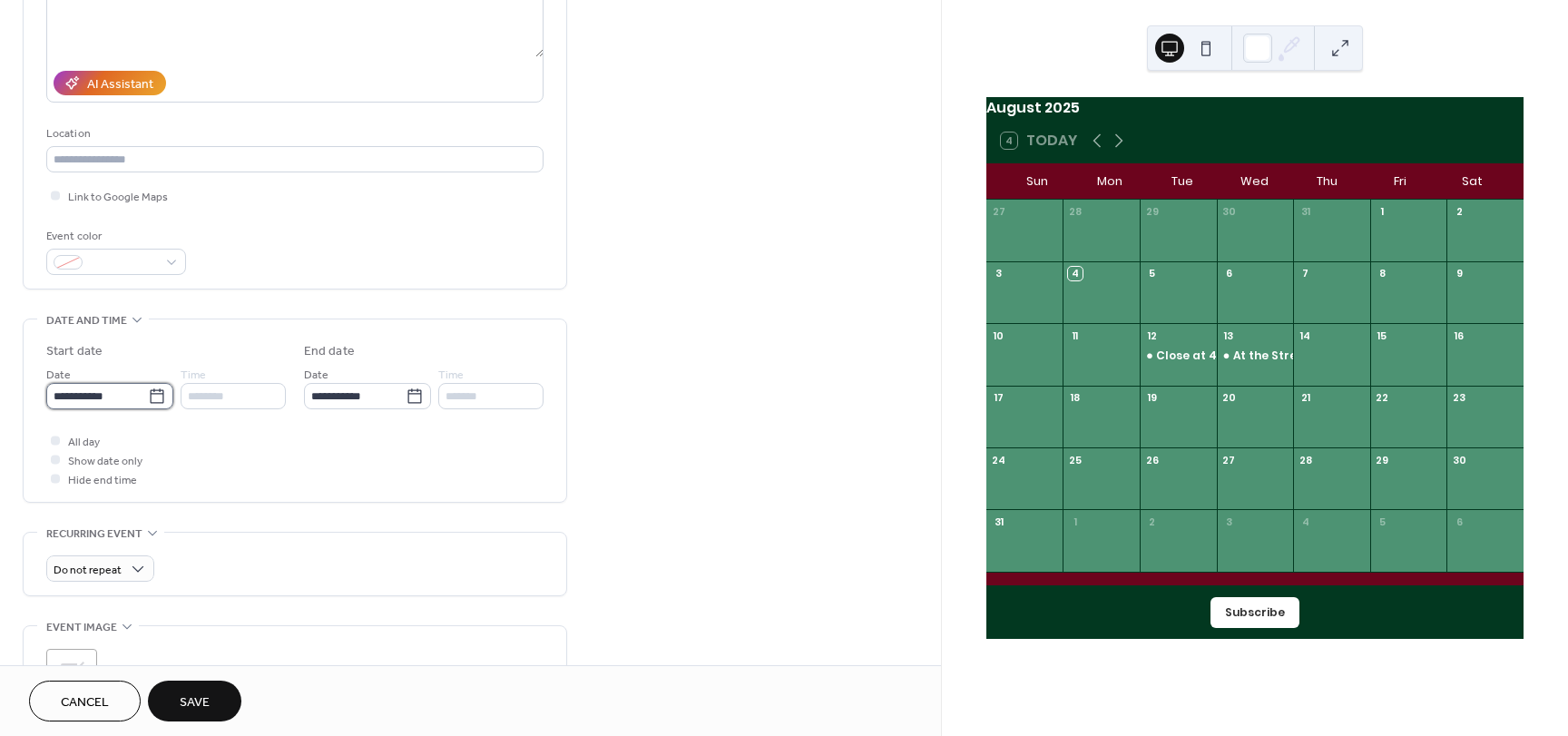 click on "**********" at bounding box center (97, 396) 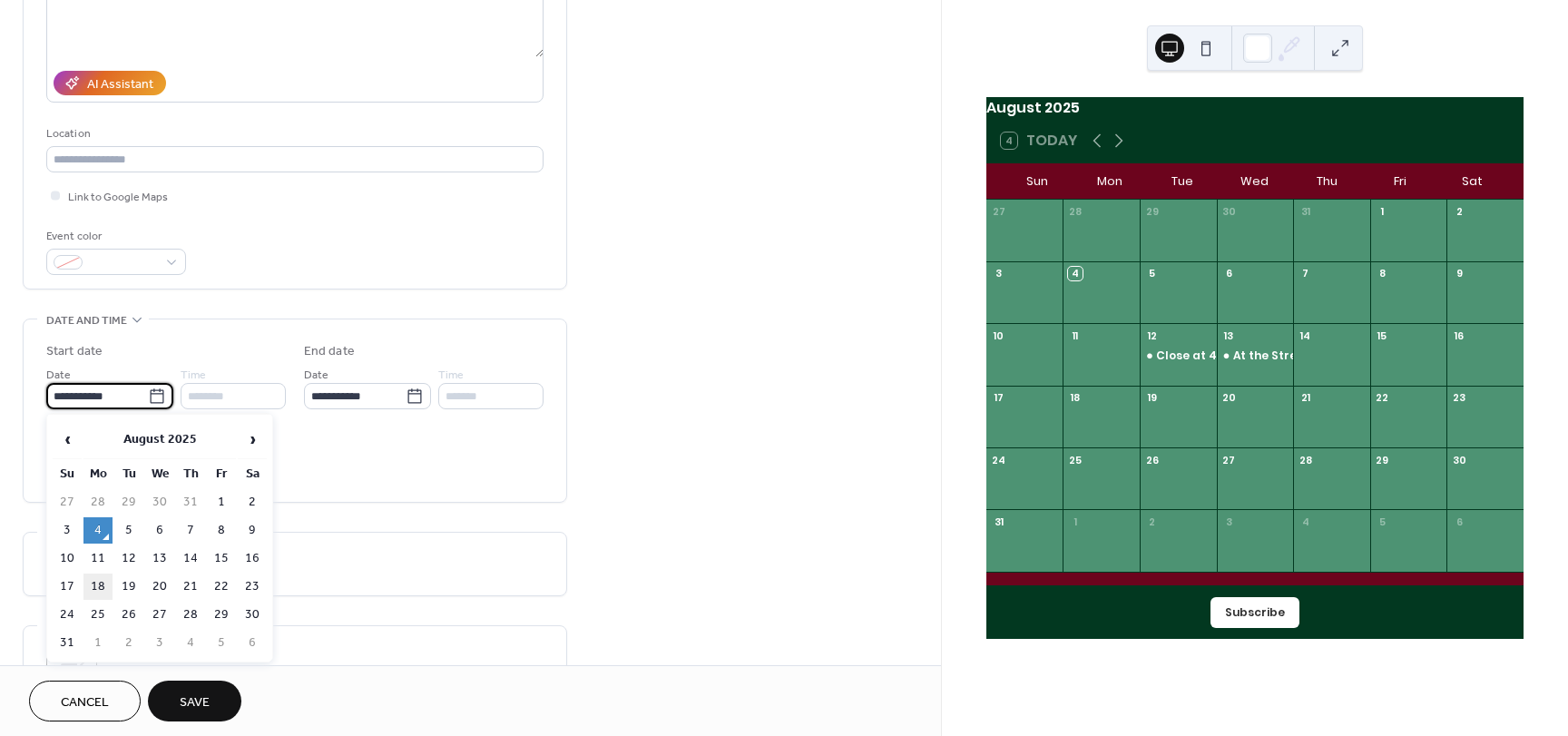 click on "18" at bounding box center [98, 586] 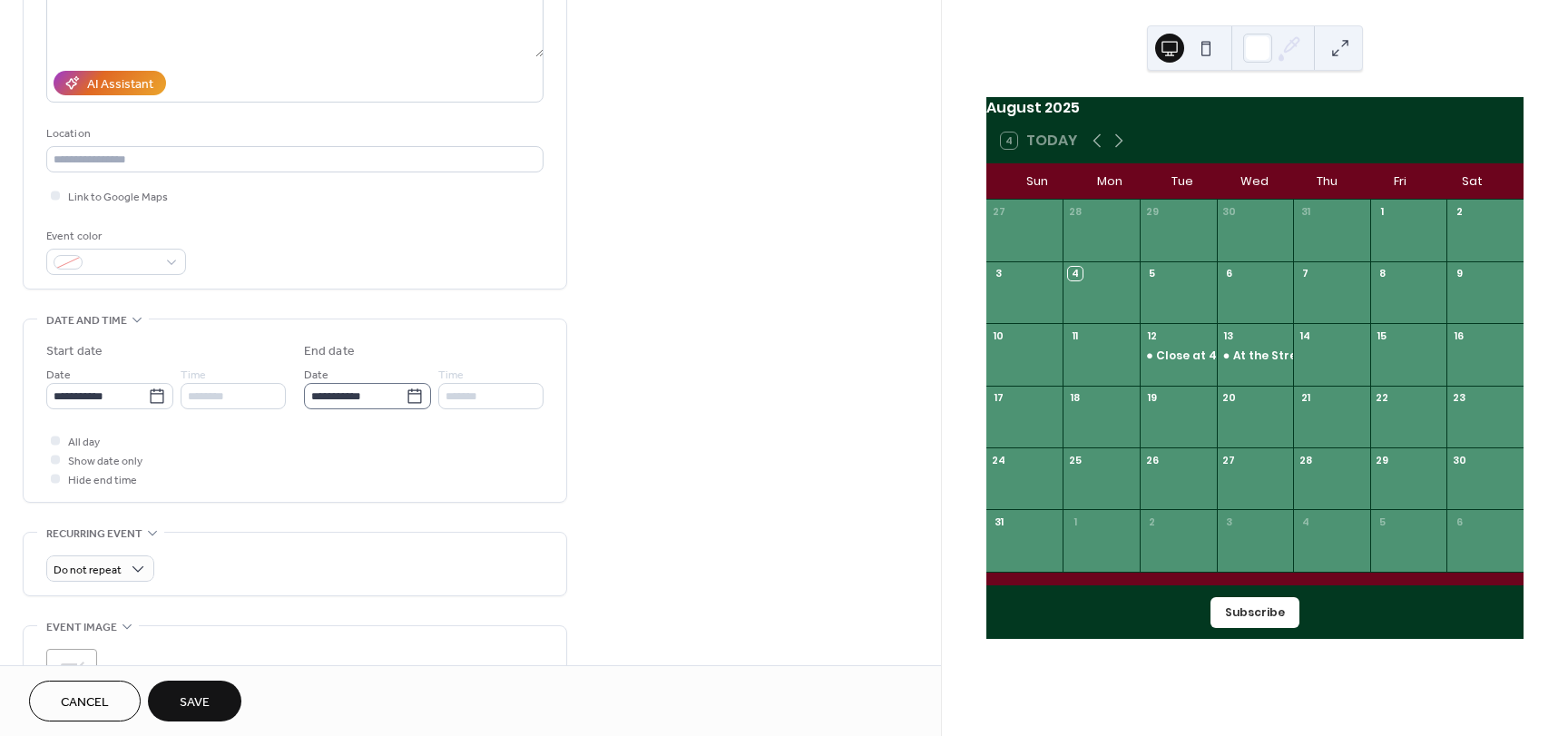 click 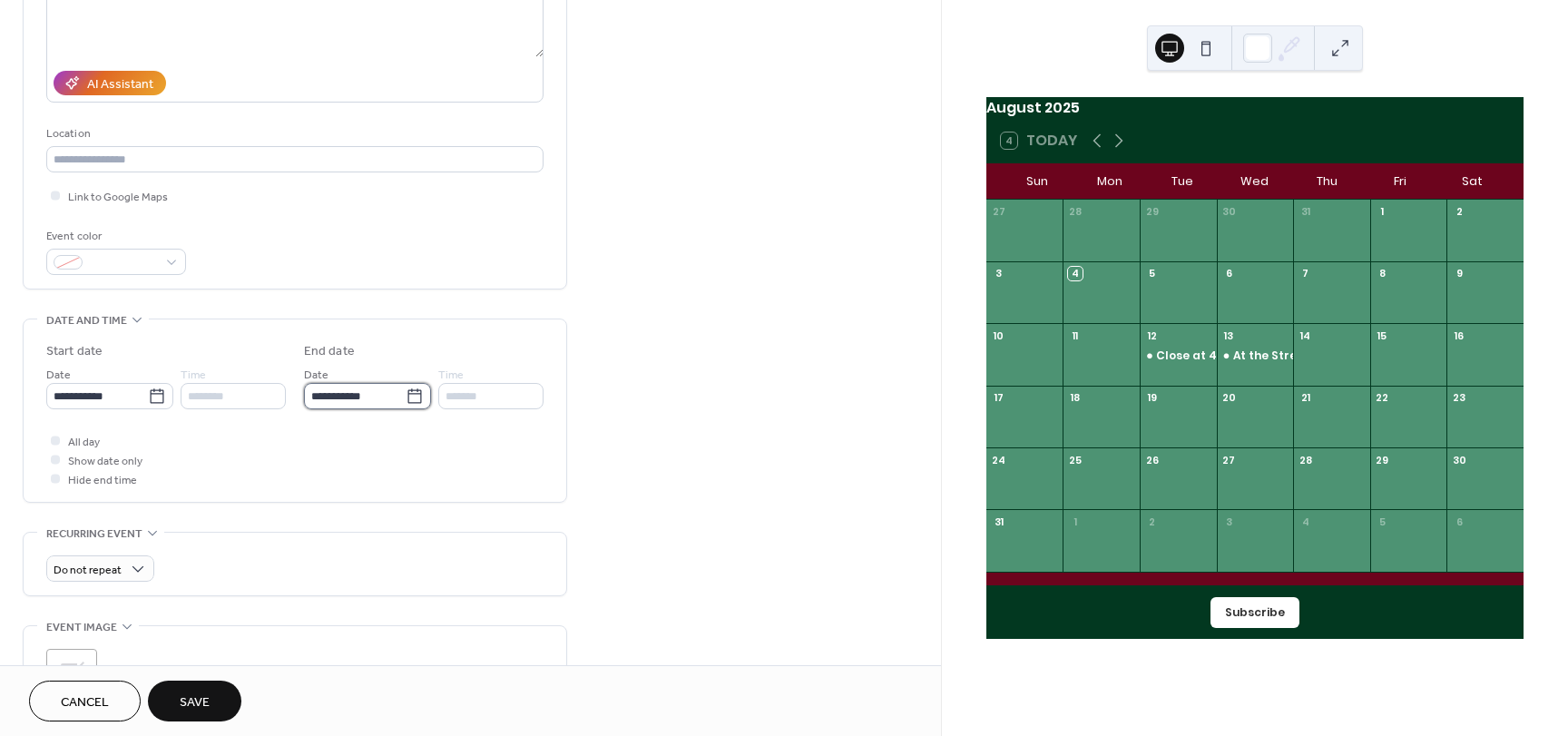 click on "**********" at bounding box center (355, 396) 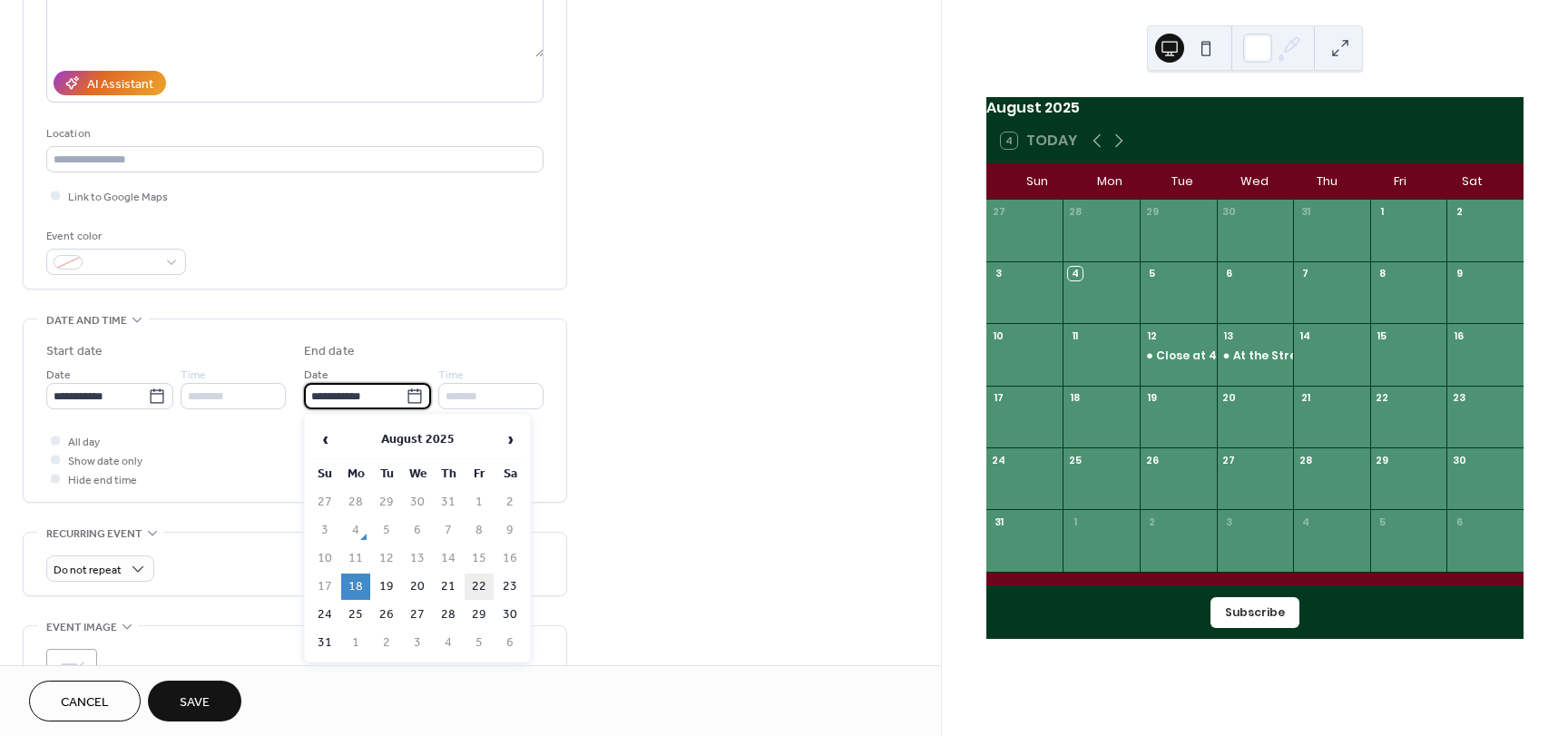 click on "22" at bounding box center [479, 586] 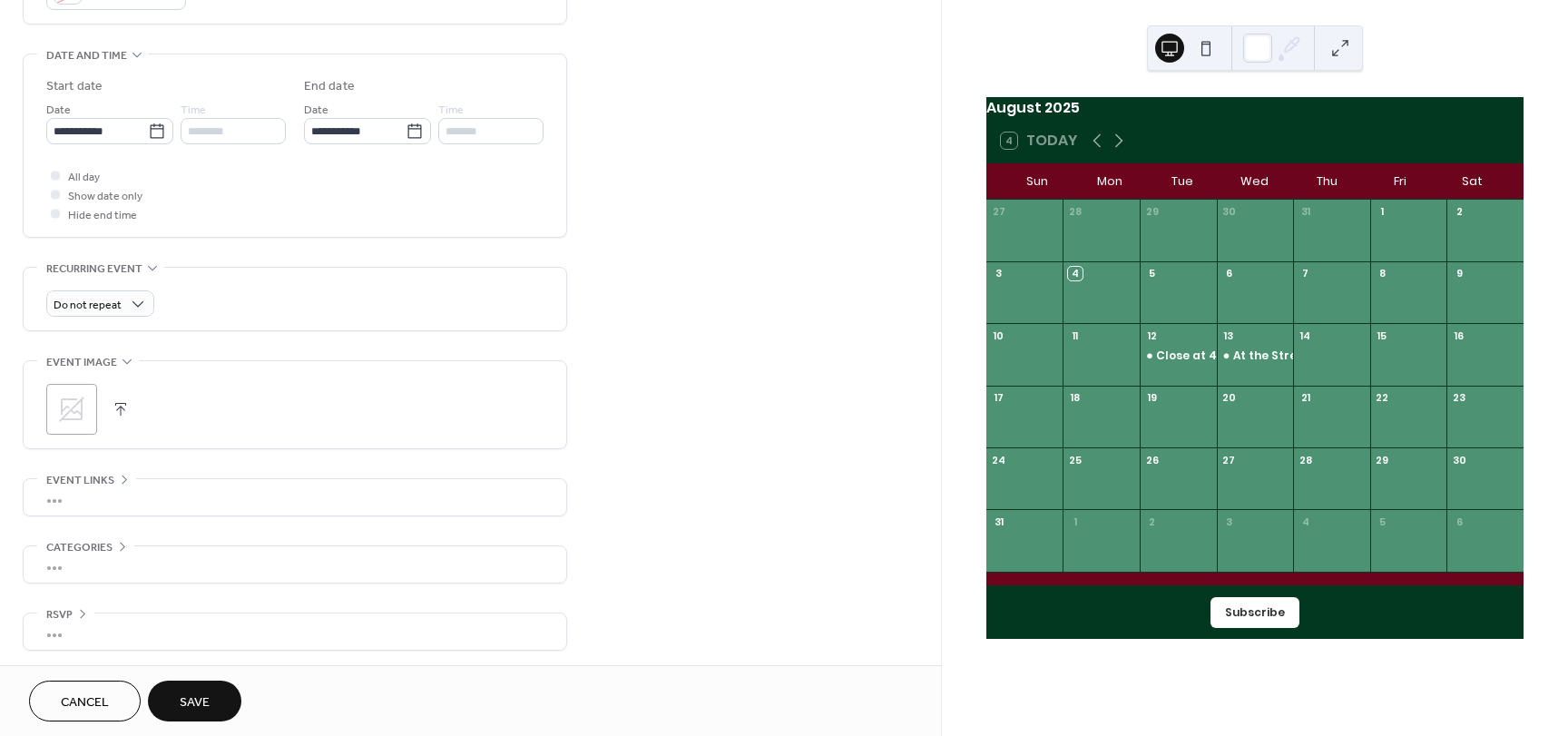 scroll, scrollTop: 541, scrollLeft: 0, axis: vertical 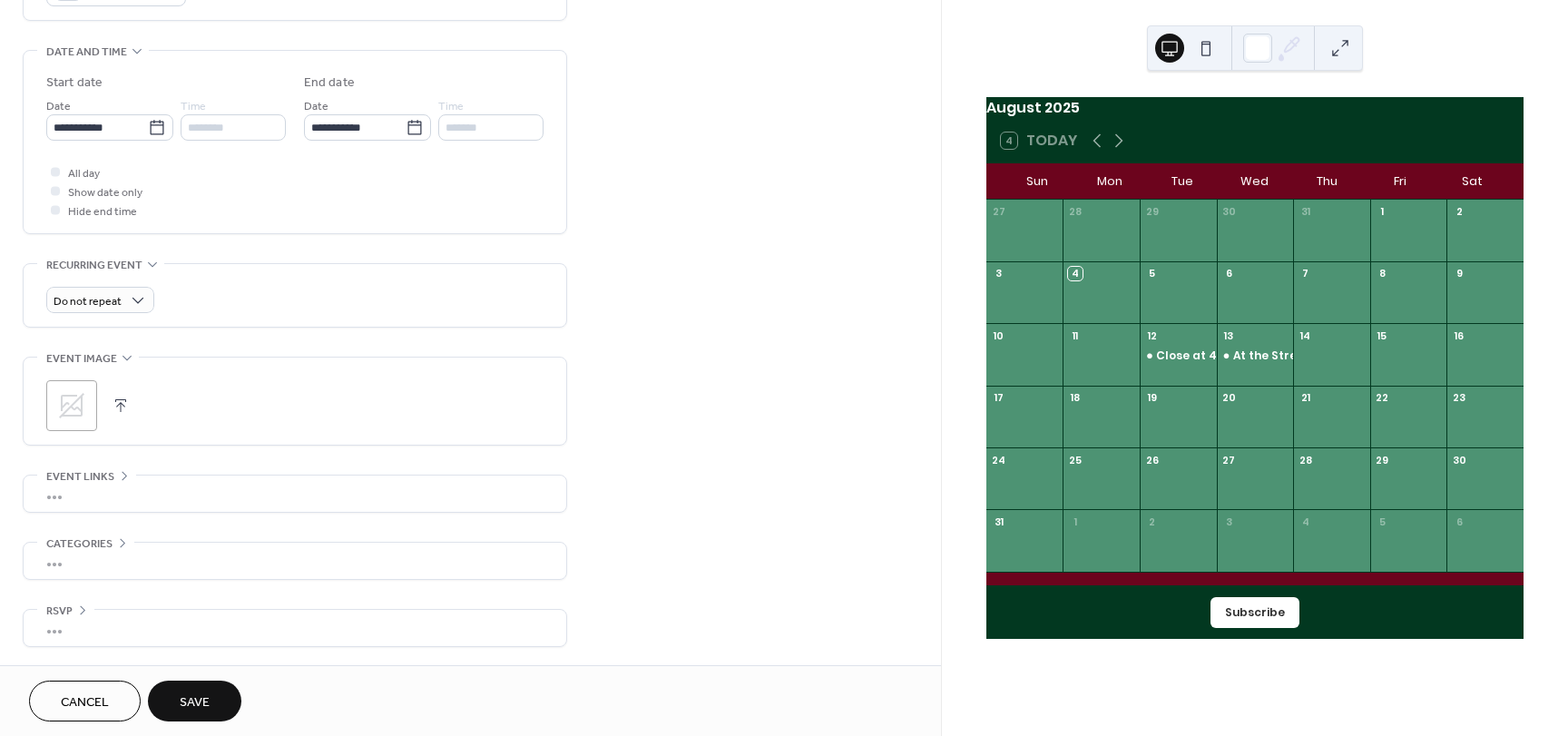 click on "Save" at bounding box center [194, 701] 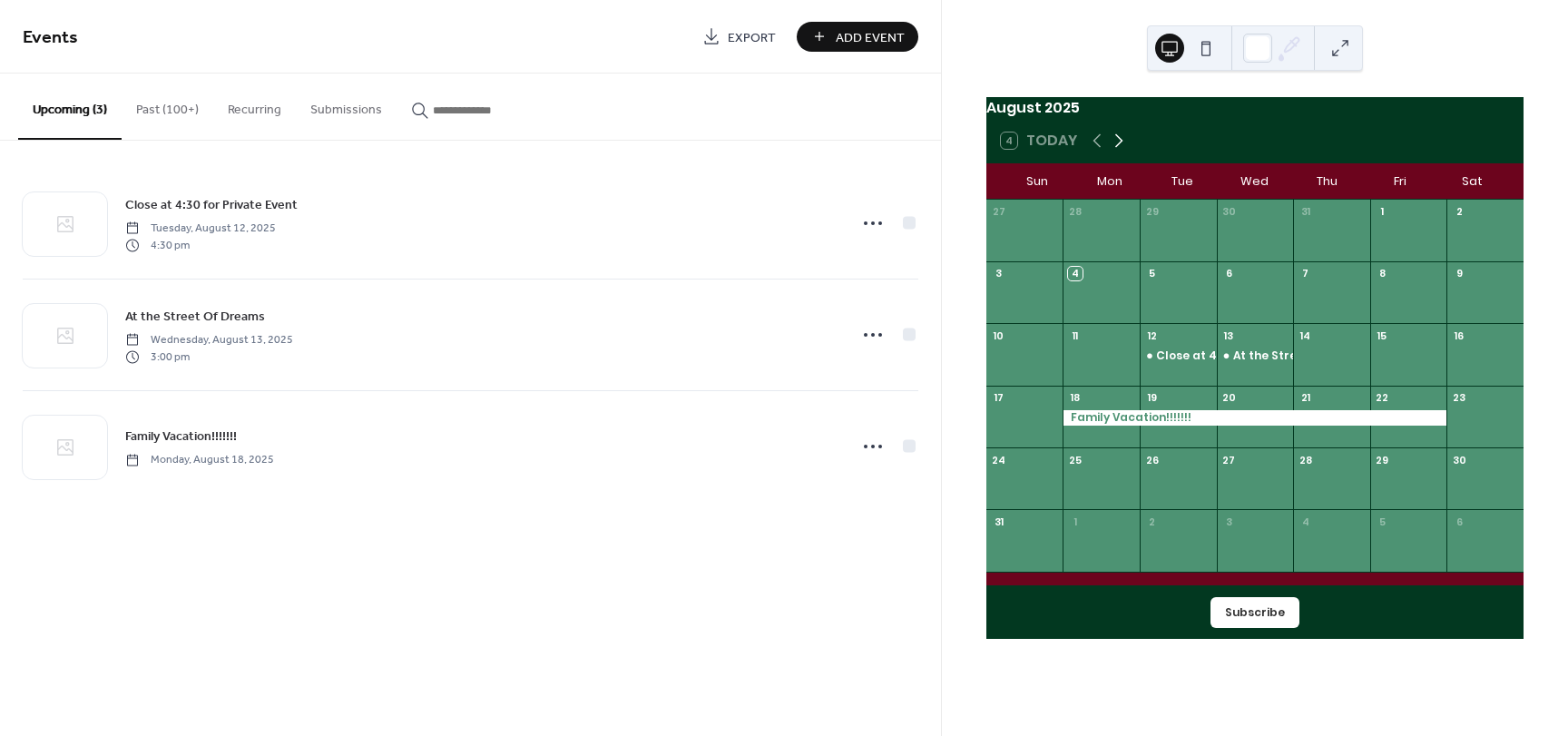 click 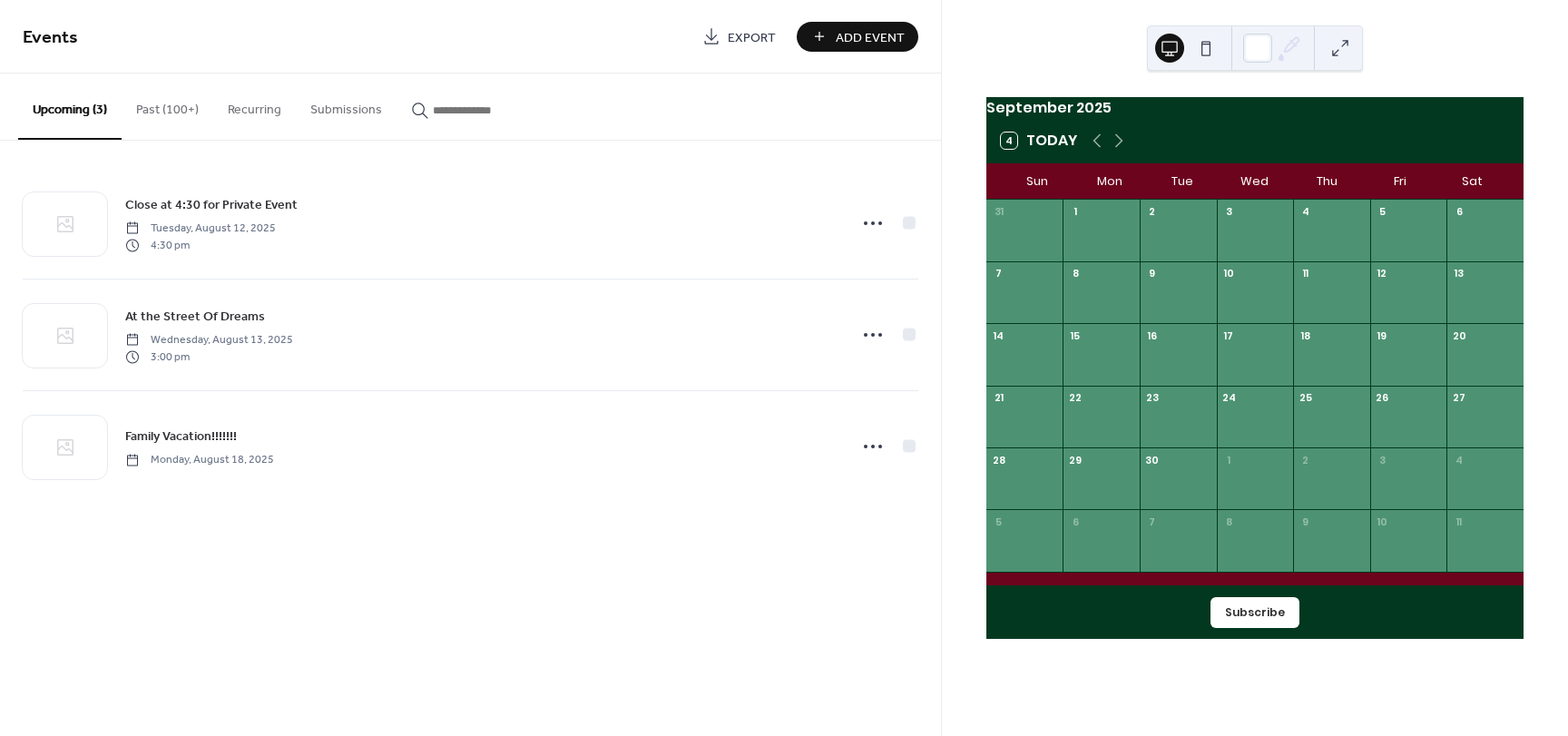 click on "4" at bounding box center (1331, 211) 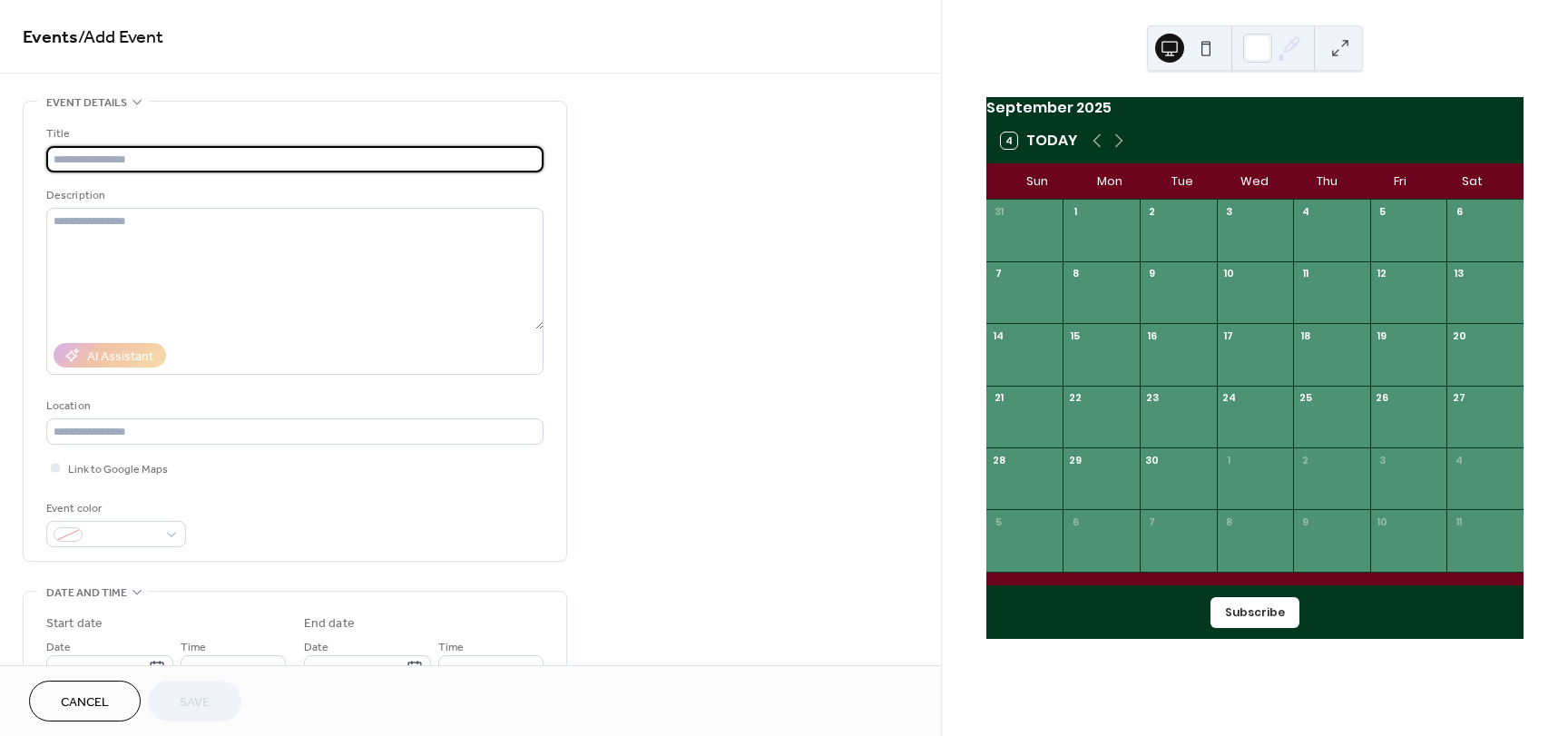 click on "**********" at bounding box center [470, 653] 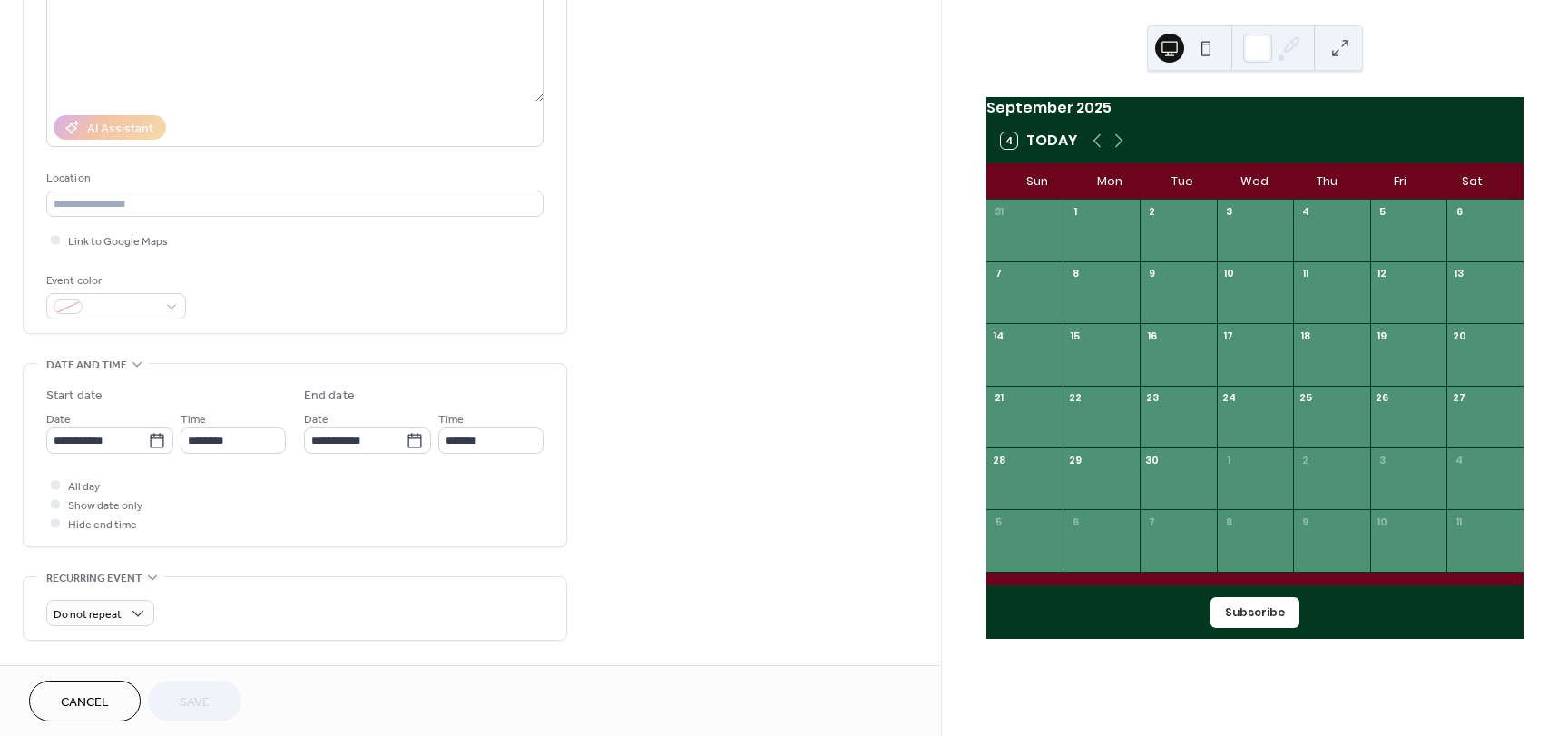 scroll, scrollTop: 0, scrollLeft: 0, axis: both 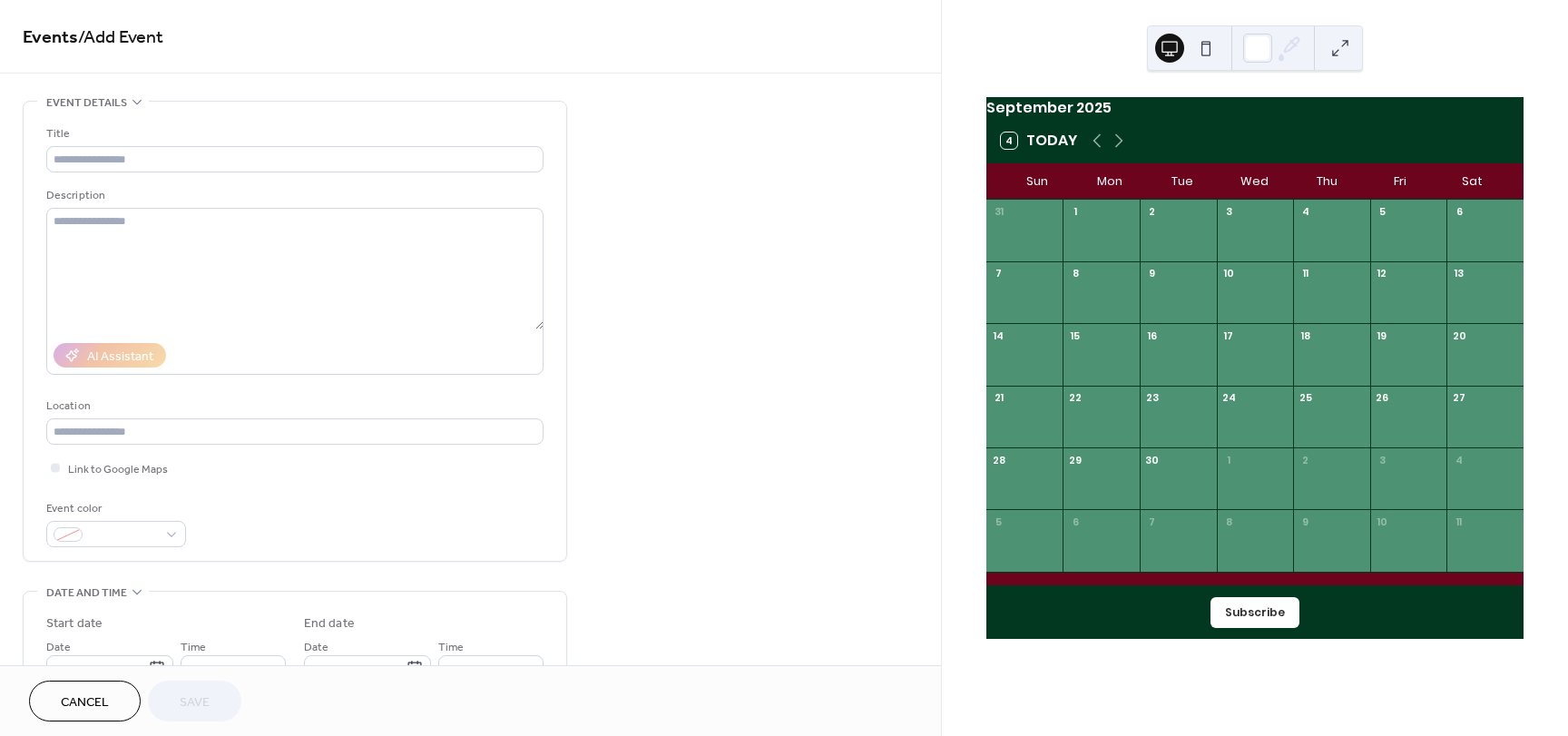 click at bounding box center [1170, 48] 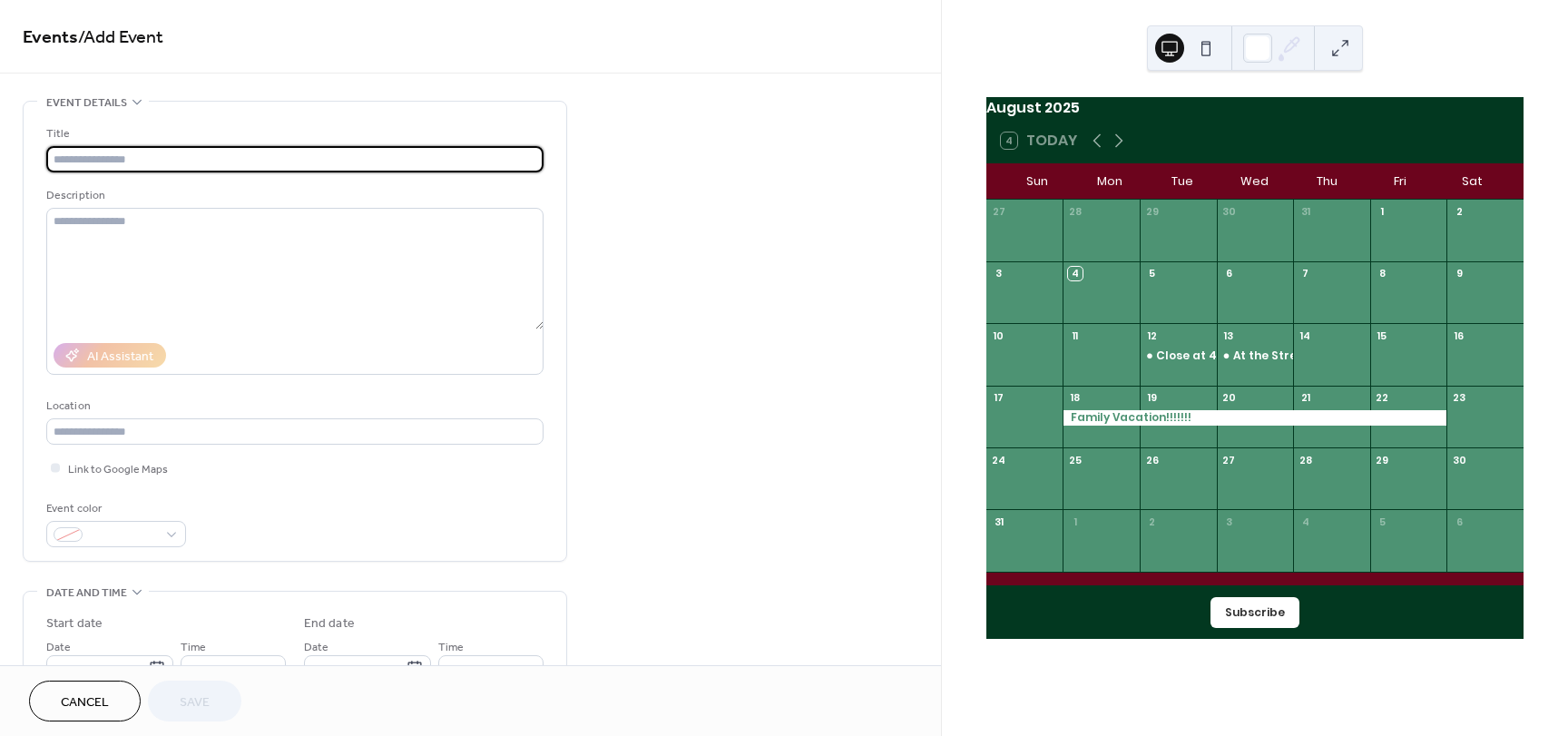 scroll, scrollTop: 0, scrollLeft: 0, axis: both 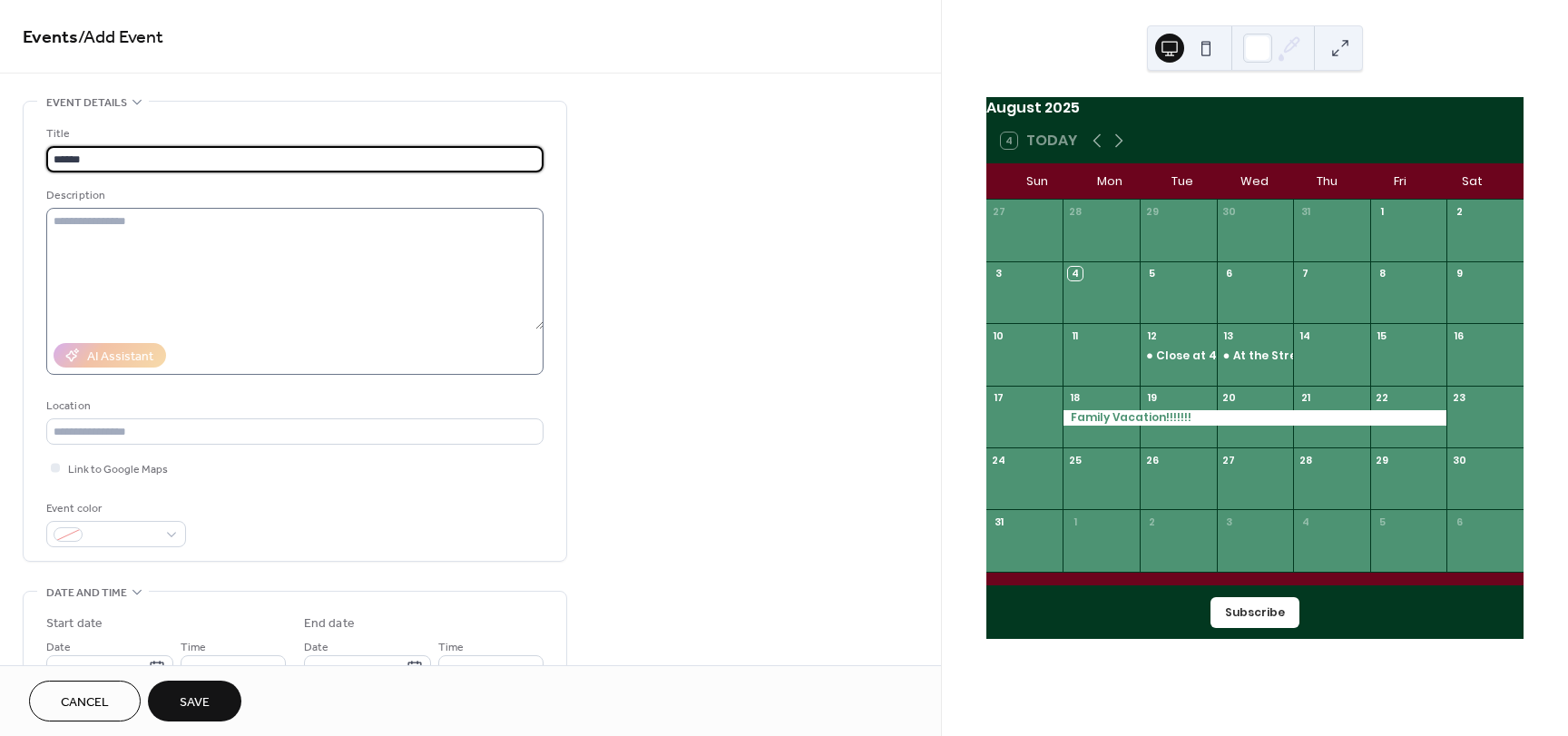 type on "******" 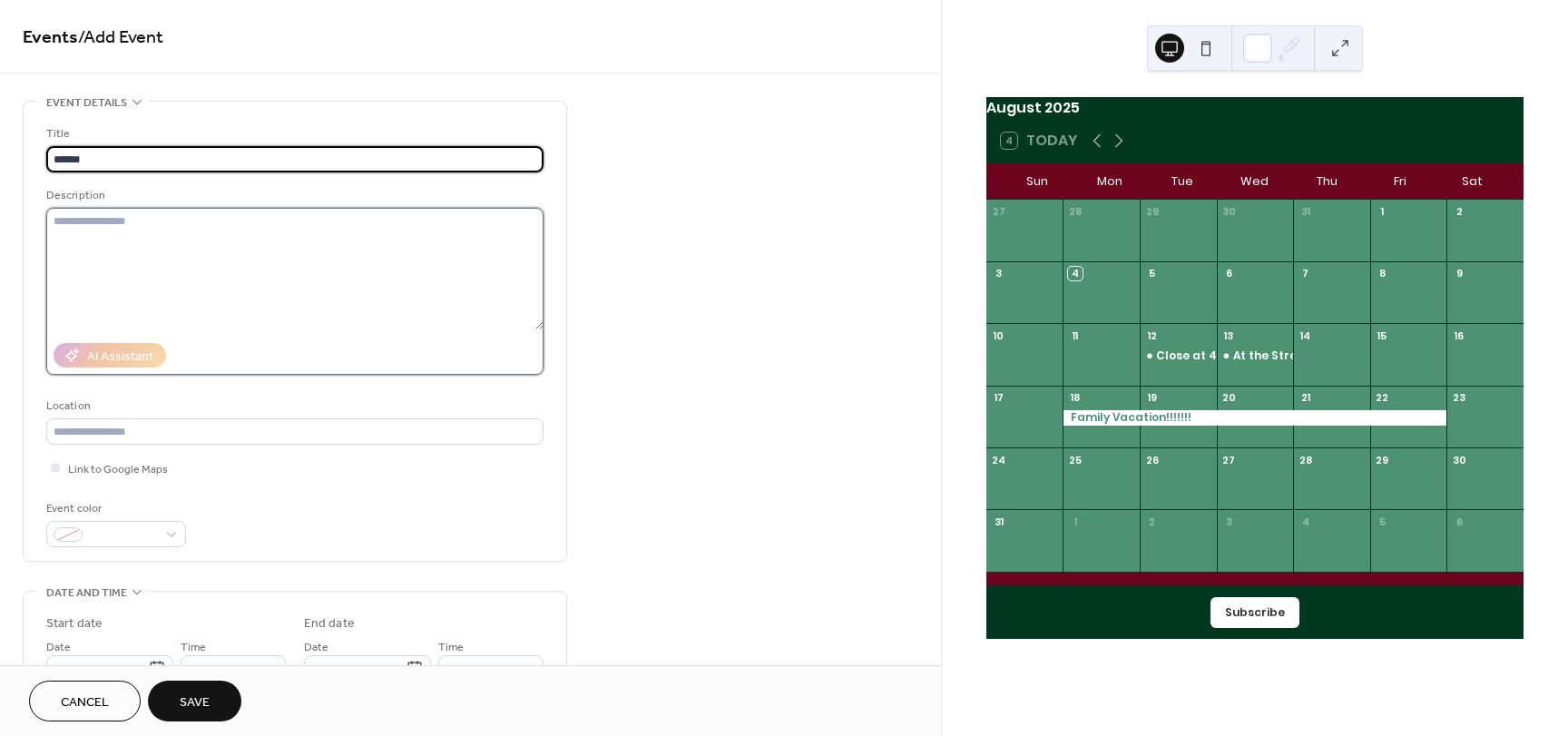 drag, startPoint x: 51, startPoint y: 216, endPoint x: 141, endPoint y: 233, distance: 91.59148 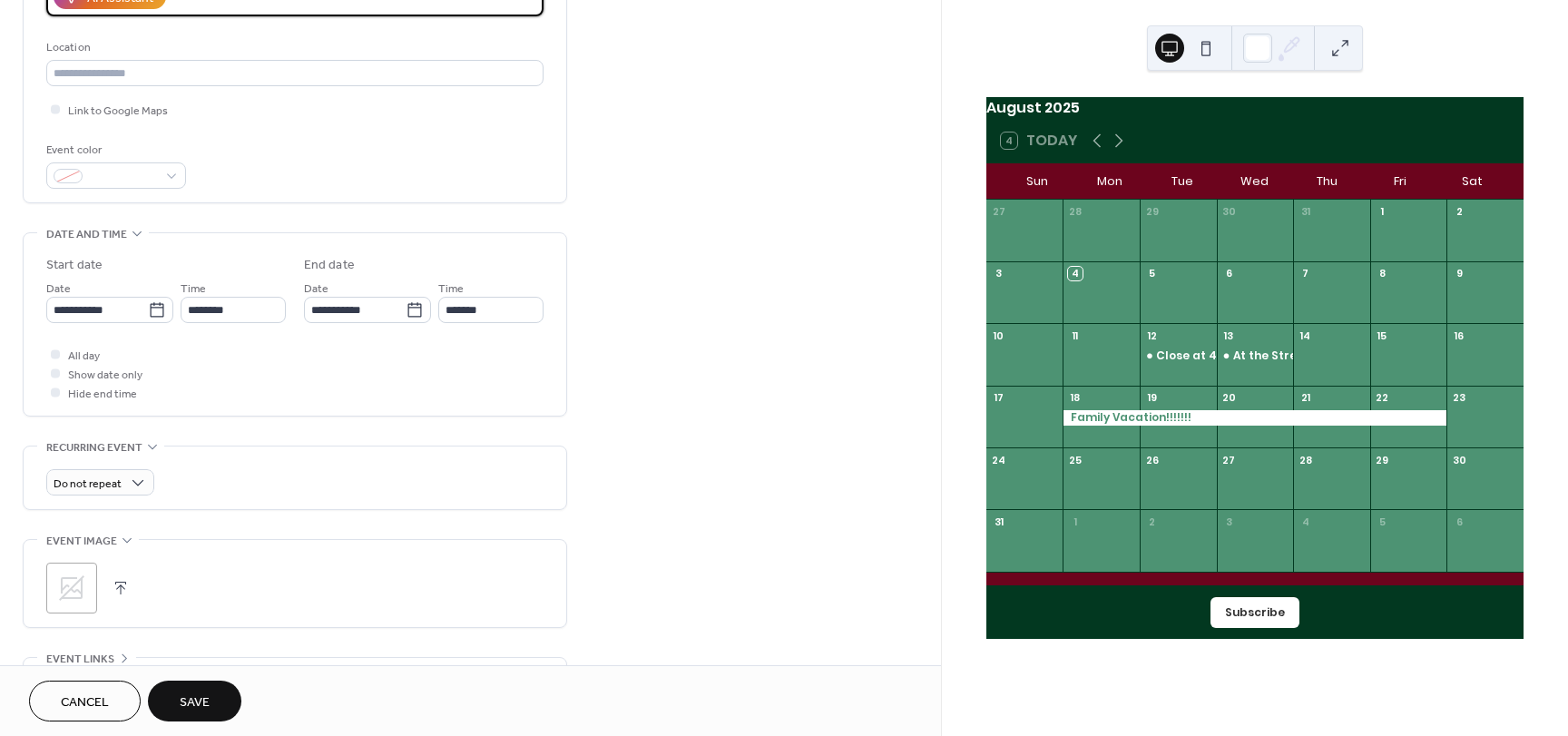 scroll, scrollTop: 363, scrollLeft: 0, axis: vertical 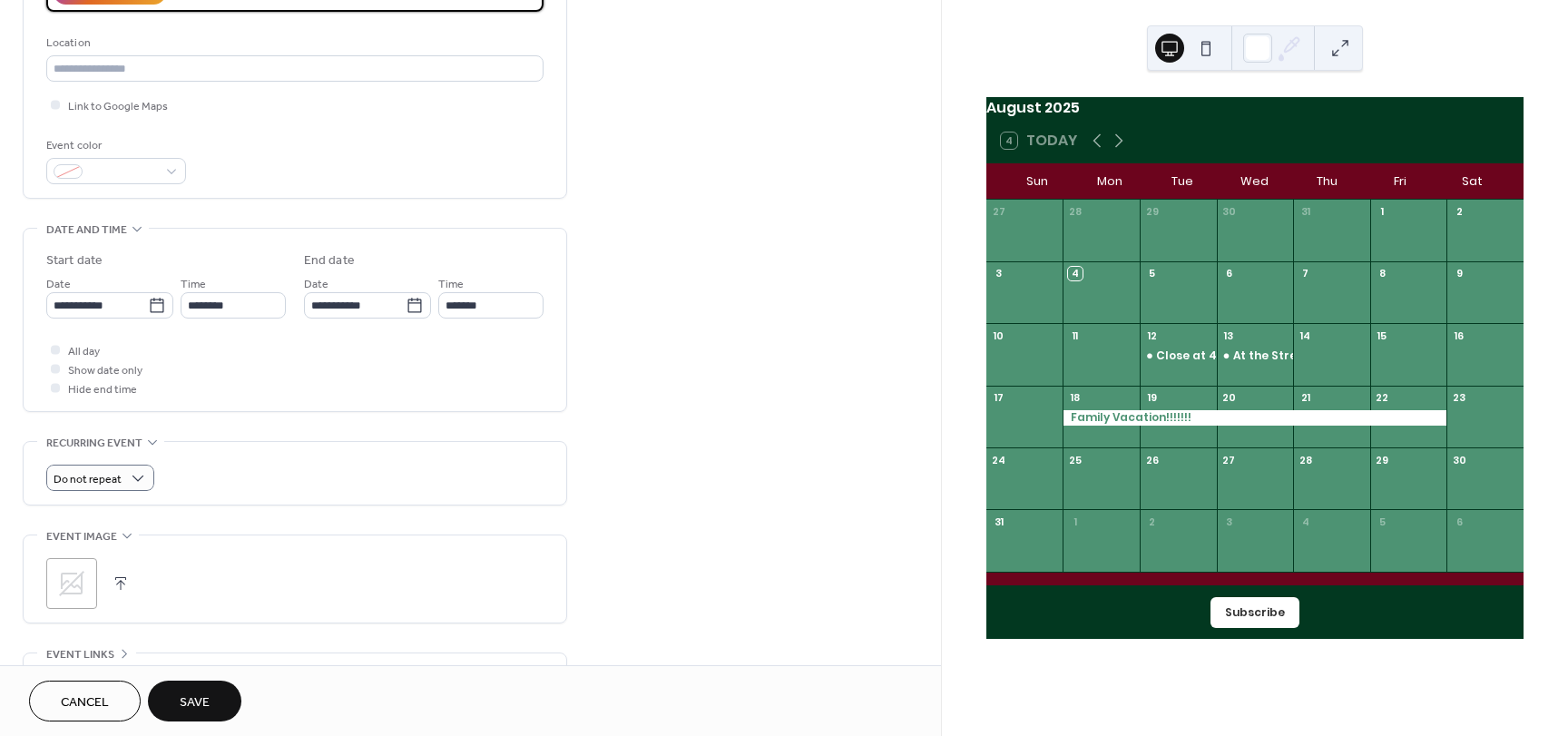 type on "**********" 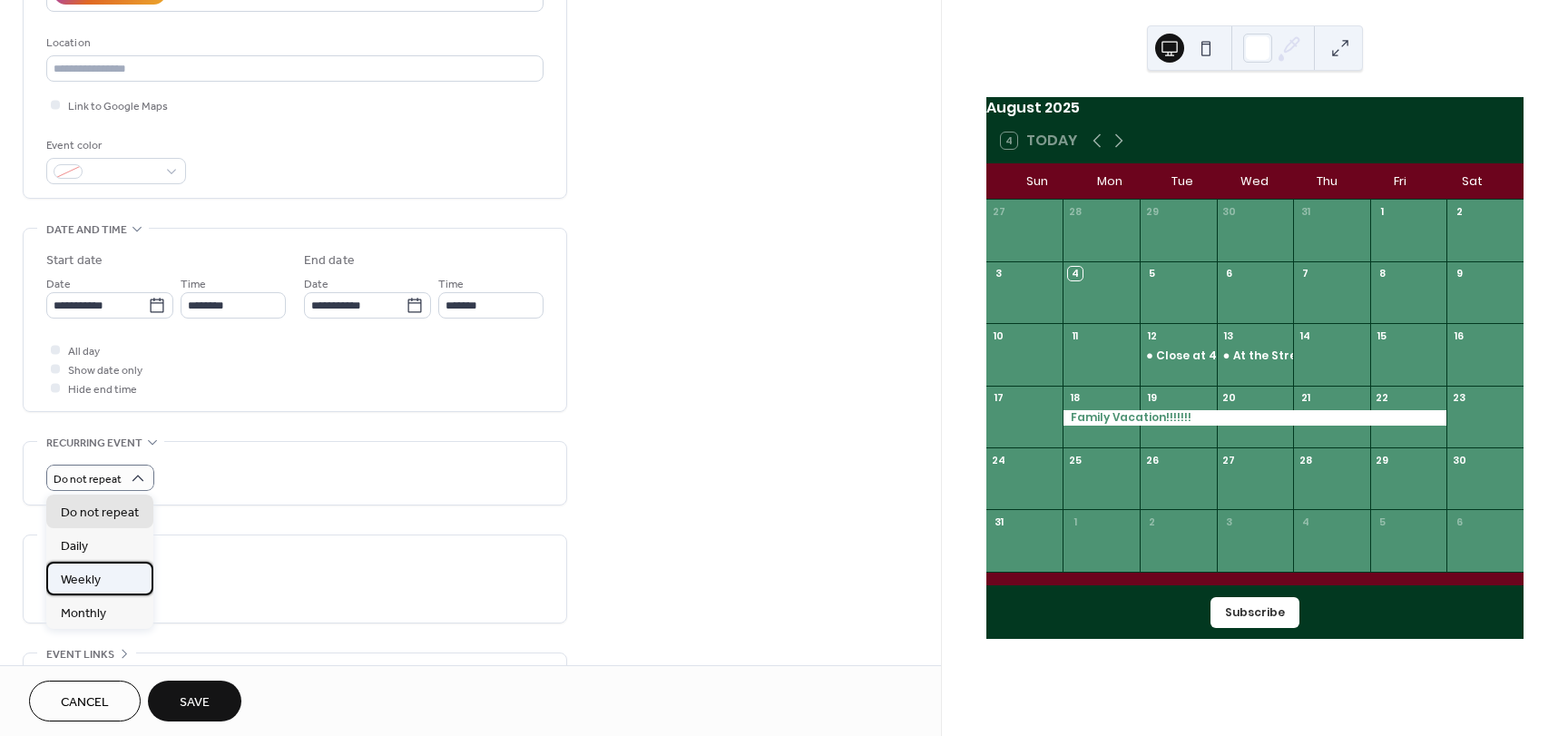 click on "Weekly" at bounding box center [81, 580] 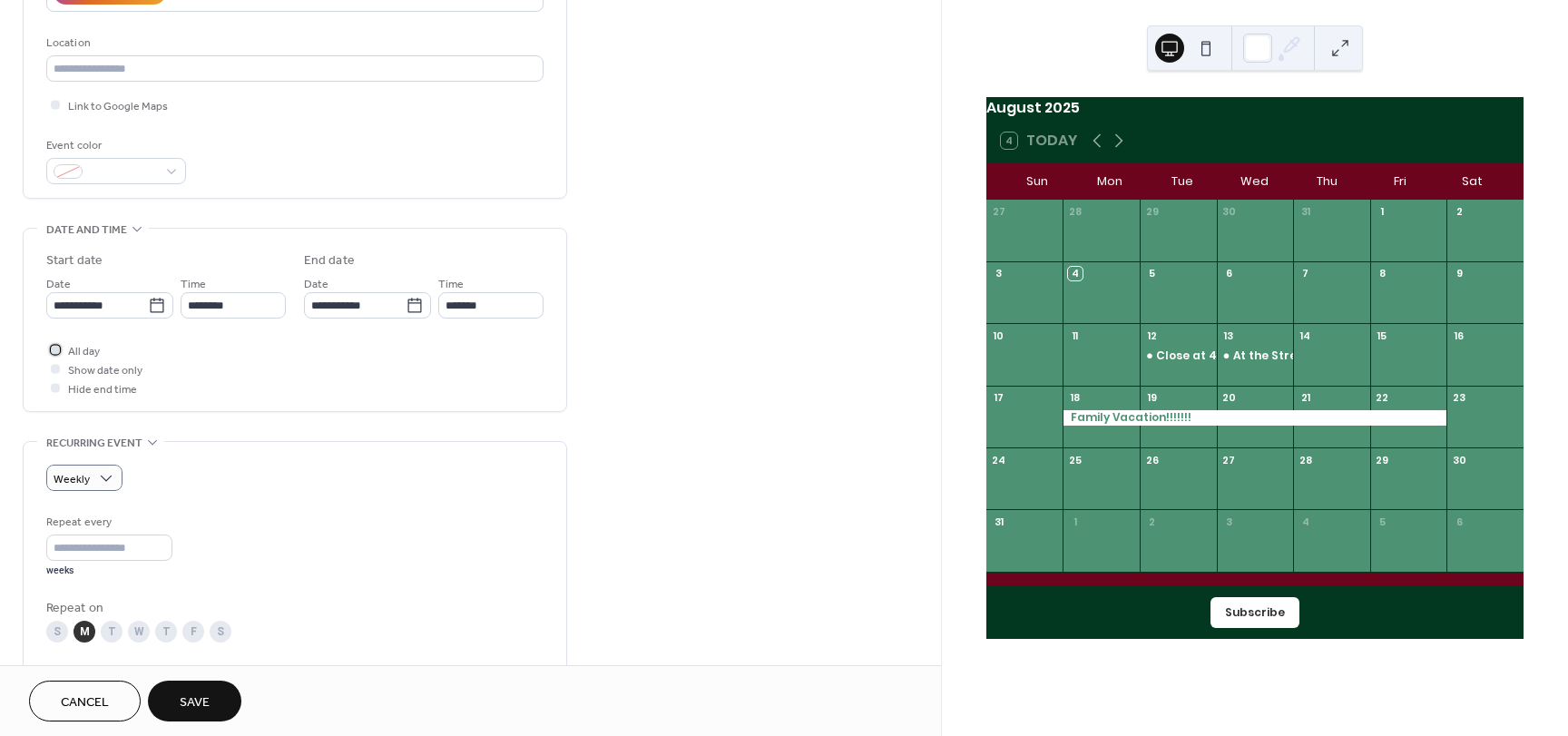 click at bounding box center [55, 349] 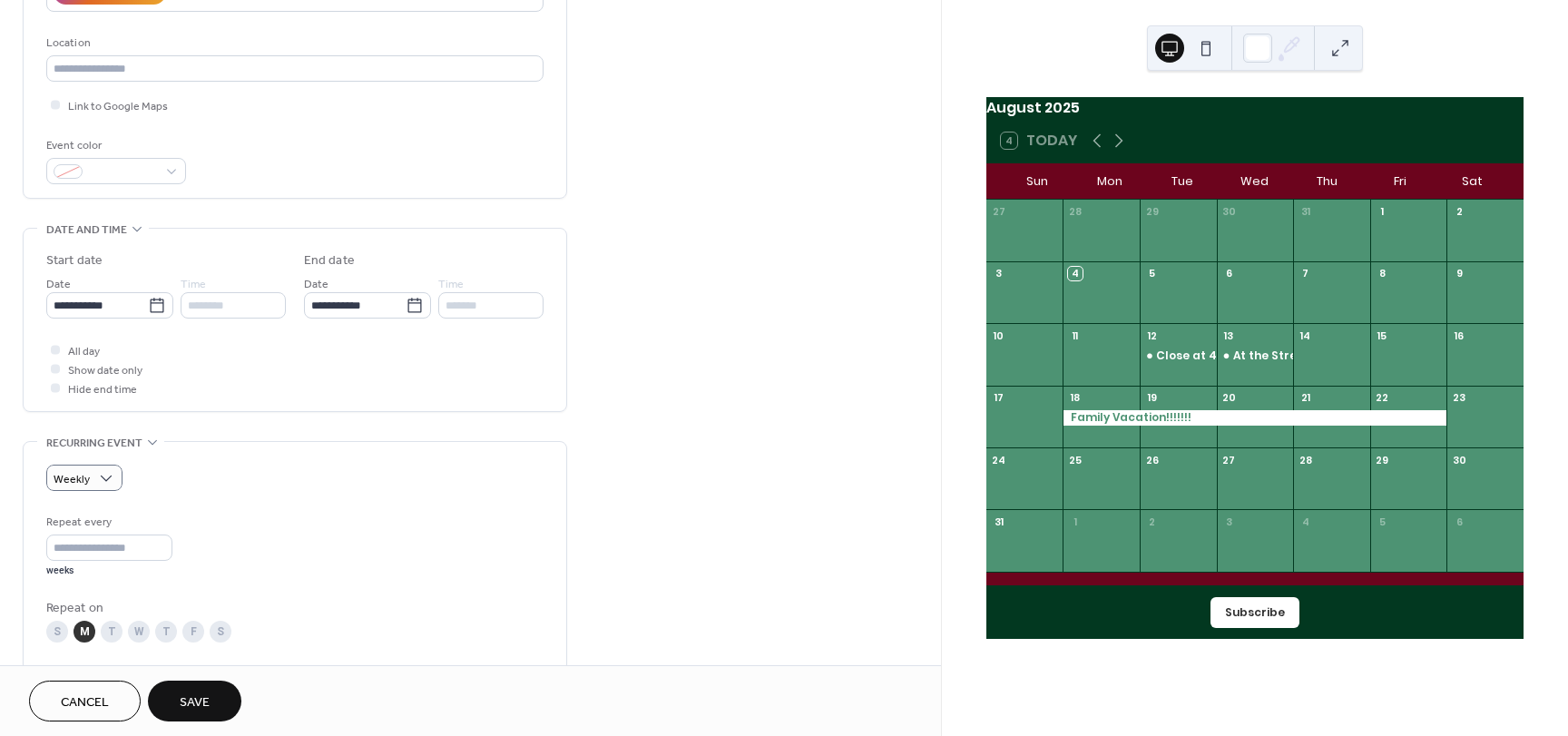 click on "Save" at bounding box center (194, 701) 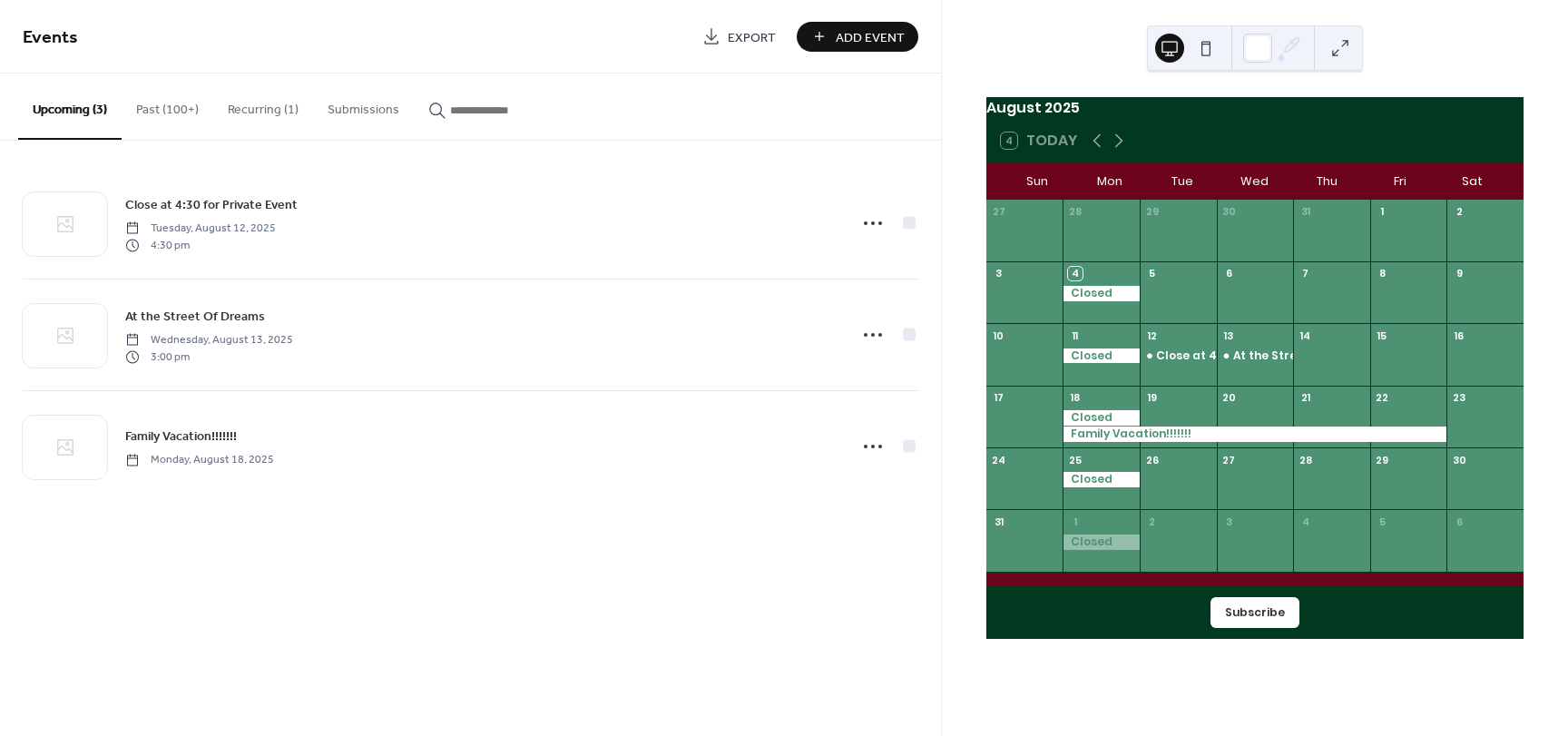 click on "Add Event" at bounding box center (870, 37) 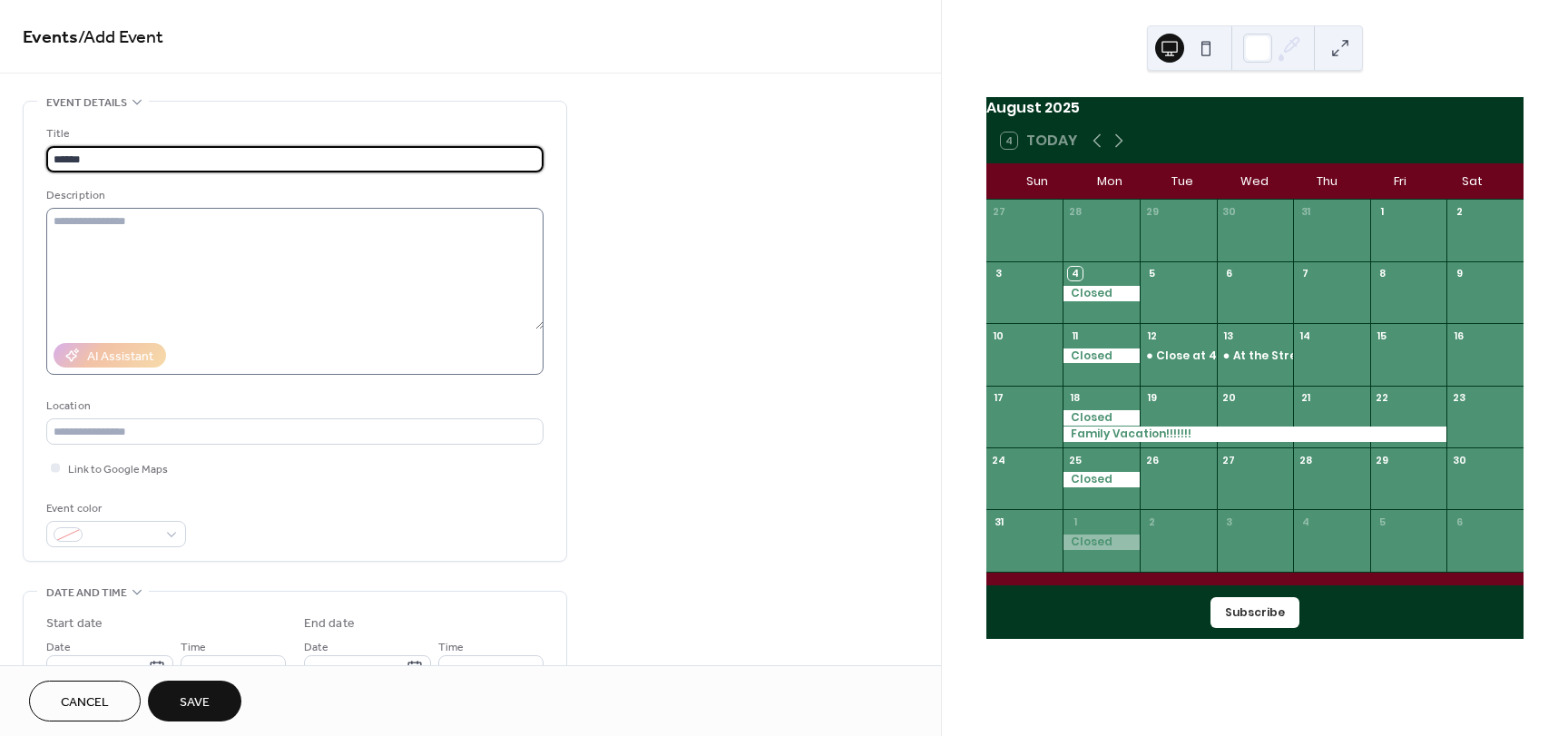 type on "******" 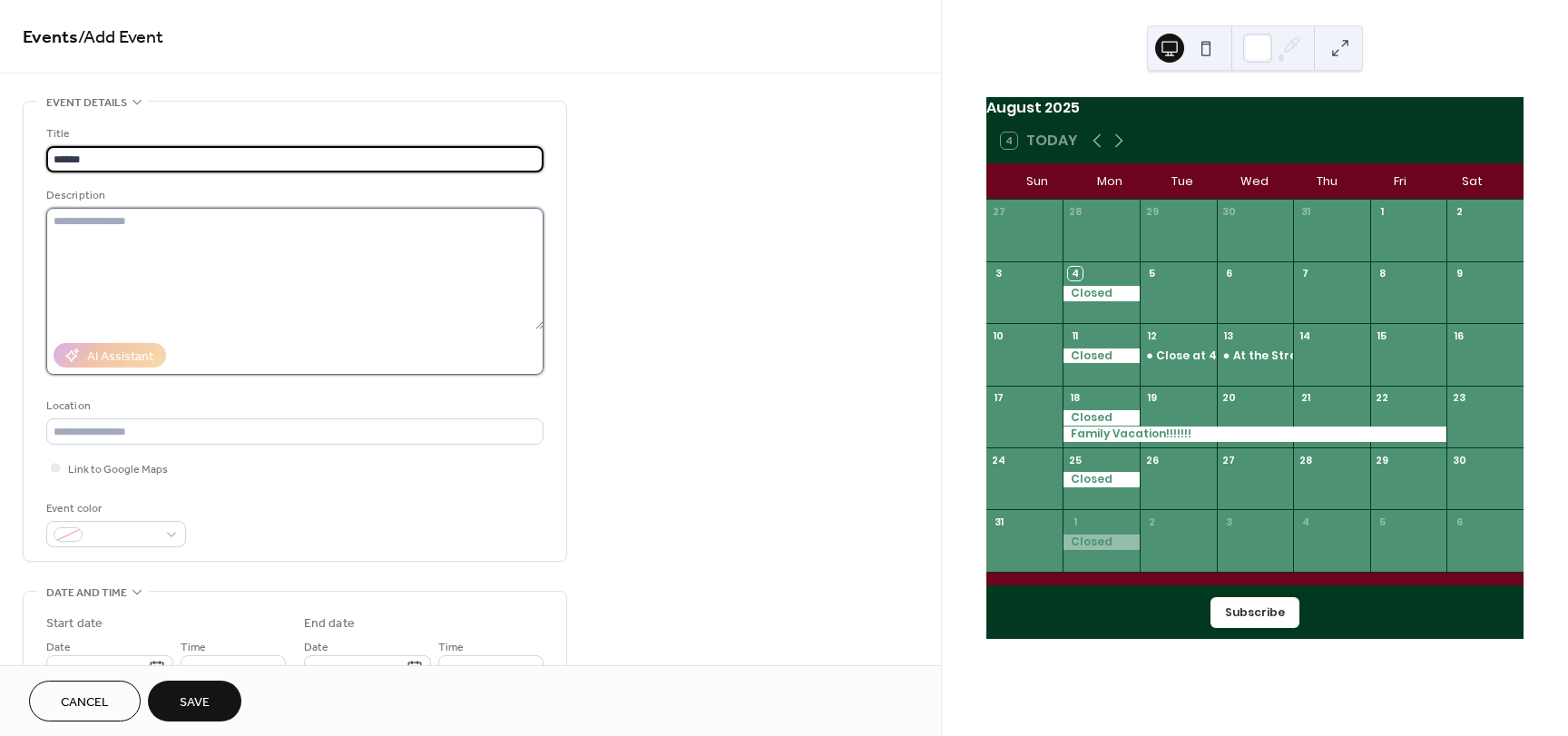 drag, startPoint x: 60, startPoint y: 222, endPoint x: 75, endPoint y: 222, distance: 15 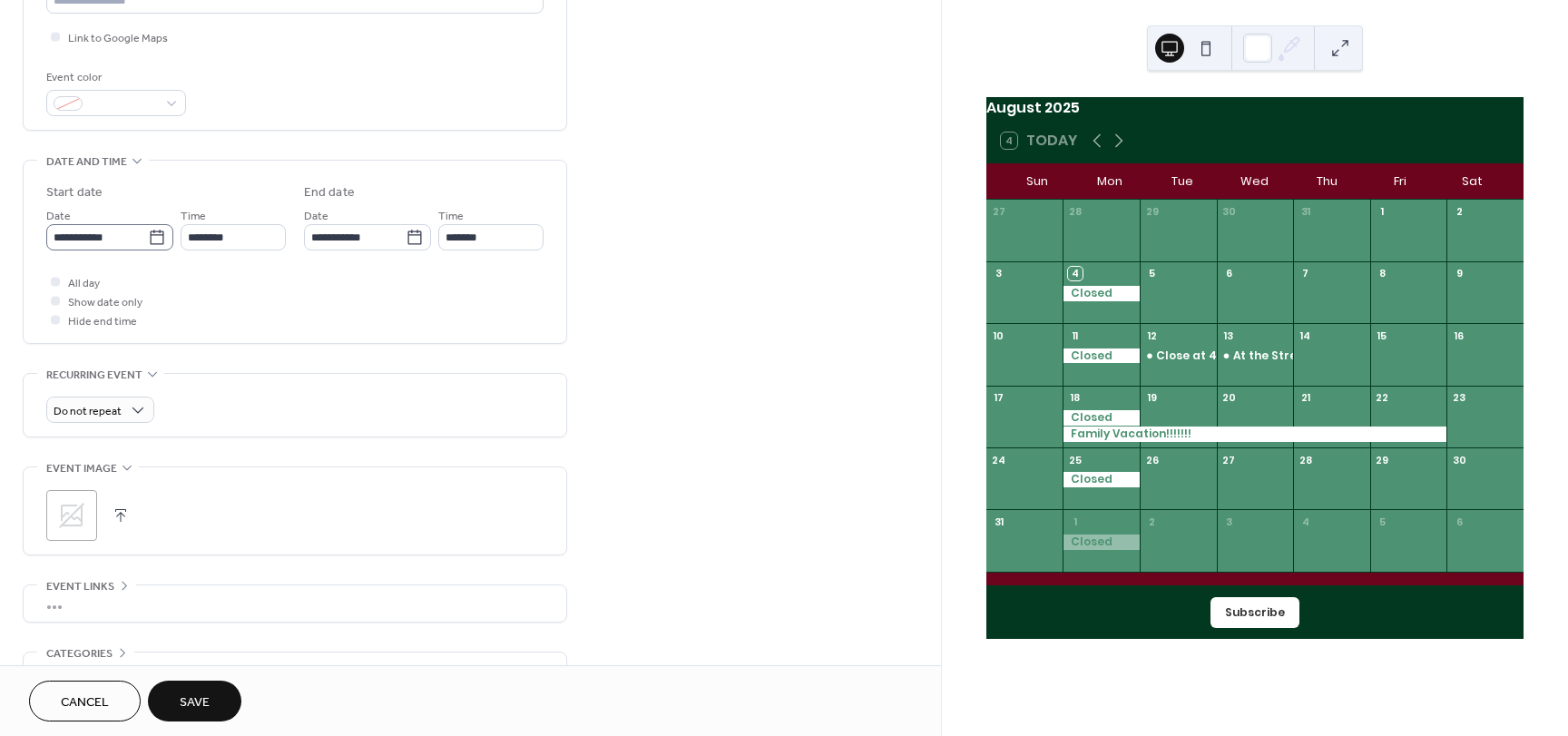 scroll, scrollTop: 359, scrollLeft: 0, axis: vertical 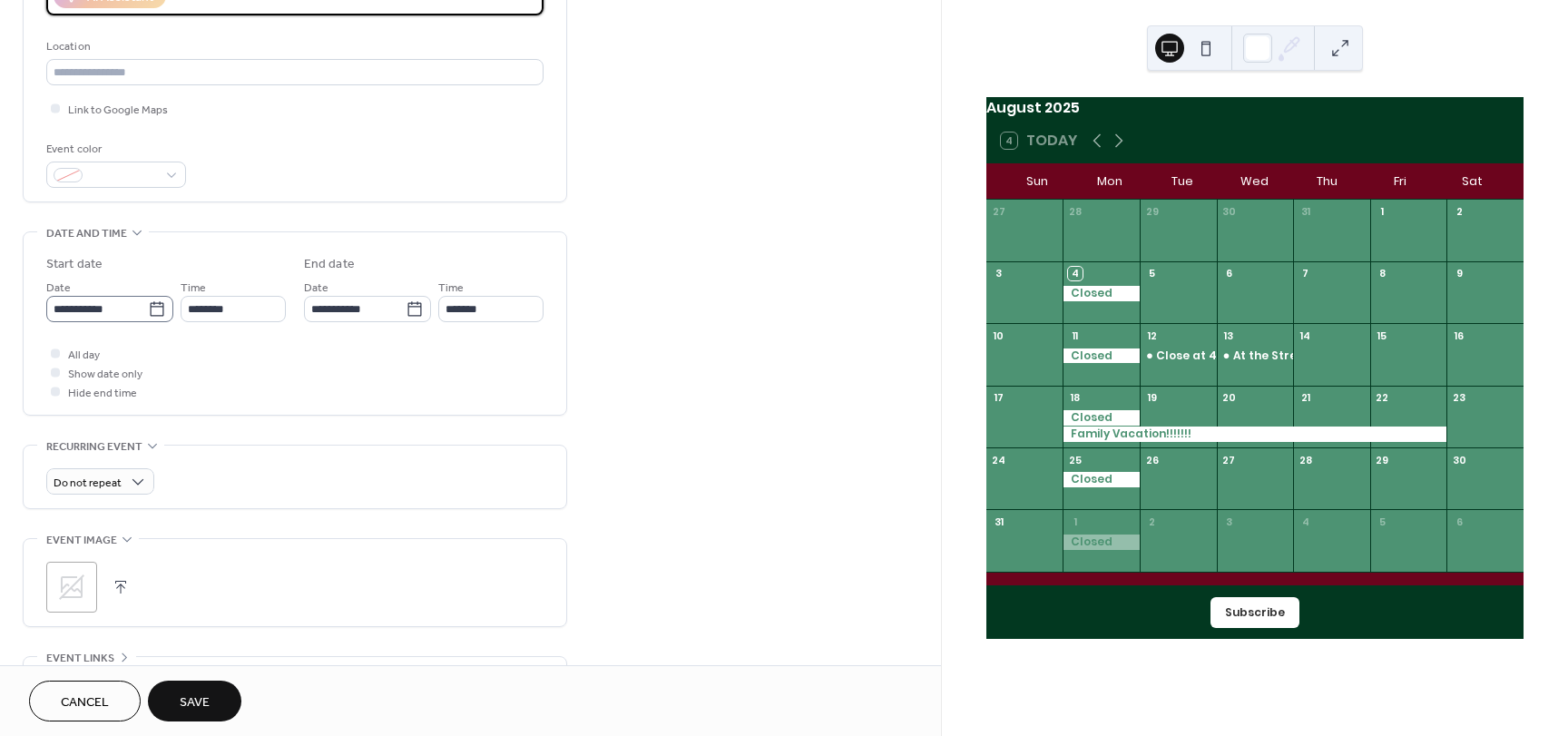 type on "*******" 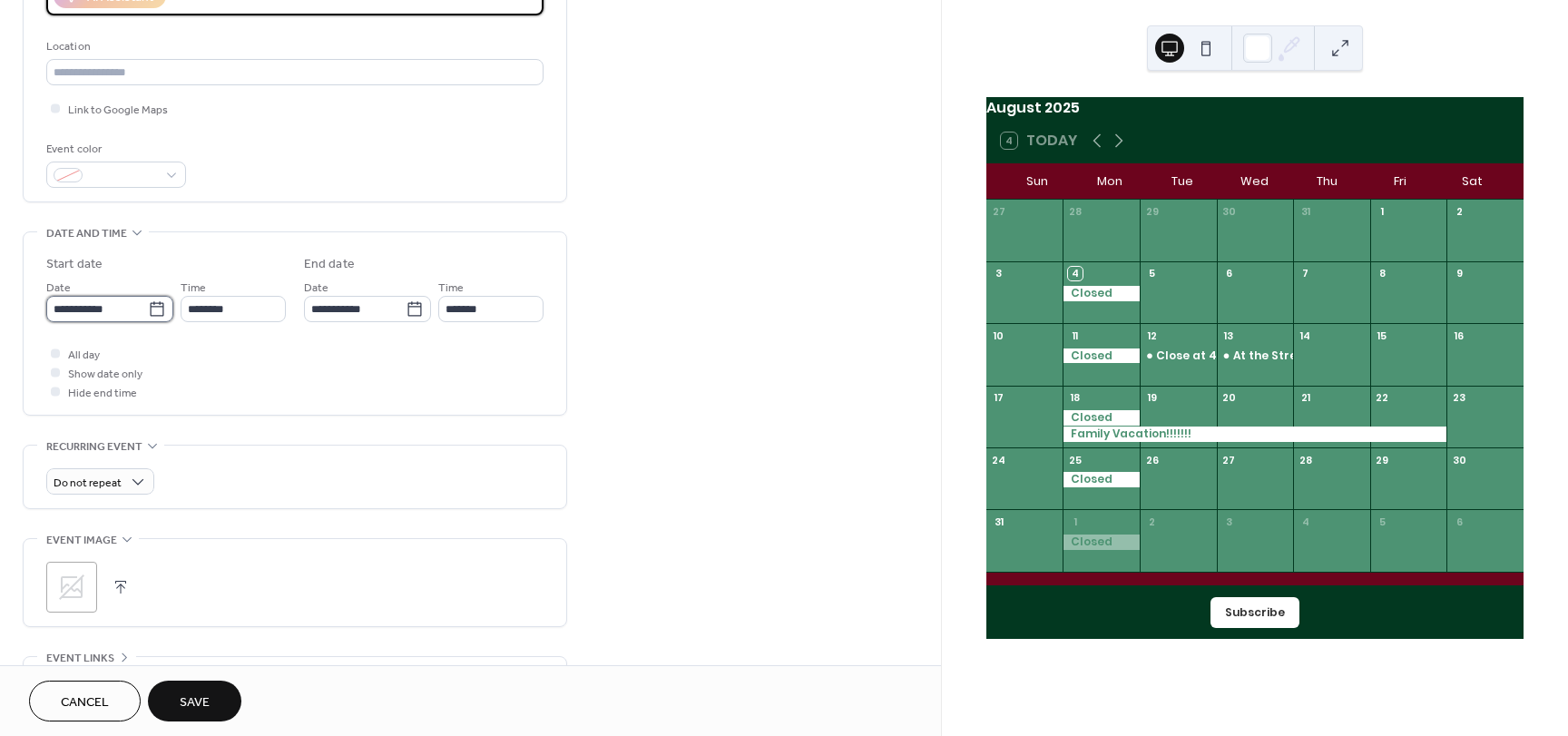 click on "**********" at bounding box center [97, 309] 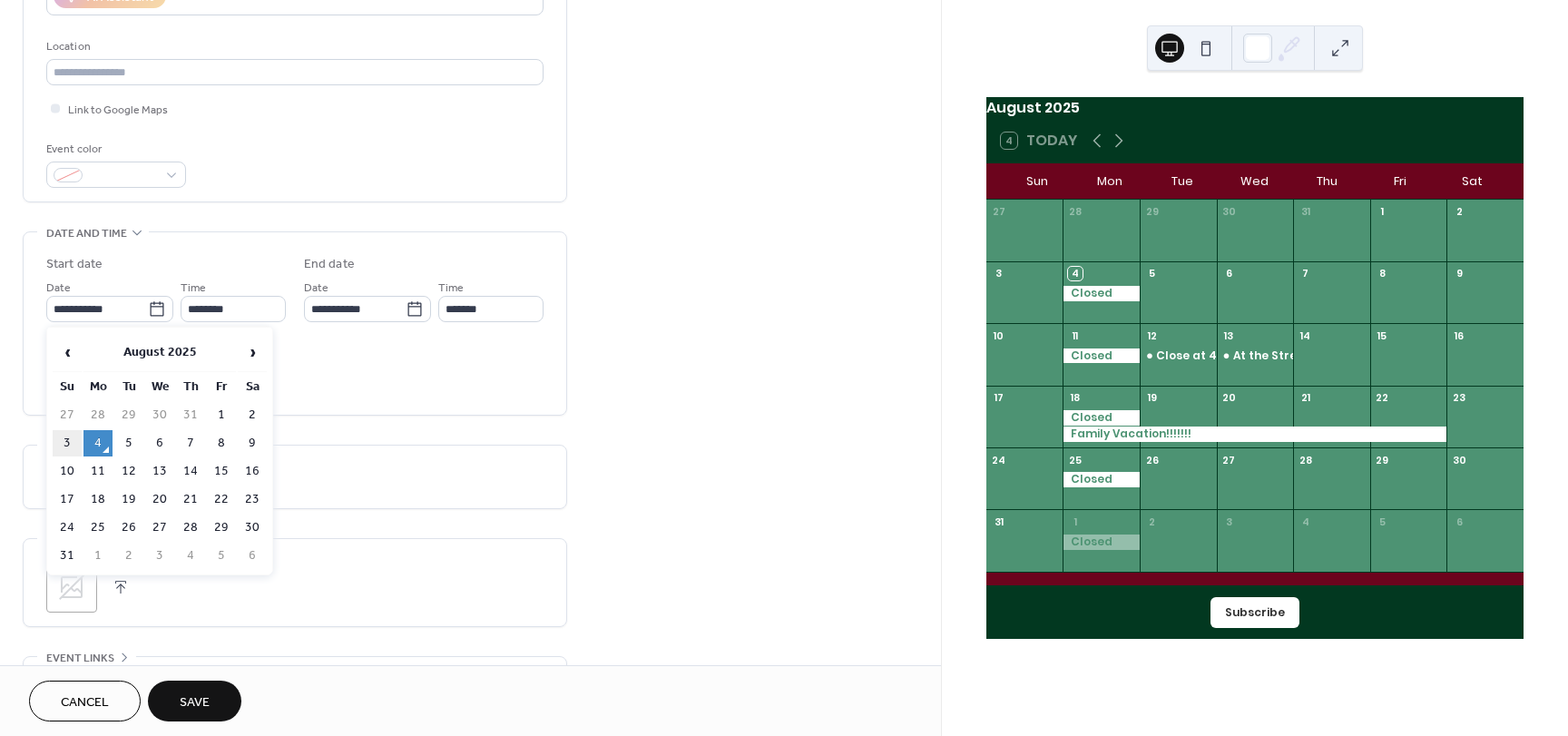 click on "3" at bounding box center [67, 443] 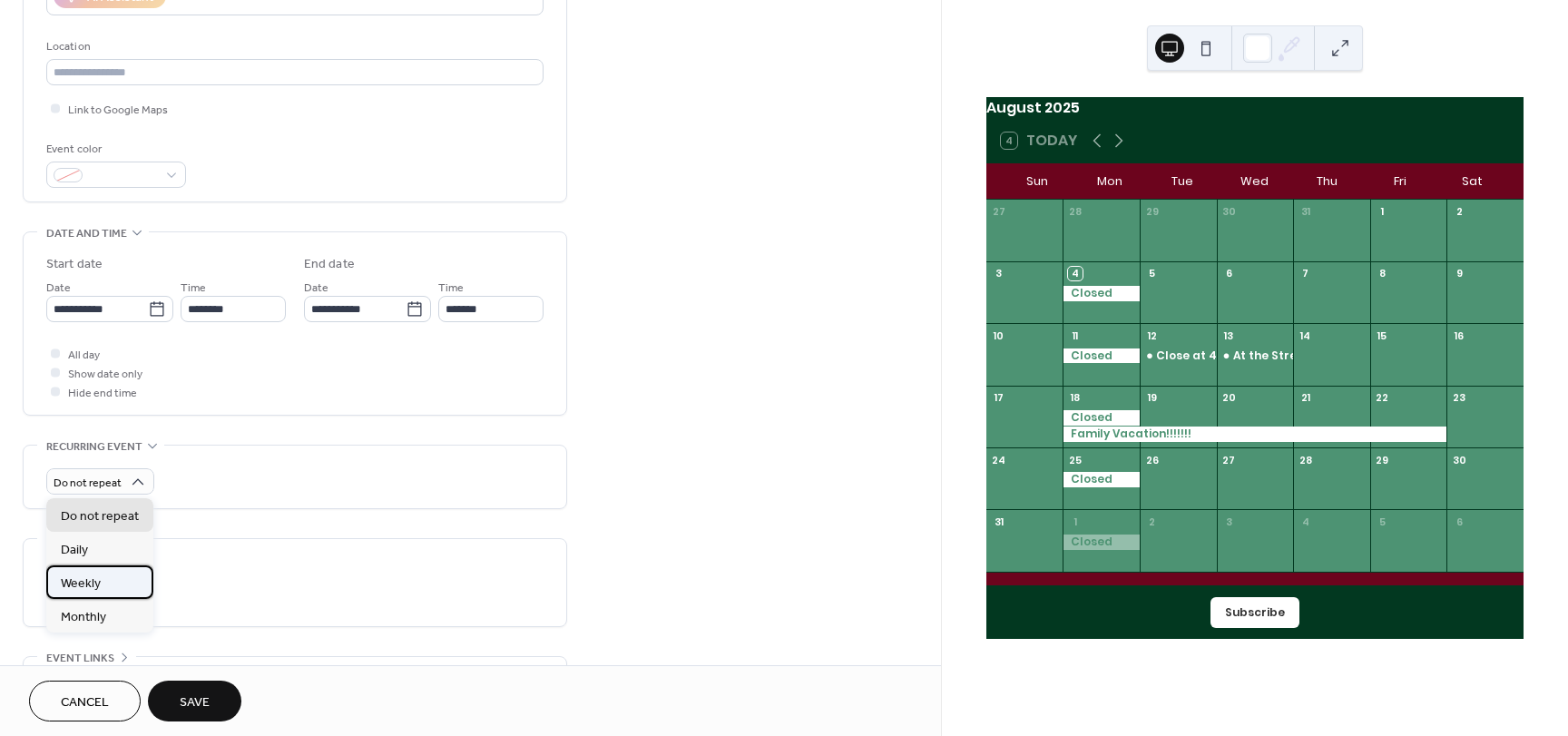 click on "Weekly" at bounding box center (81, 584) 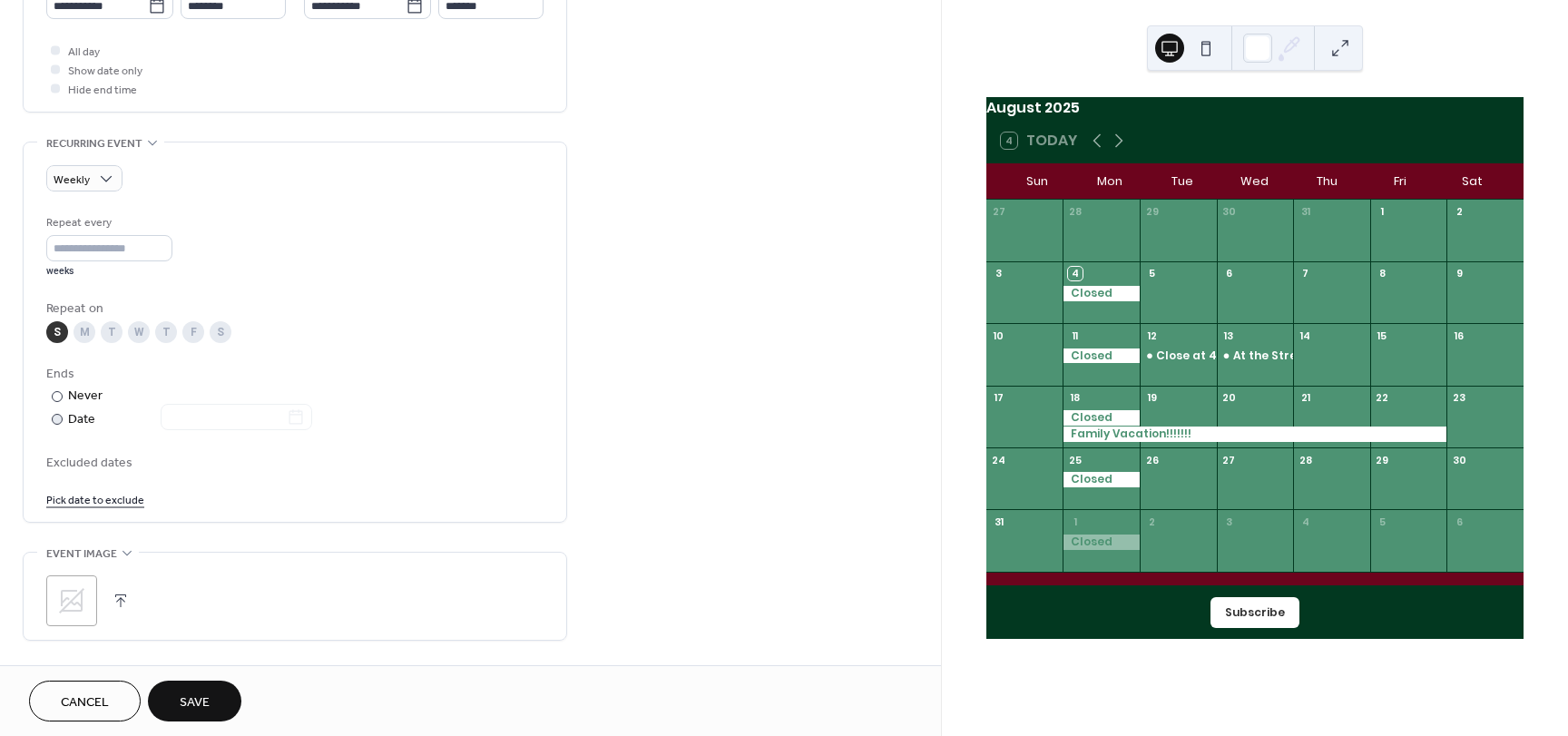 scroll, scrollTop: 722, scrollLeft: 0, axis: vertical 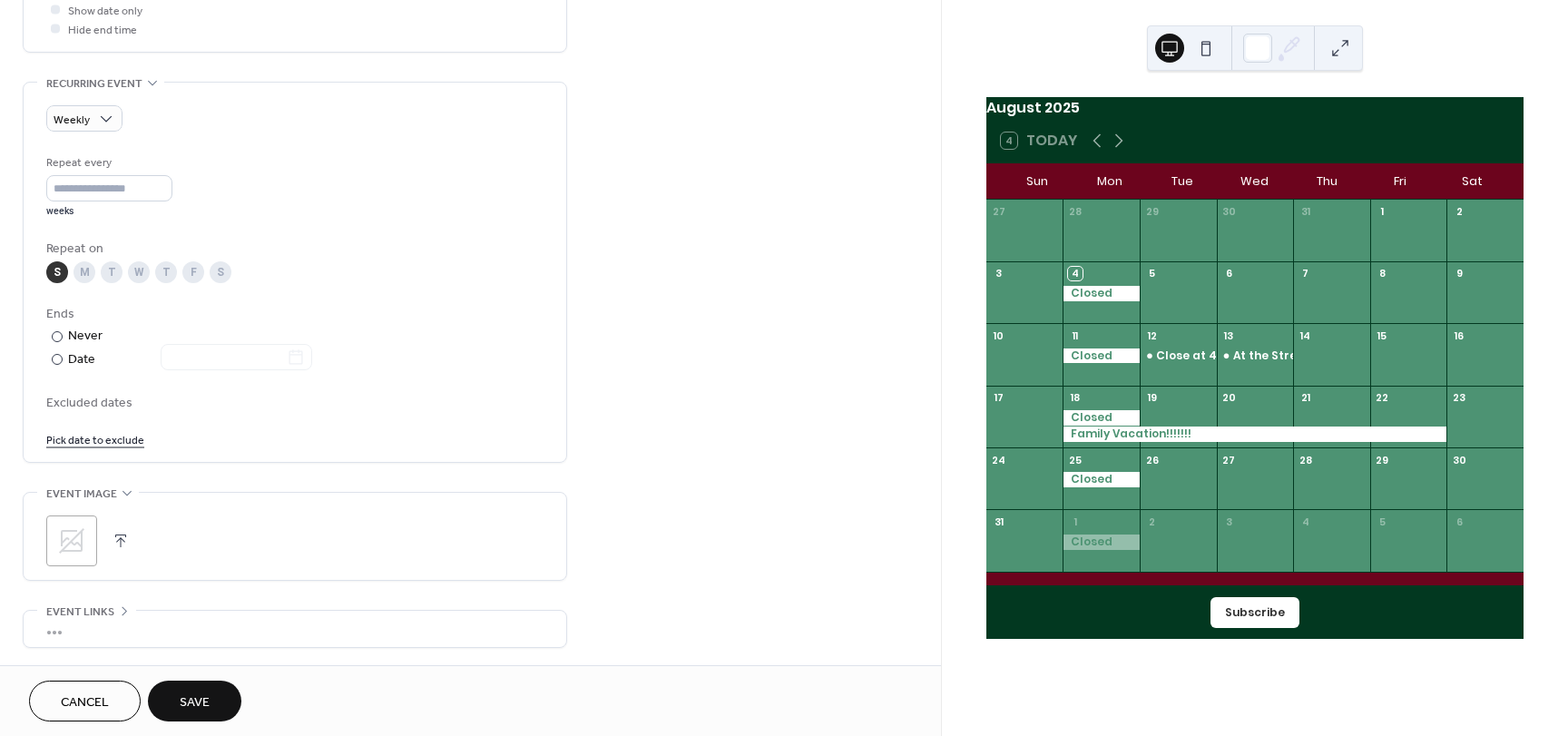 click on "Save" at bounding box center [194, 702] 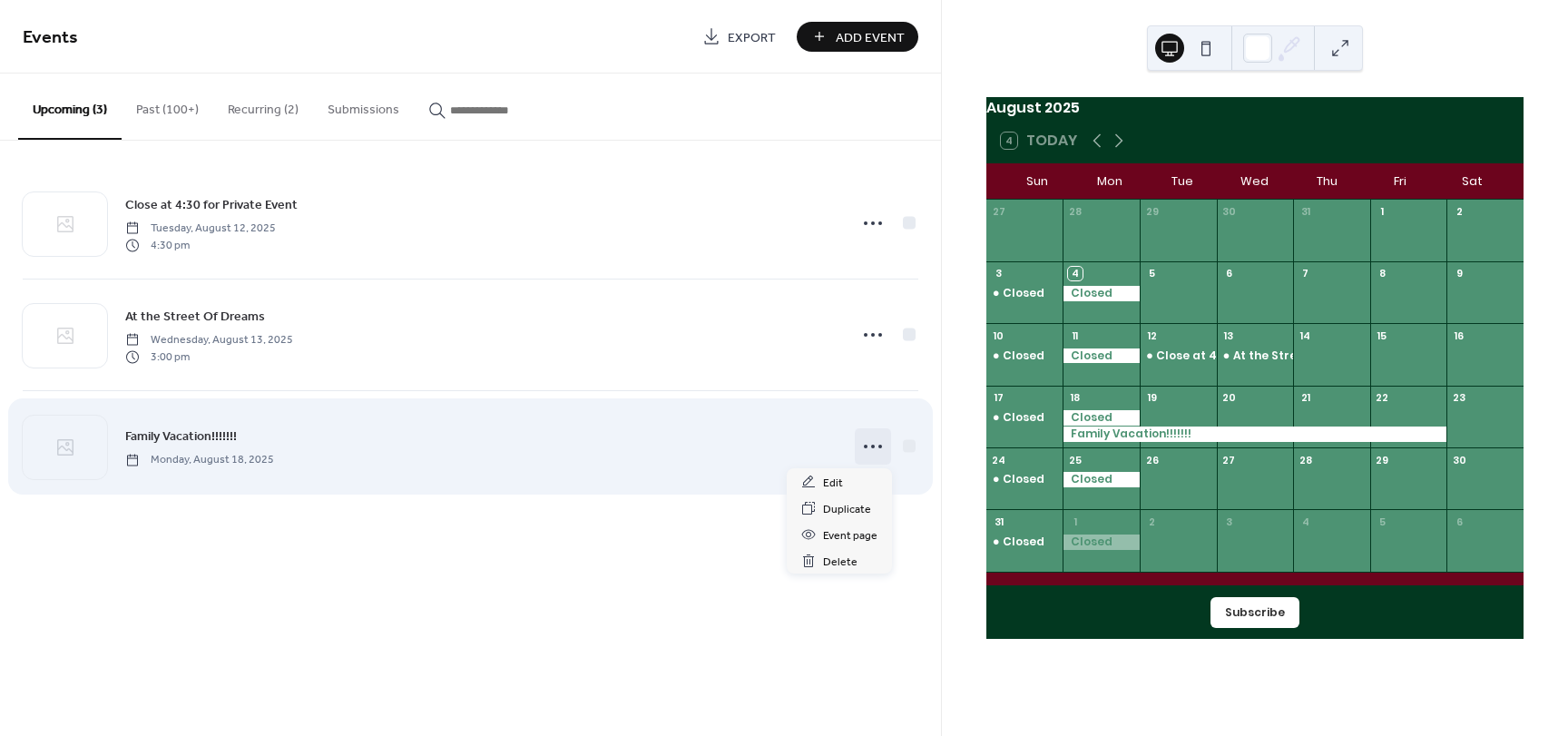 click 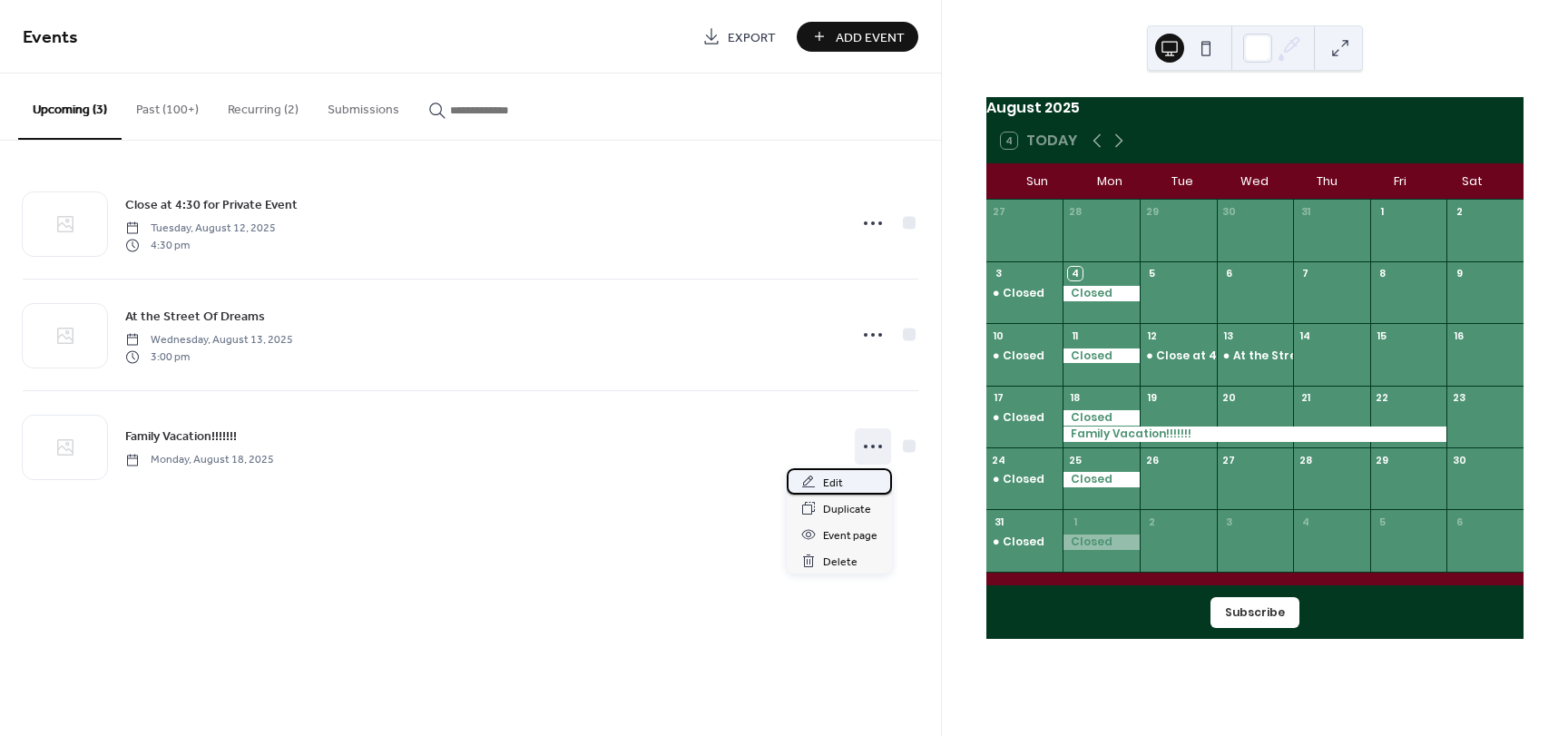 click on "Edit" at bounding box center [833, 483] 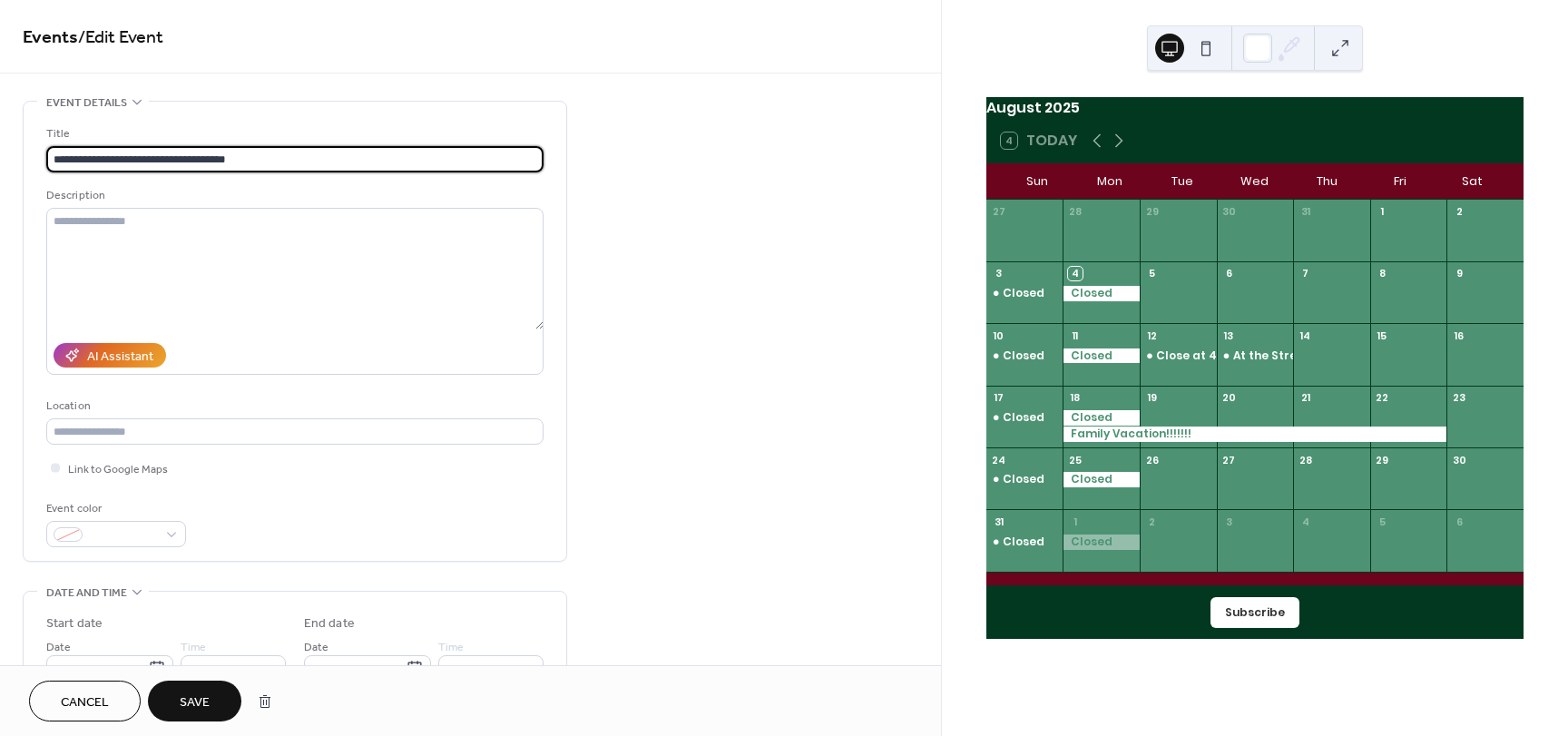 type on "**********" 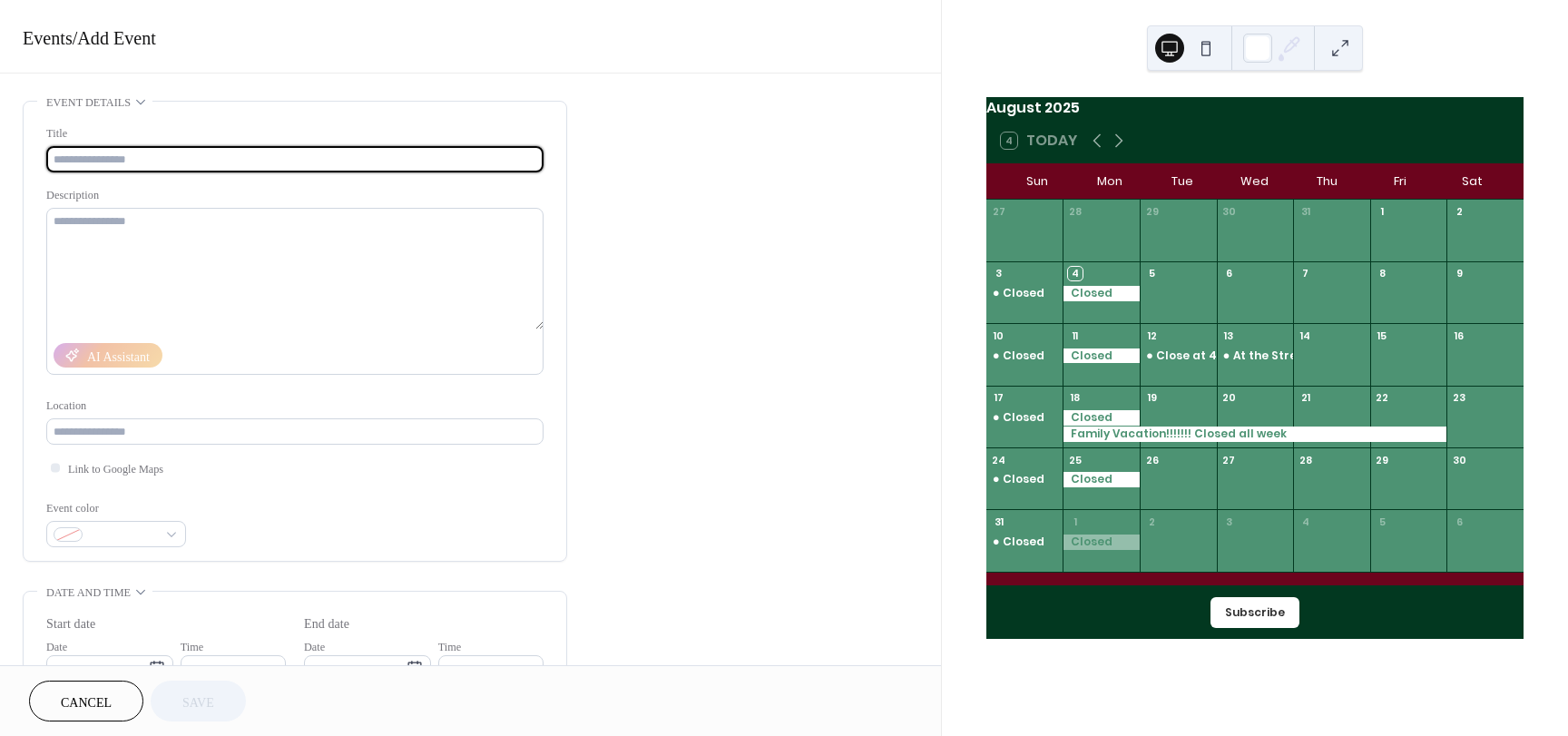 scroll, scrollTop: 0, scrollLeft: 0, axis: both 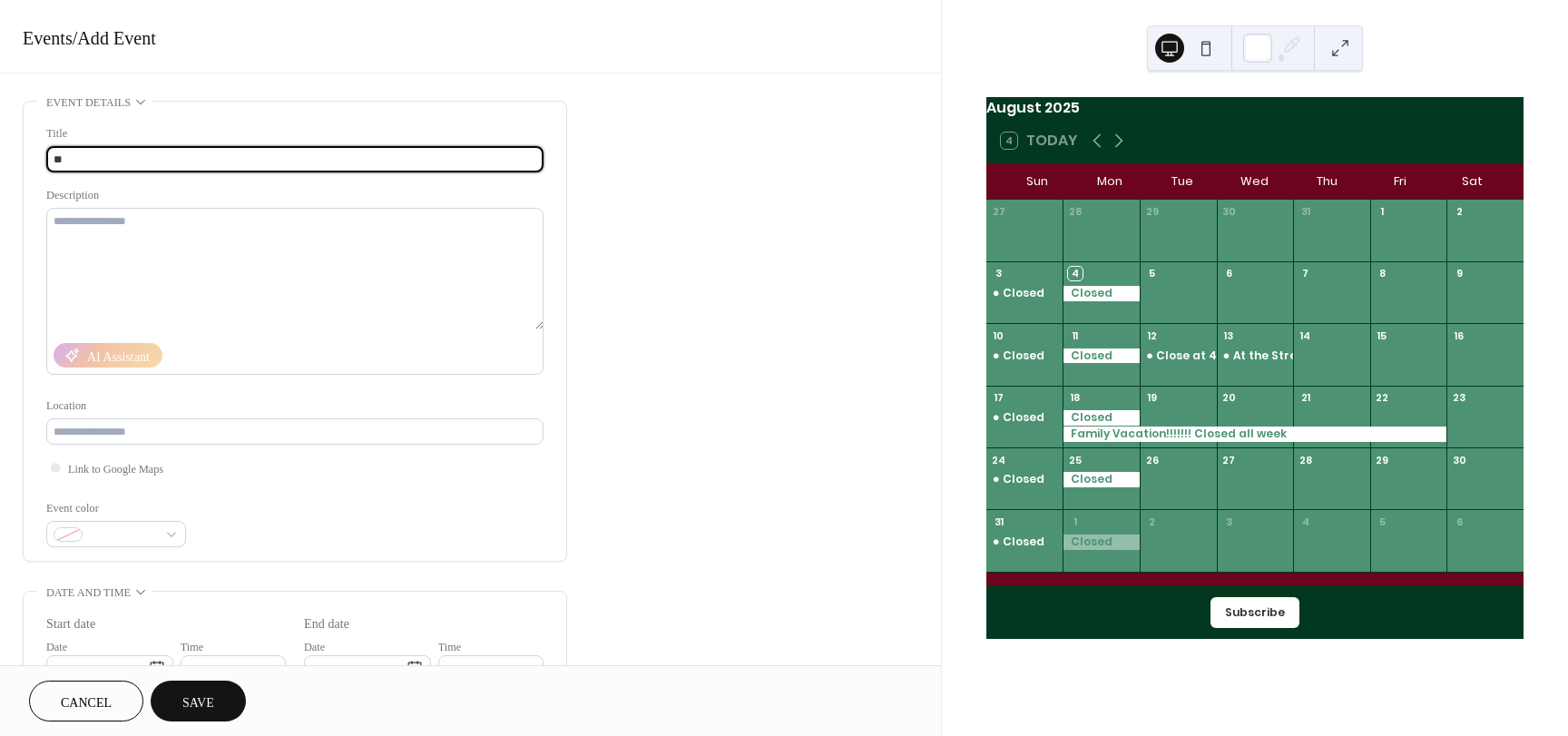type on "*" 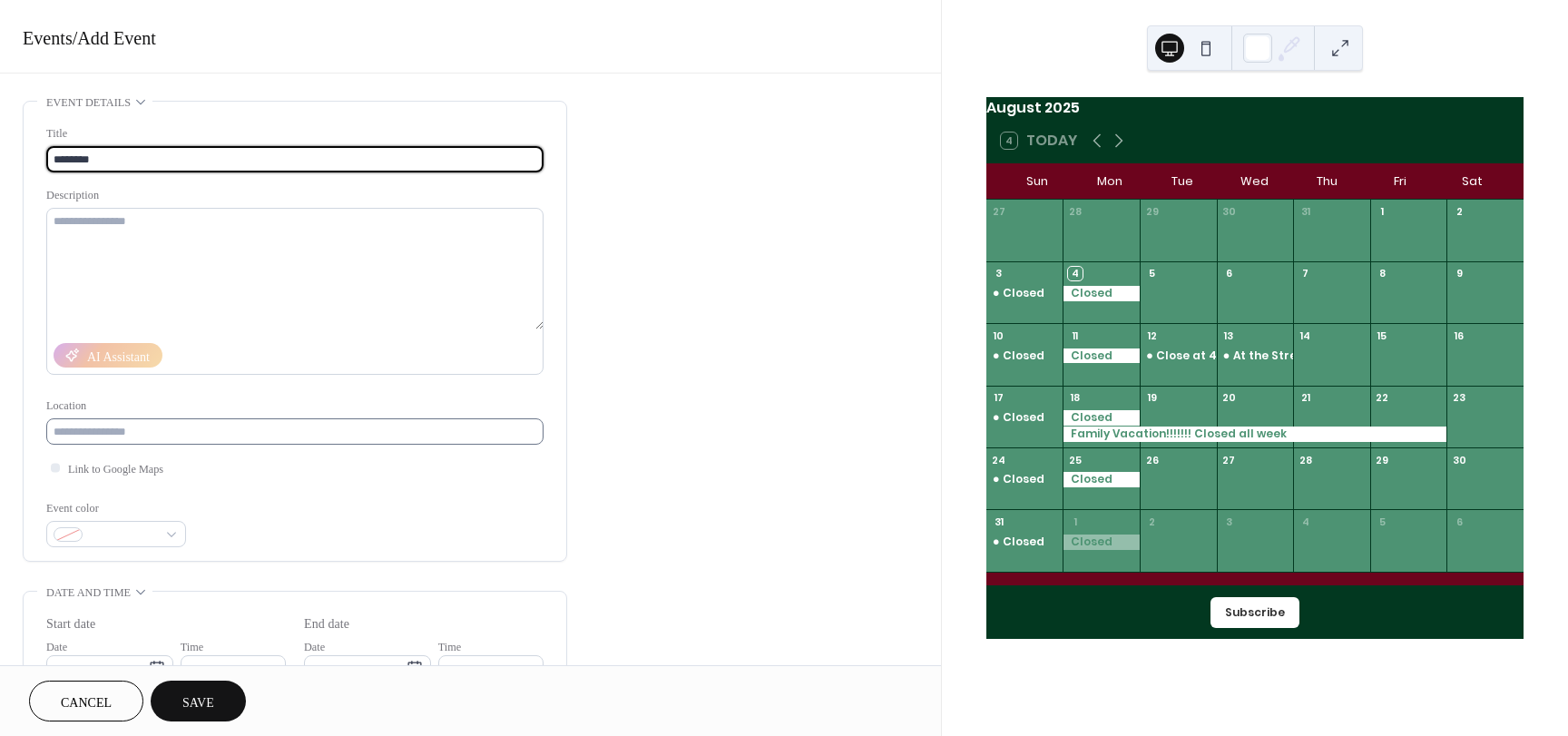 type on "********" 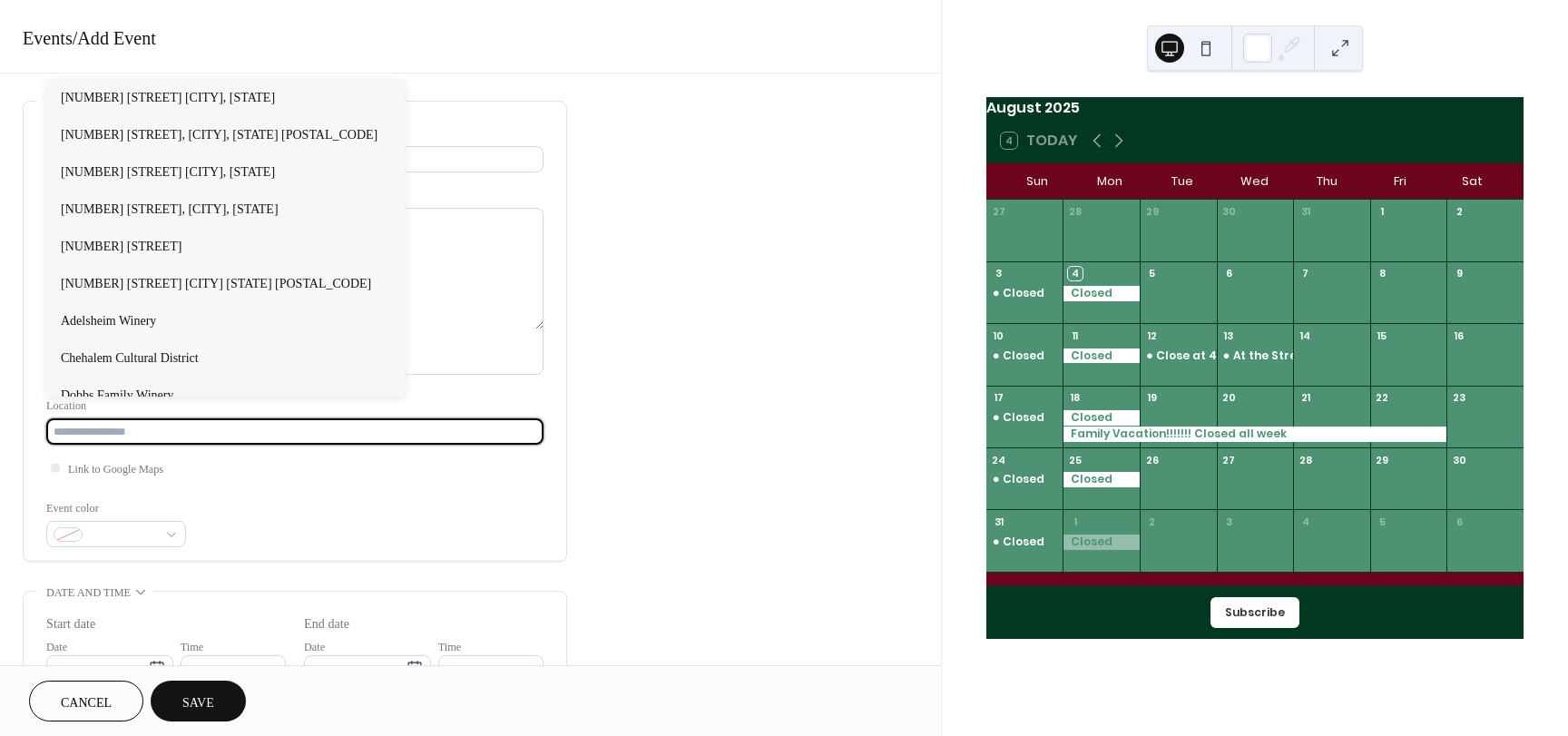 click at bounding box center [295, 431] 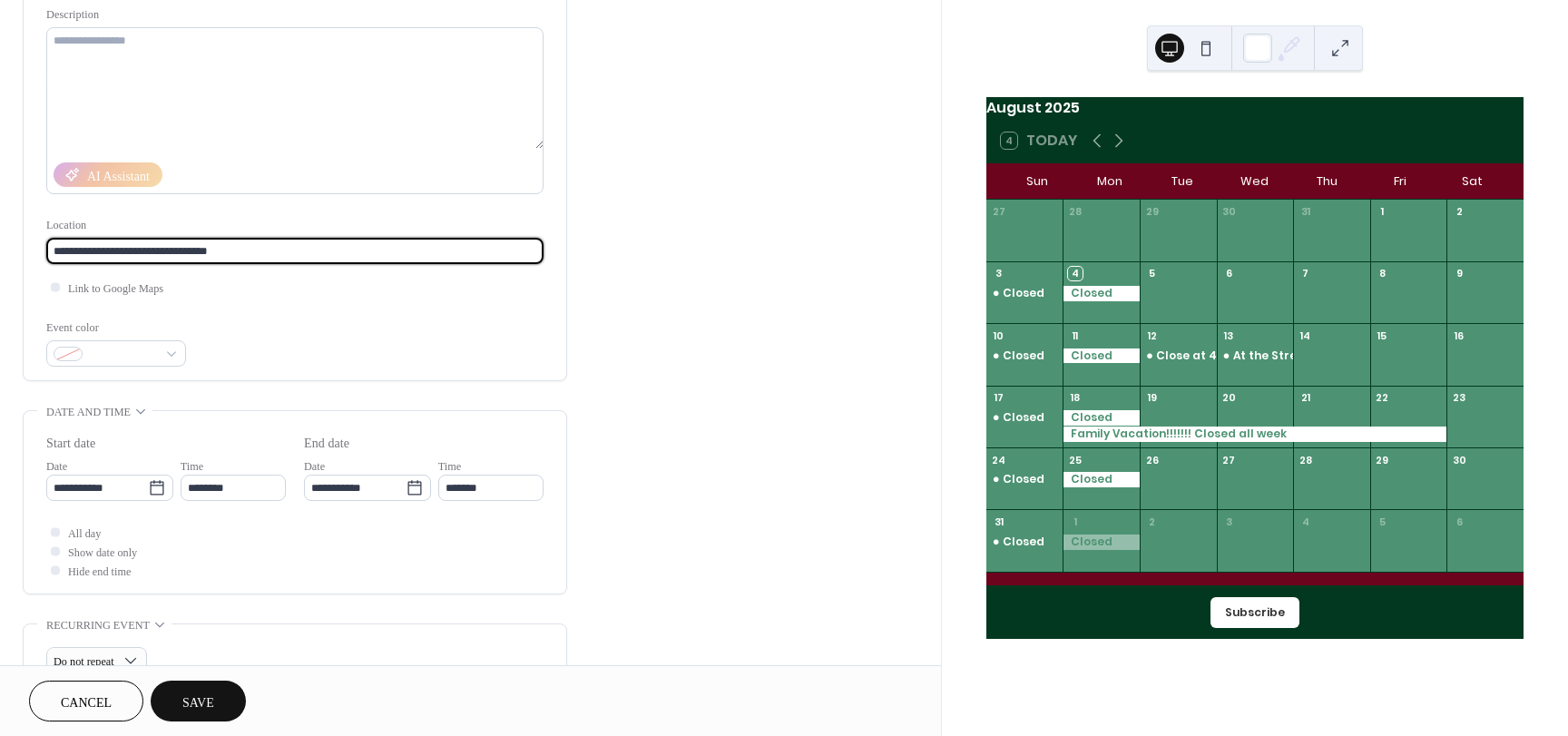 scroll, scrollTop: 182, scrollLeft: 0, axis: vertical 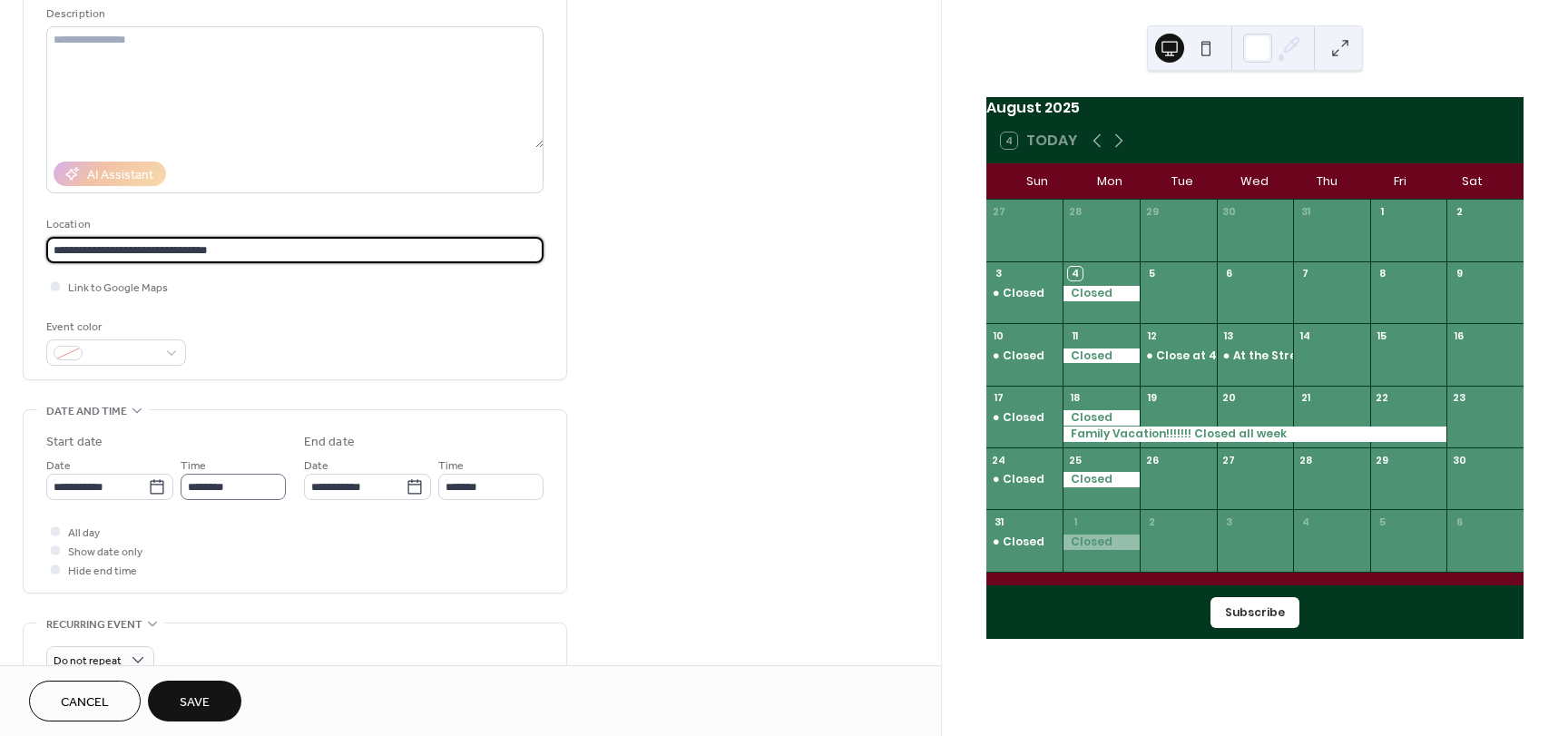 type on "**********" 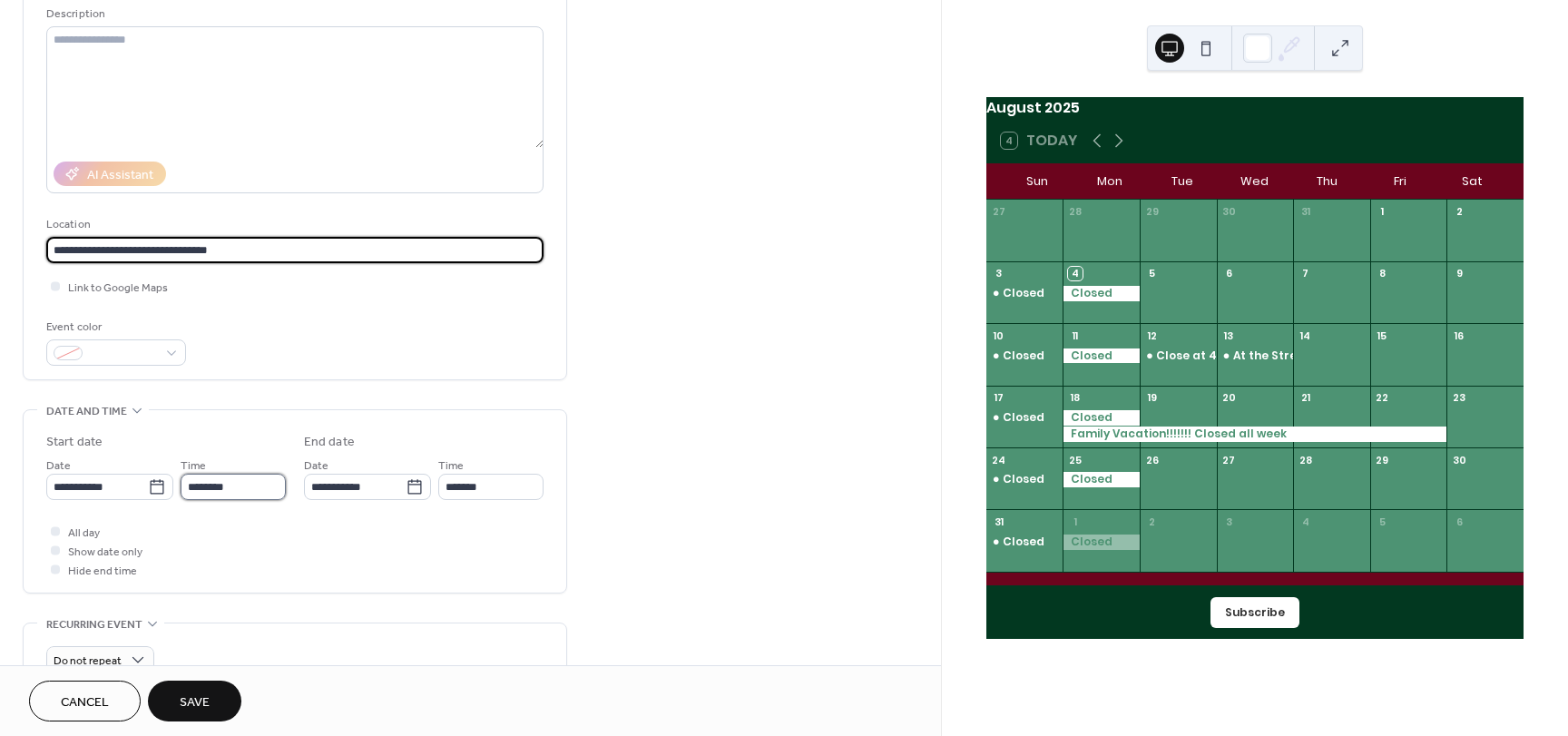 click on "********" at bounding box center (233, 486) 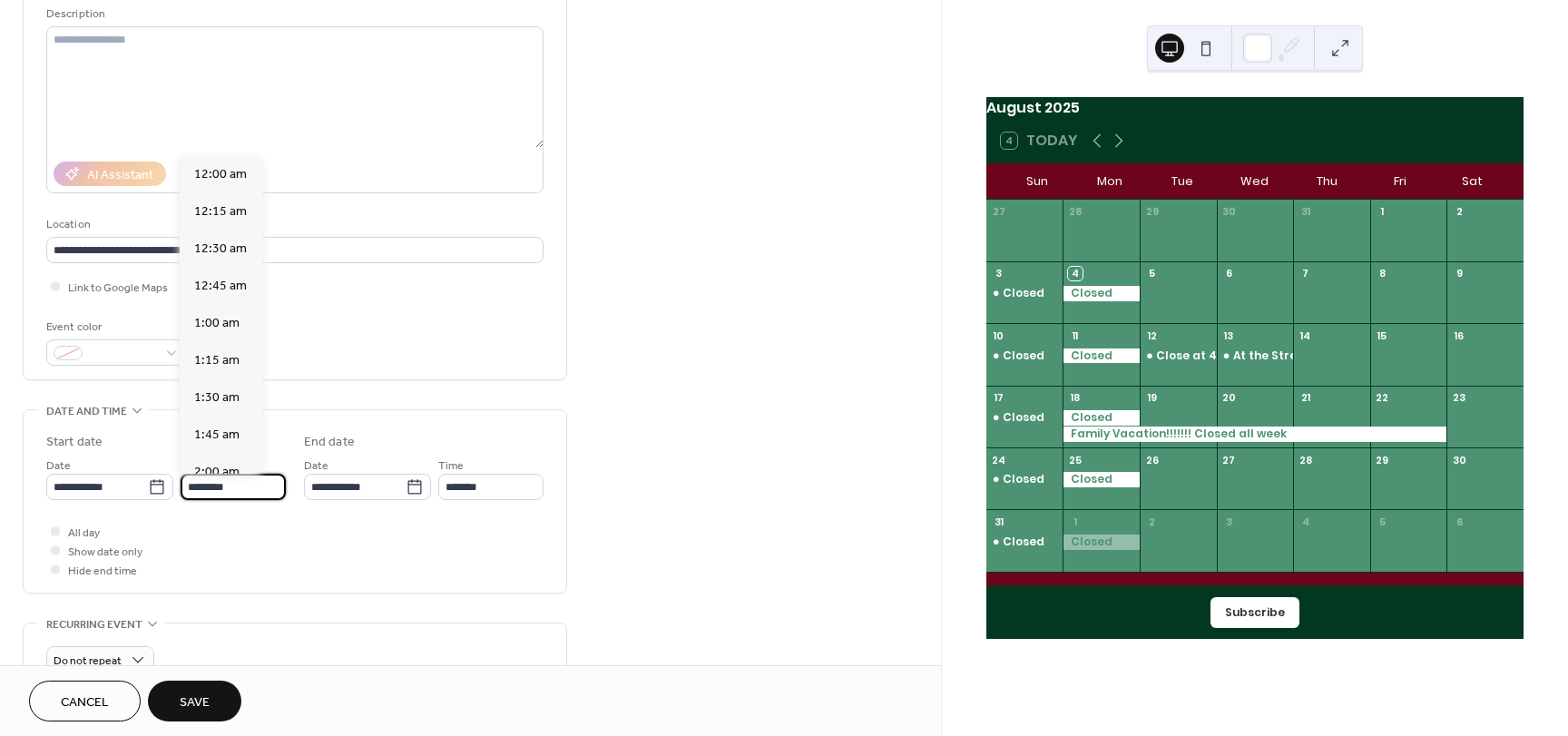 scroll, scrollTop: 1786, scrollLeft: 0, axis: vertical 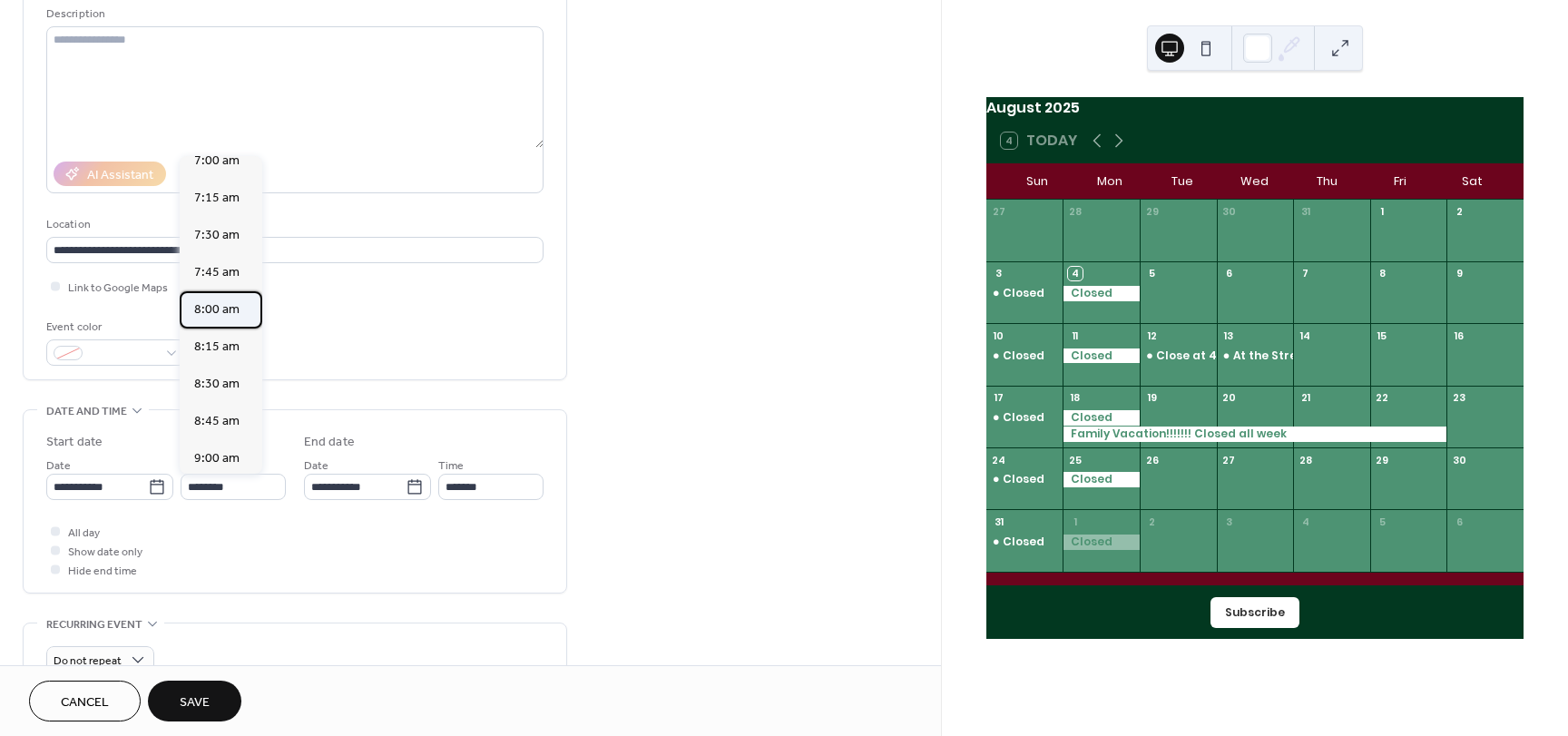 click on "8:00 am" at bounding box center [217, 309] 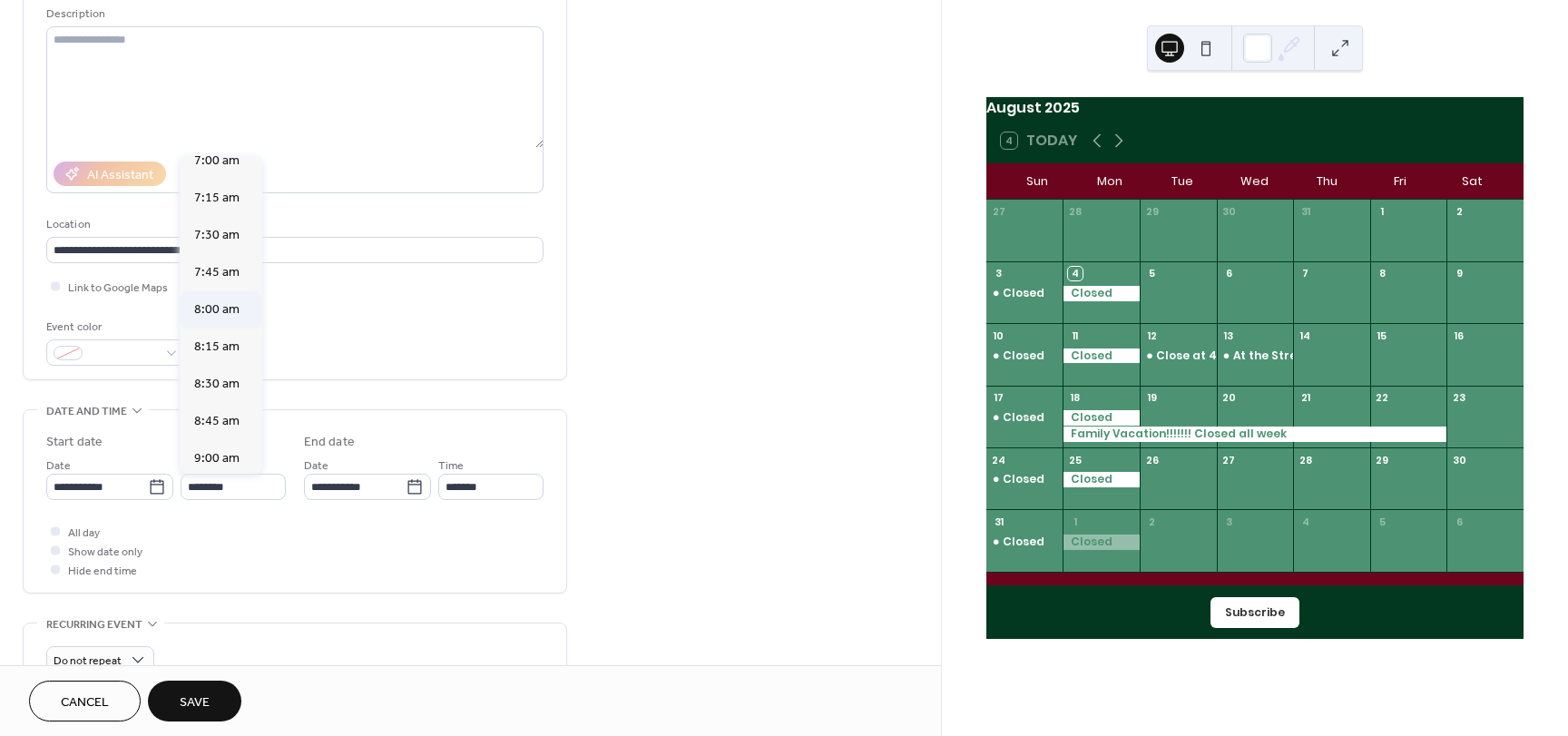 type on "*******" 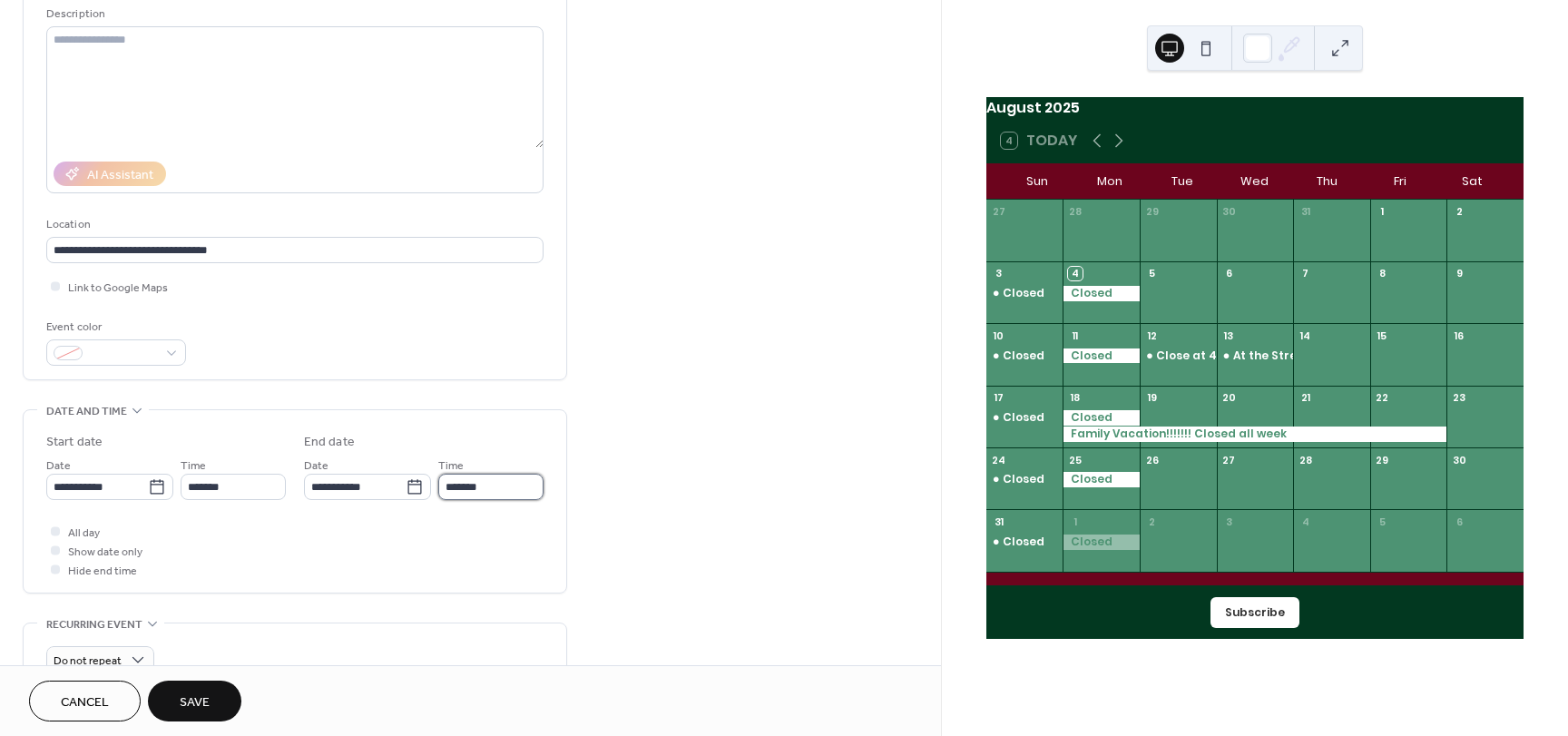click on "*******" at bounding box center [491, 486] 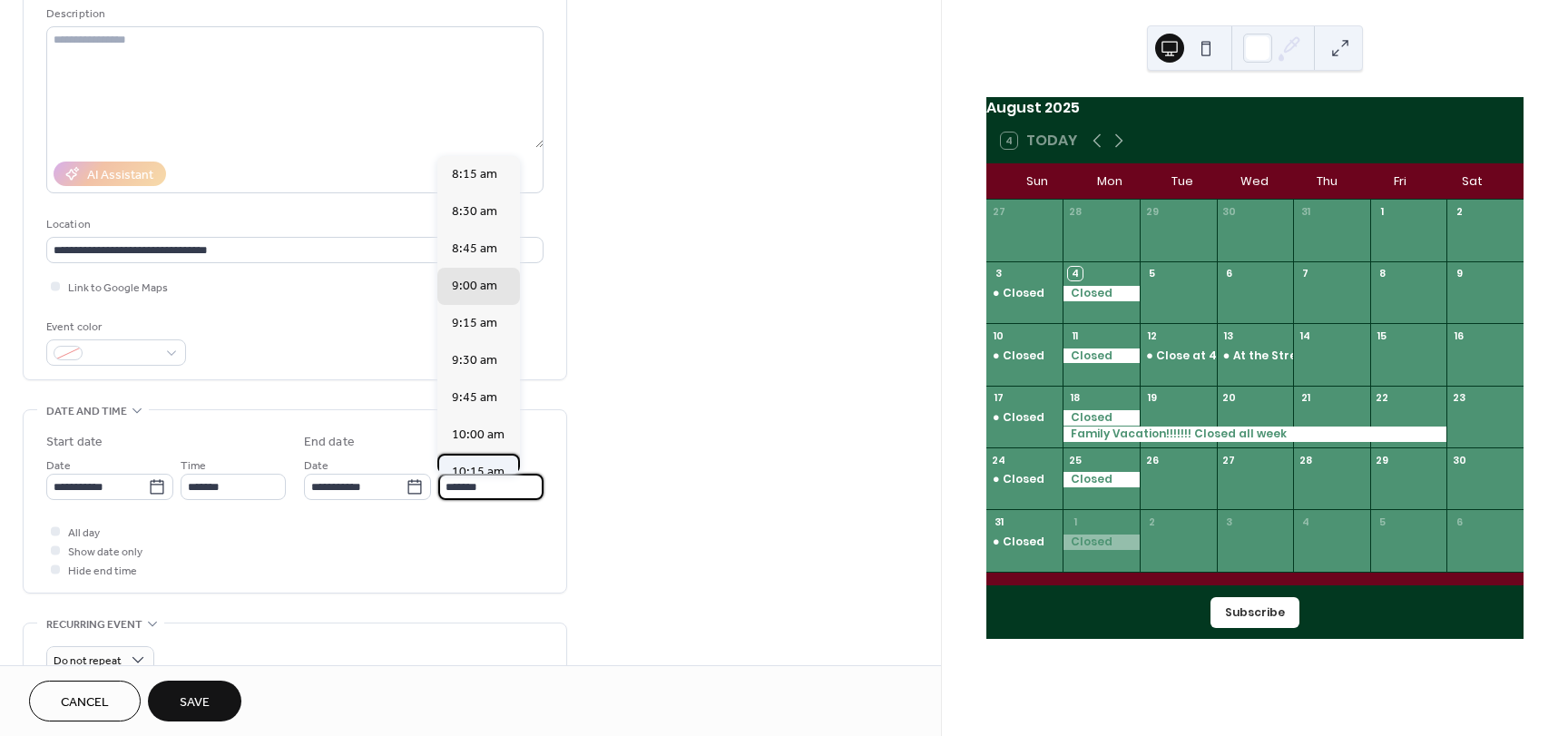 click on "10:15 am" at bounding box center (478, 472) 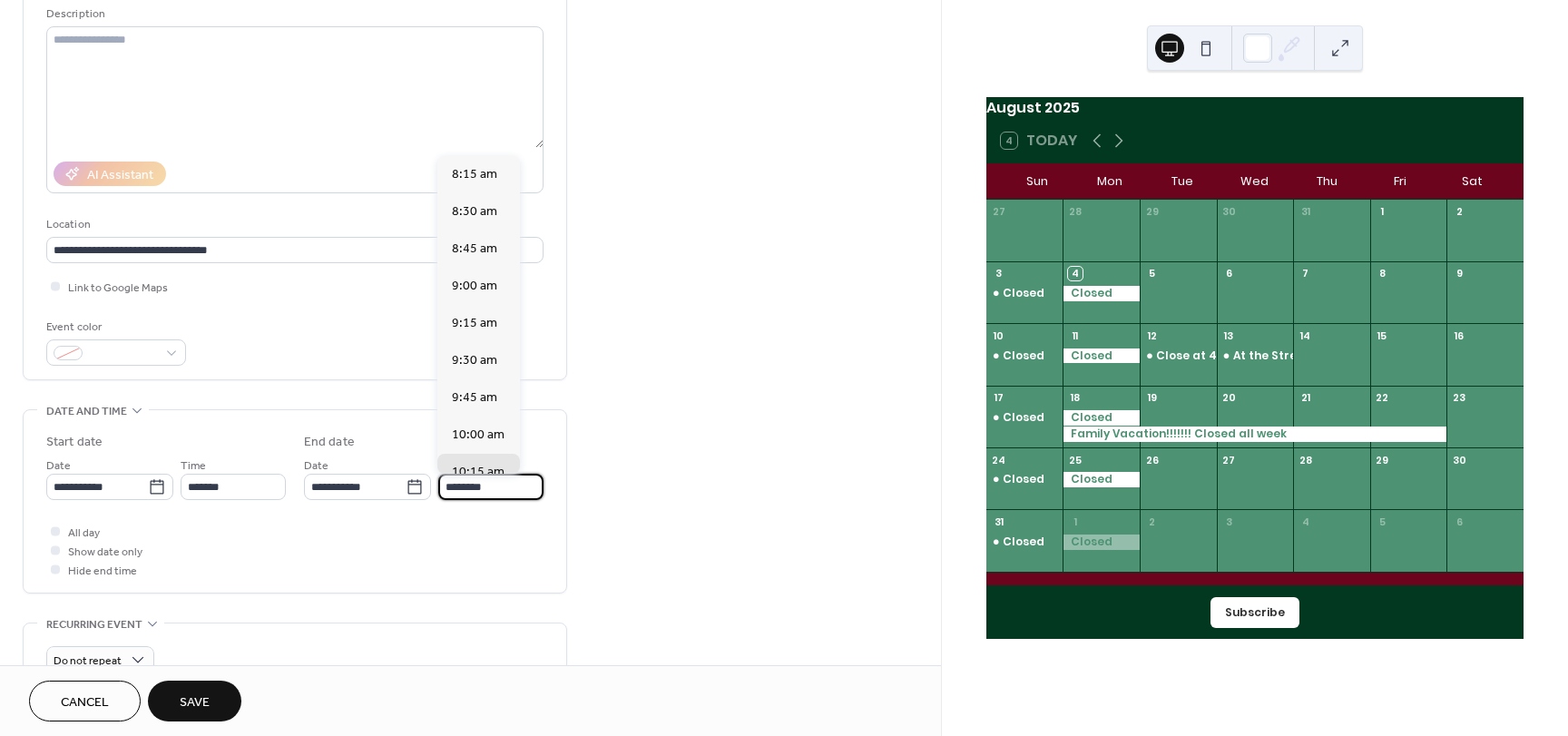 scroll, scrollTop: 298, scrollLeft: 0, axis: vertical 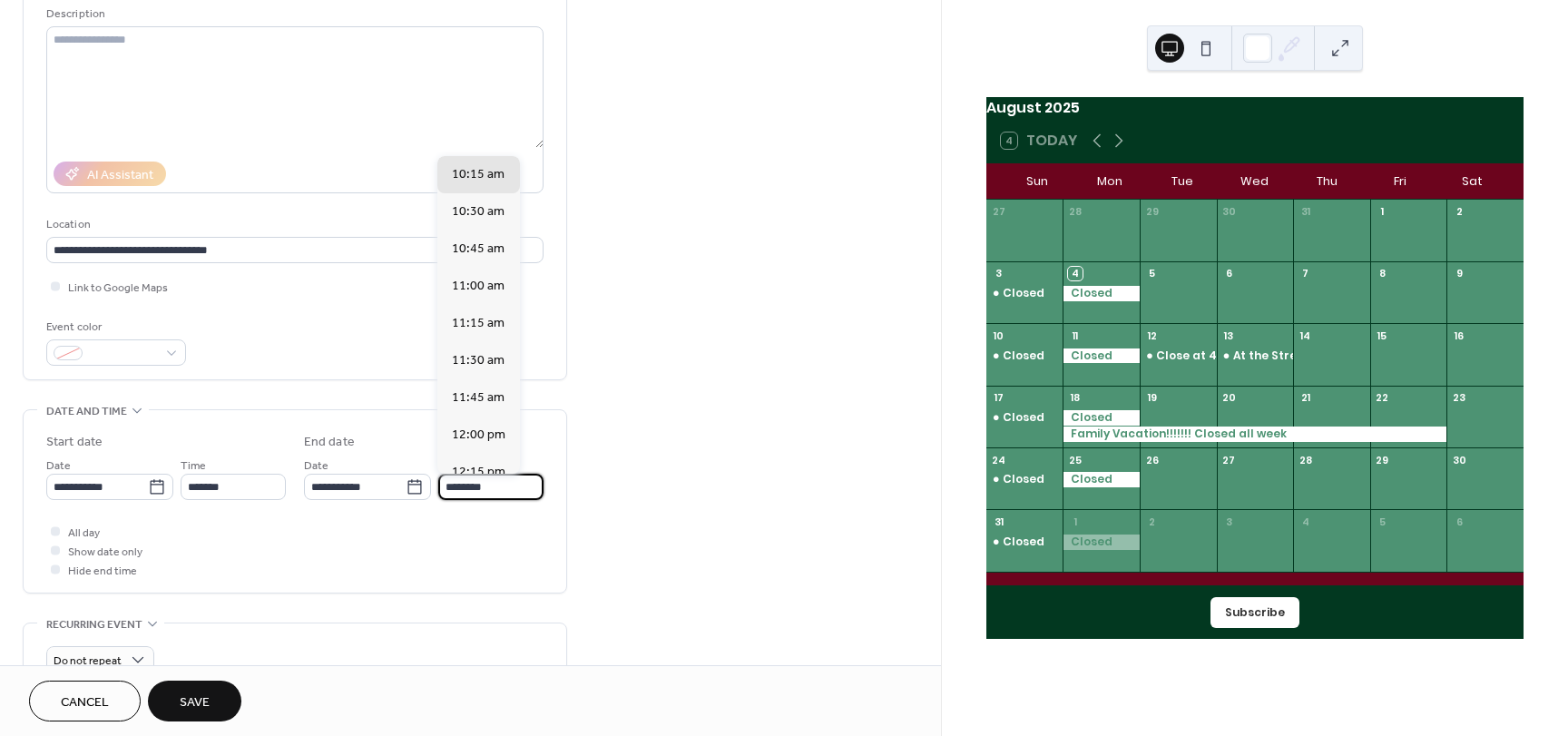click on "********" at bounding box center [491, 486] 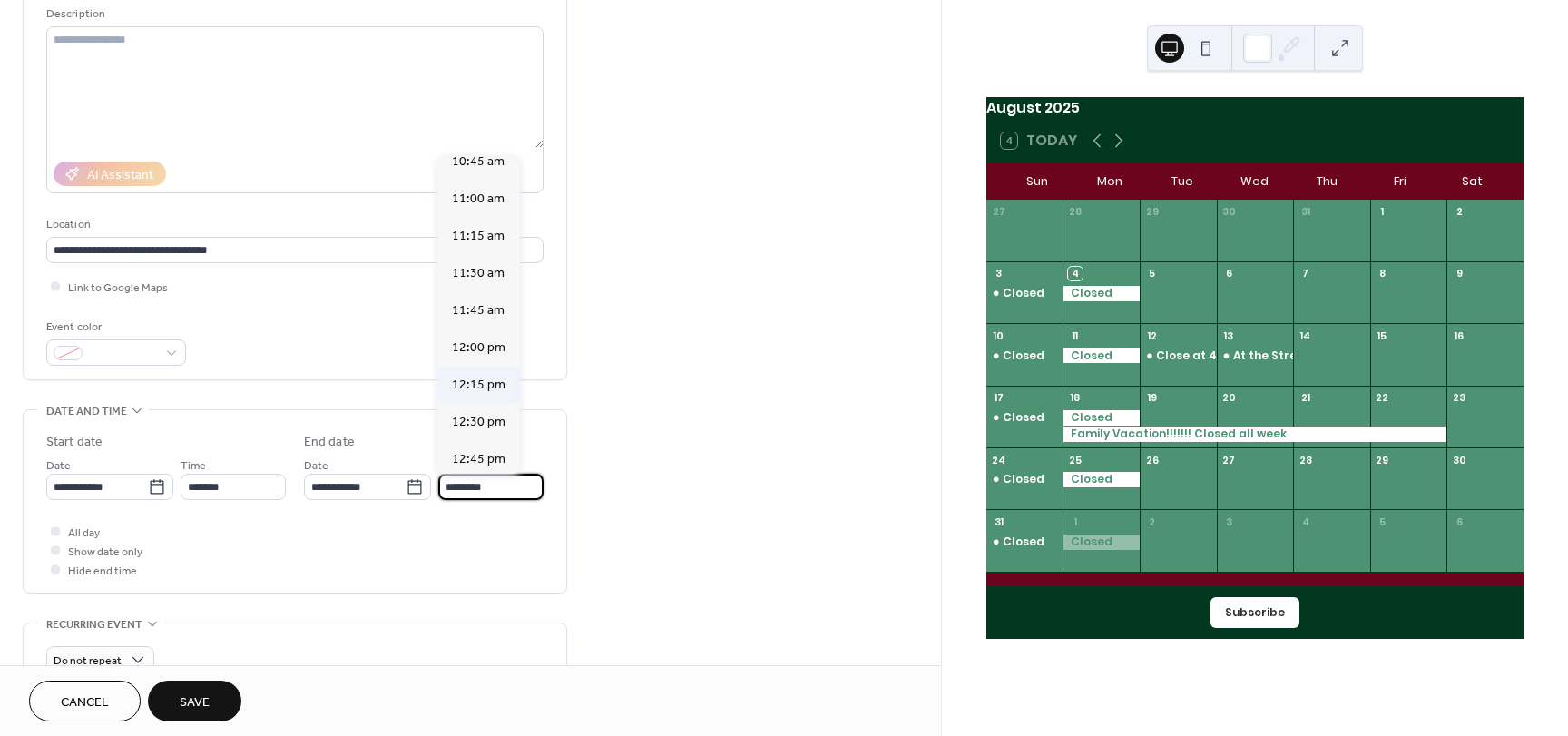 scroll, scrollTop: 388, scrollLeft: 0, axis: vertical 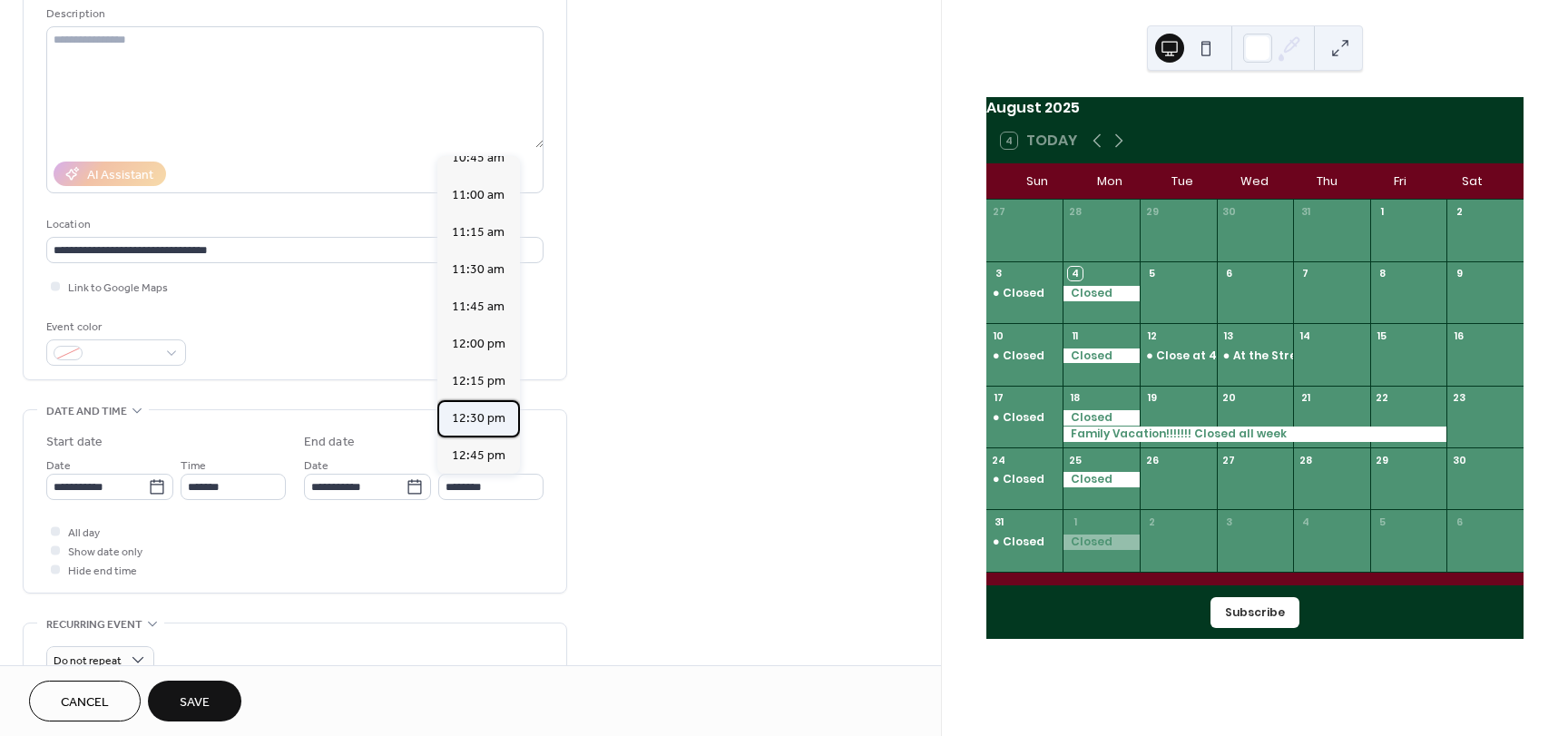 click on "12:30 pm" at bounding box center (478, 418) 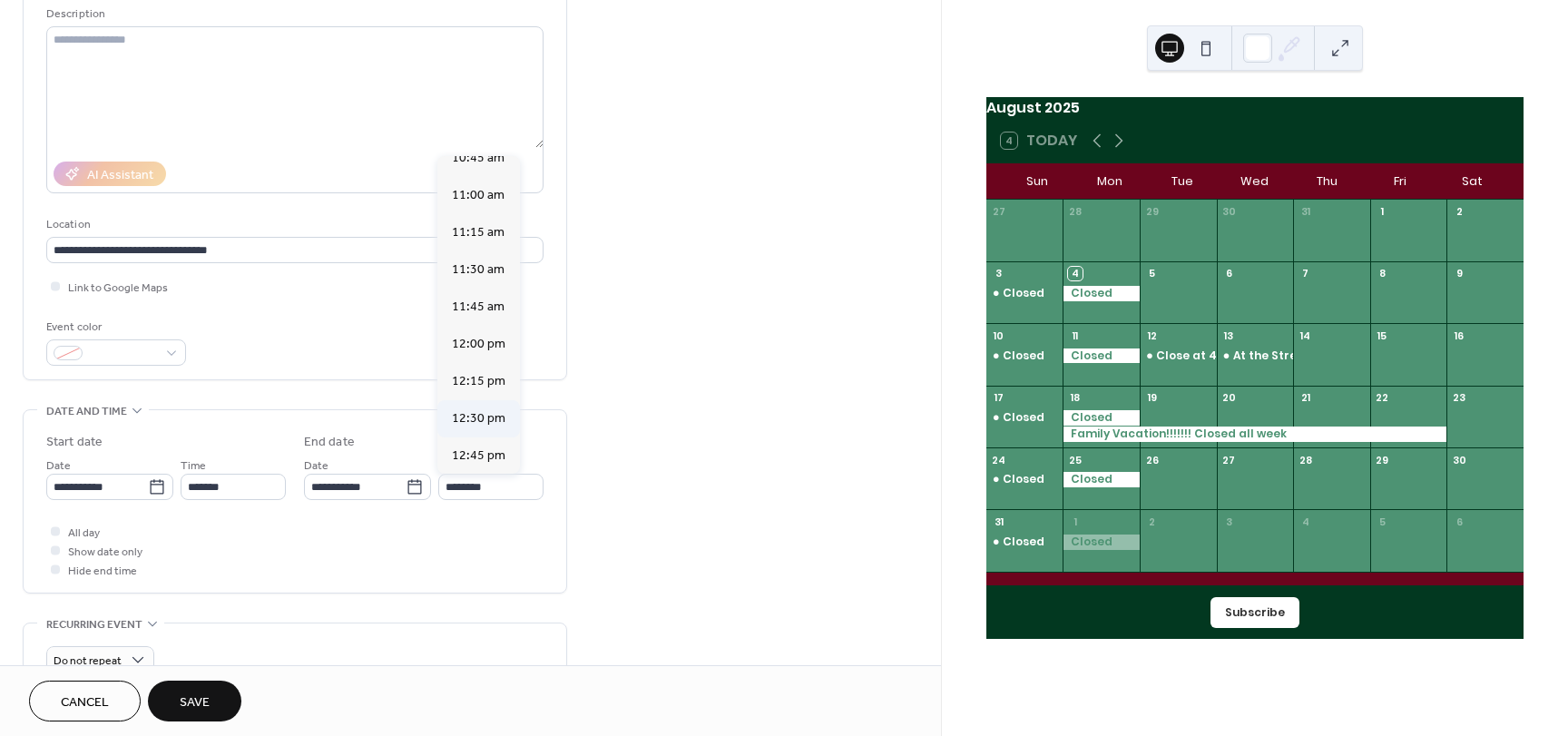 type on "********" 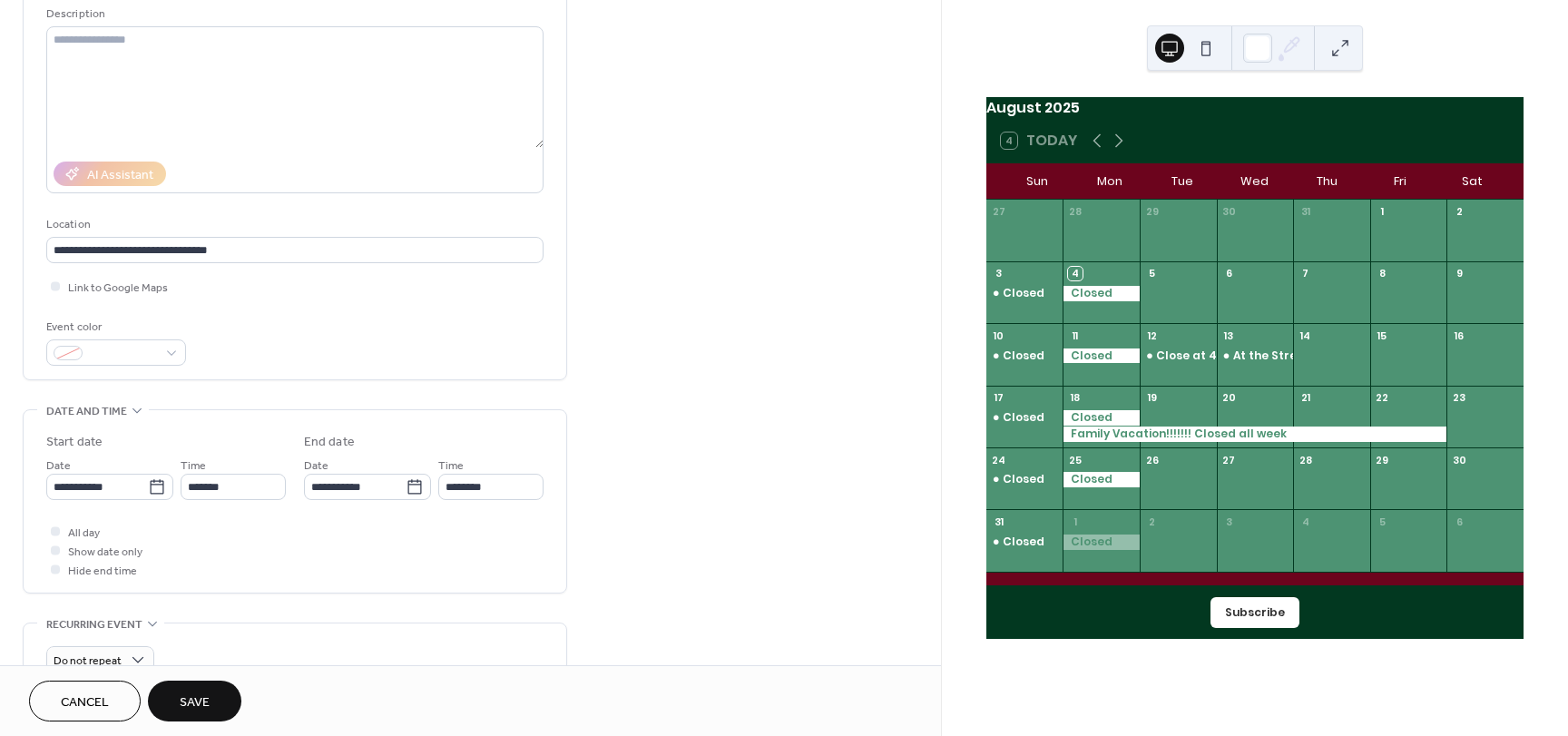 click on "Save" at bounding box center (194, 701) 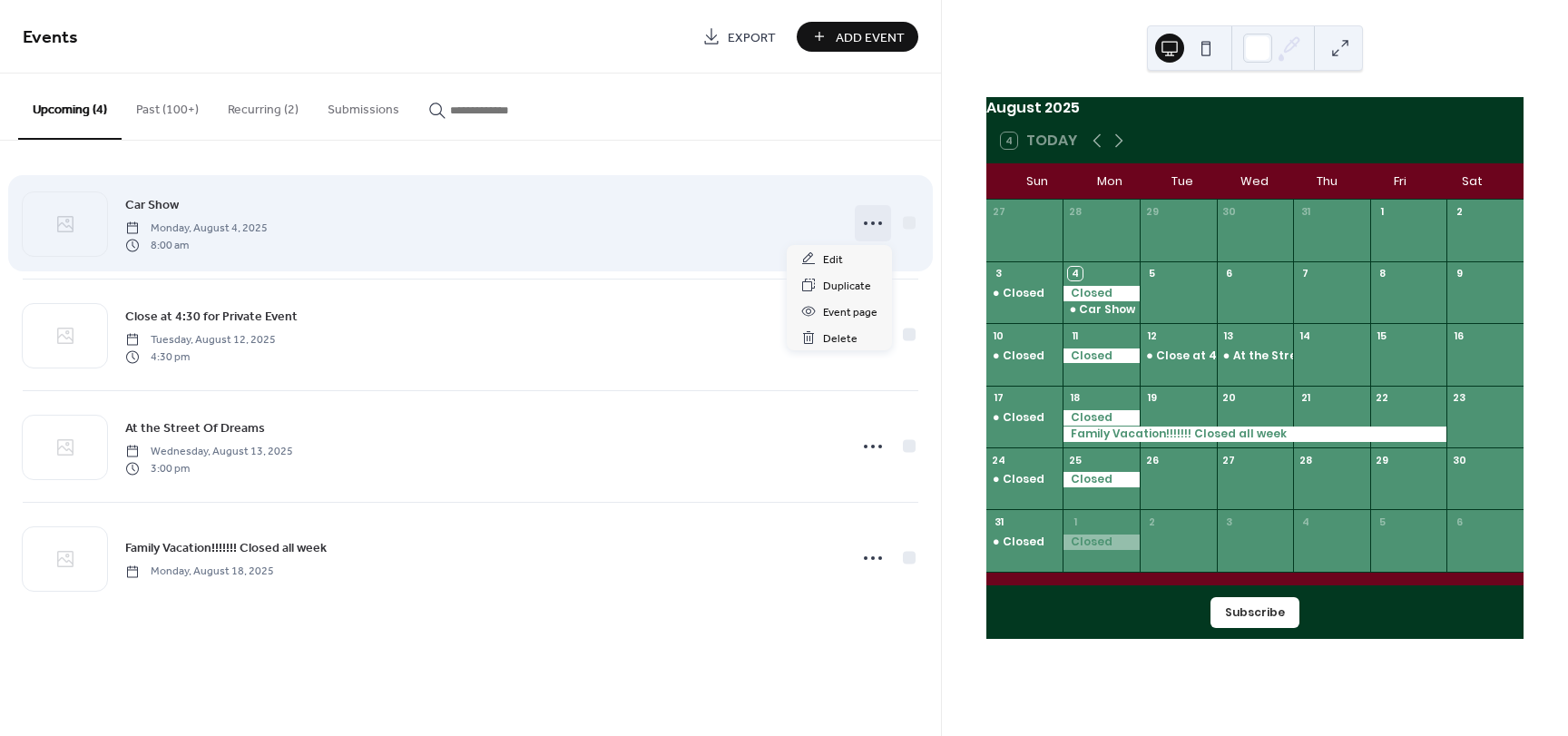 click 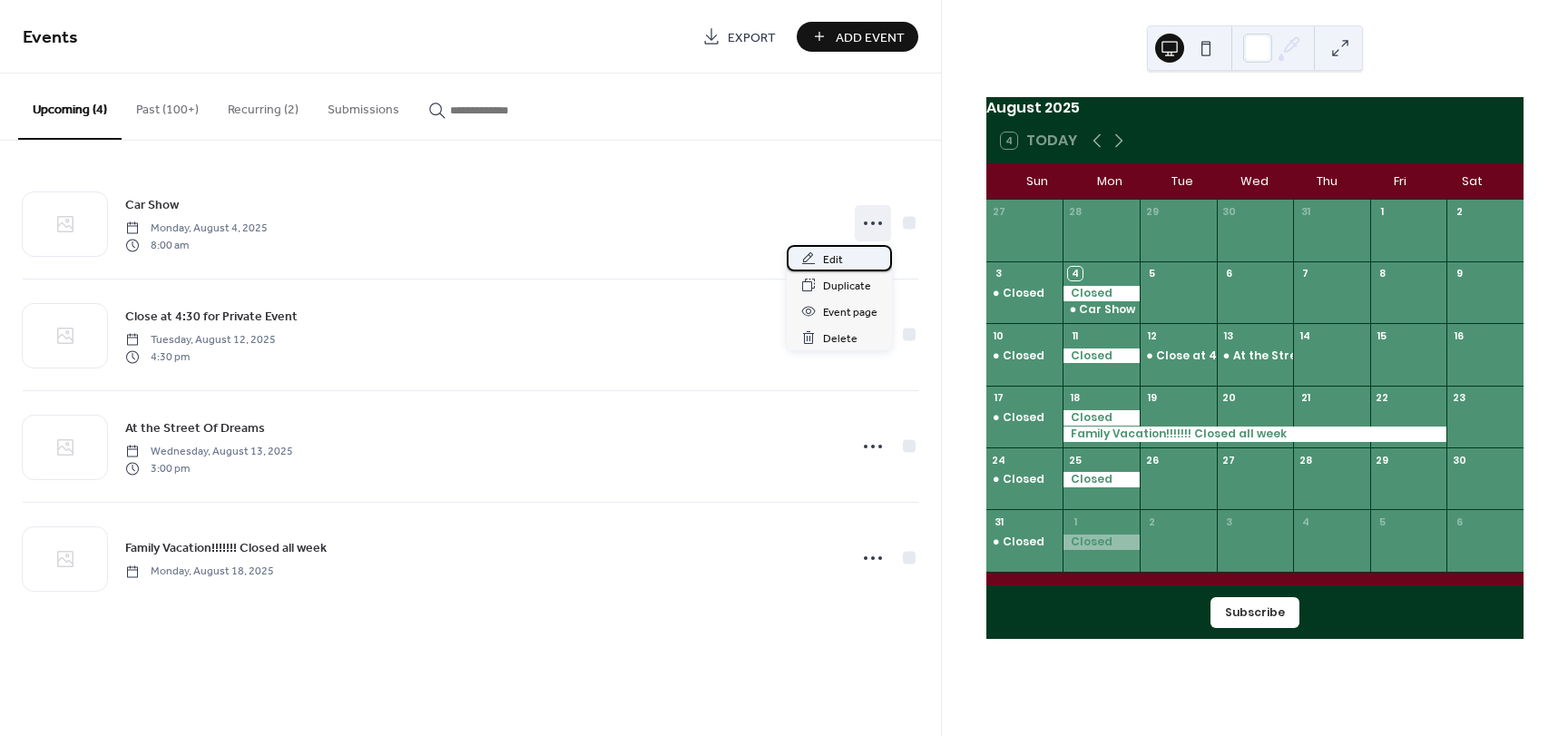 click 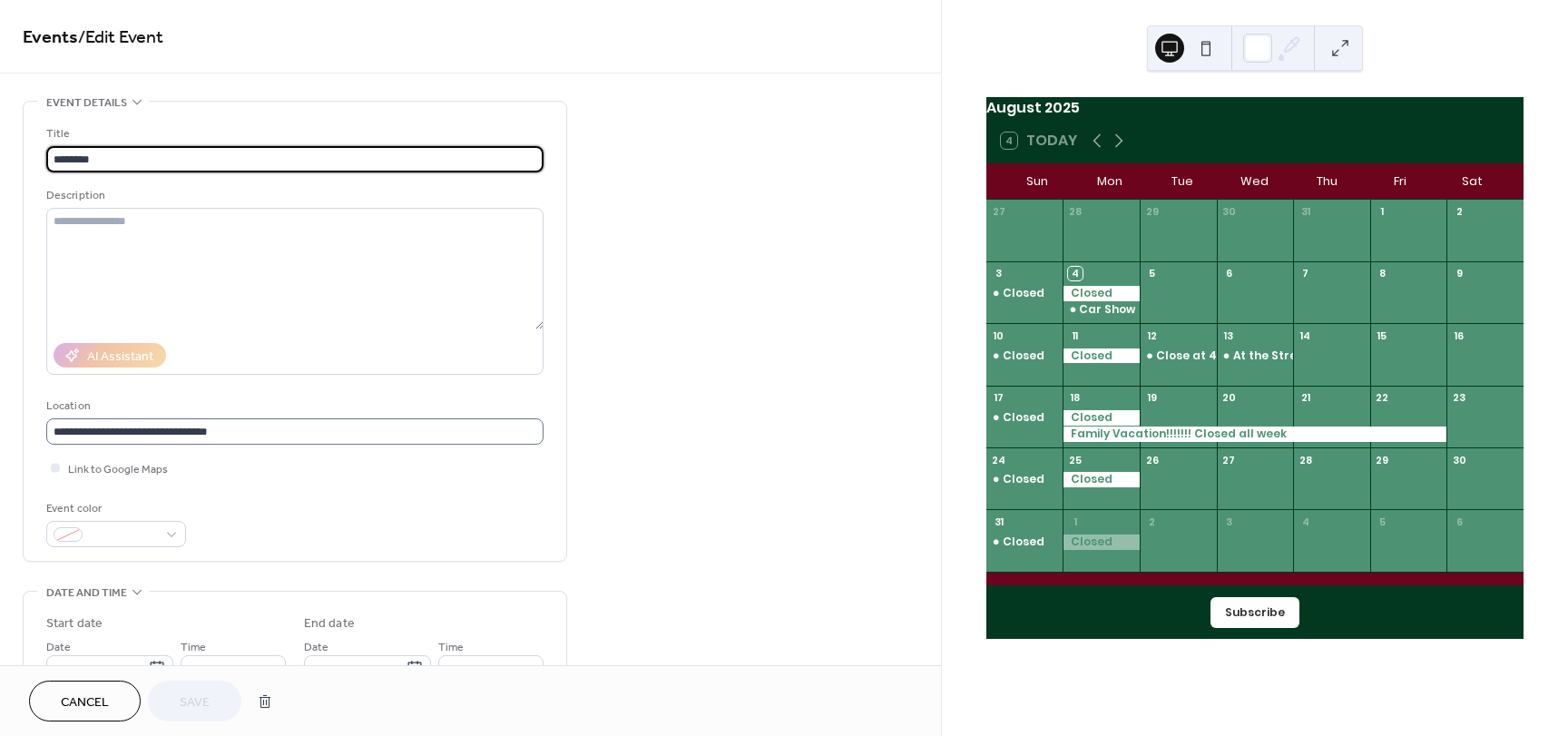 scroll, scrollTop: 1, scrollLeft: 0, axis: vertical 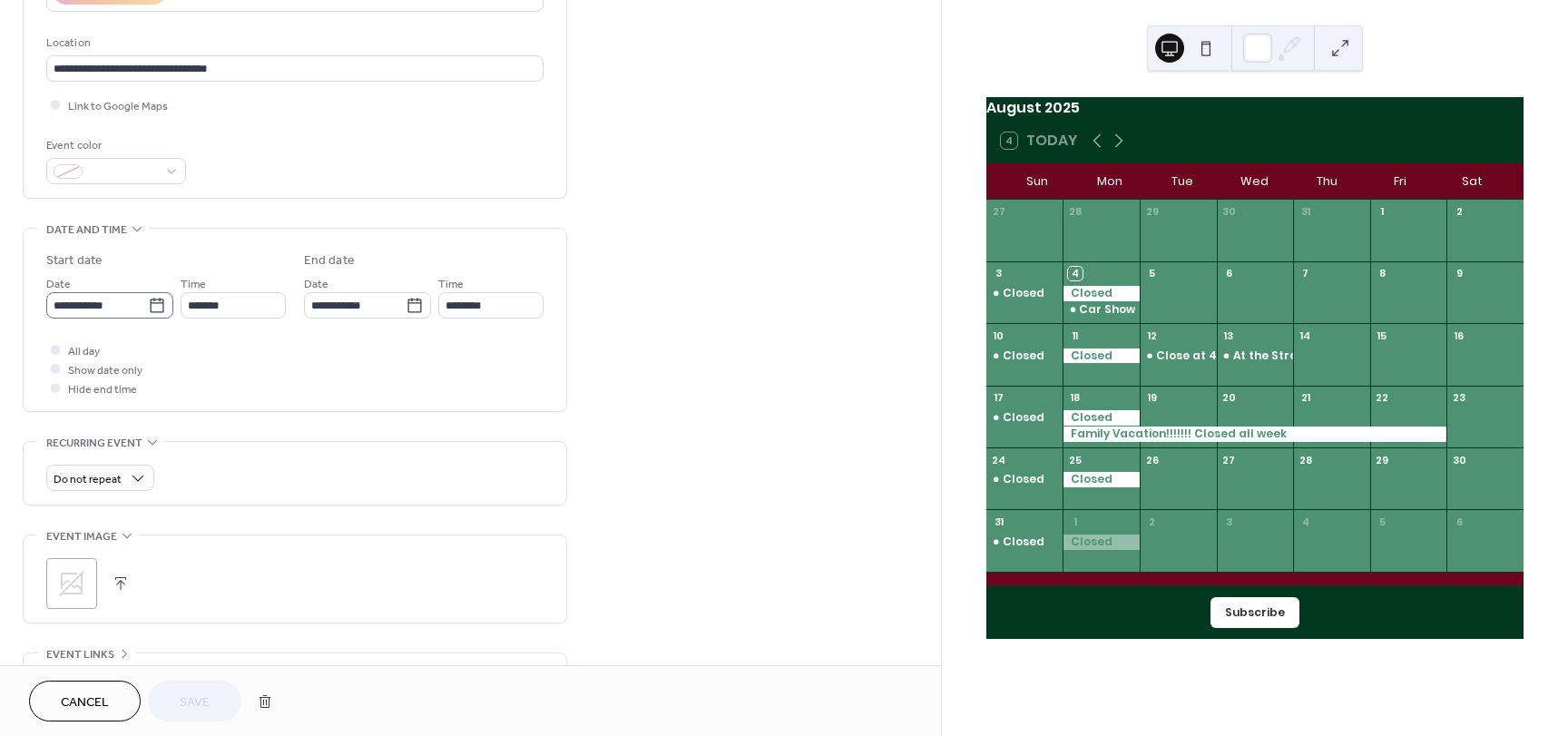click 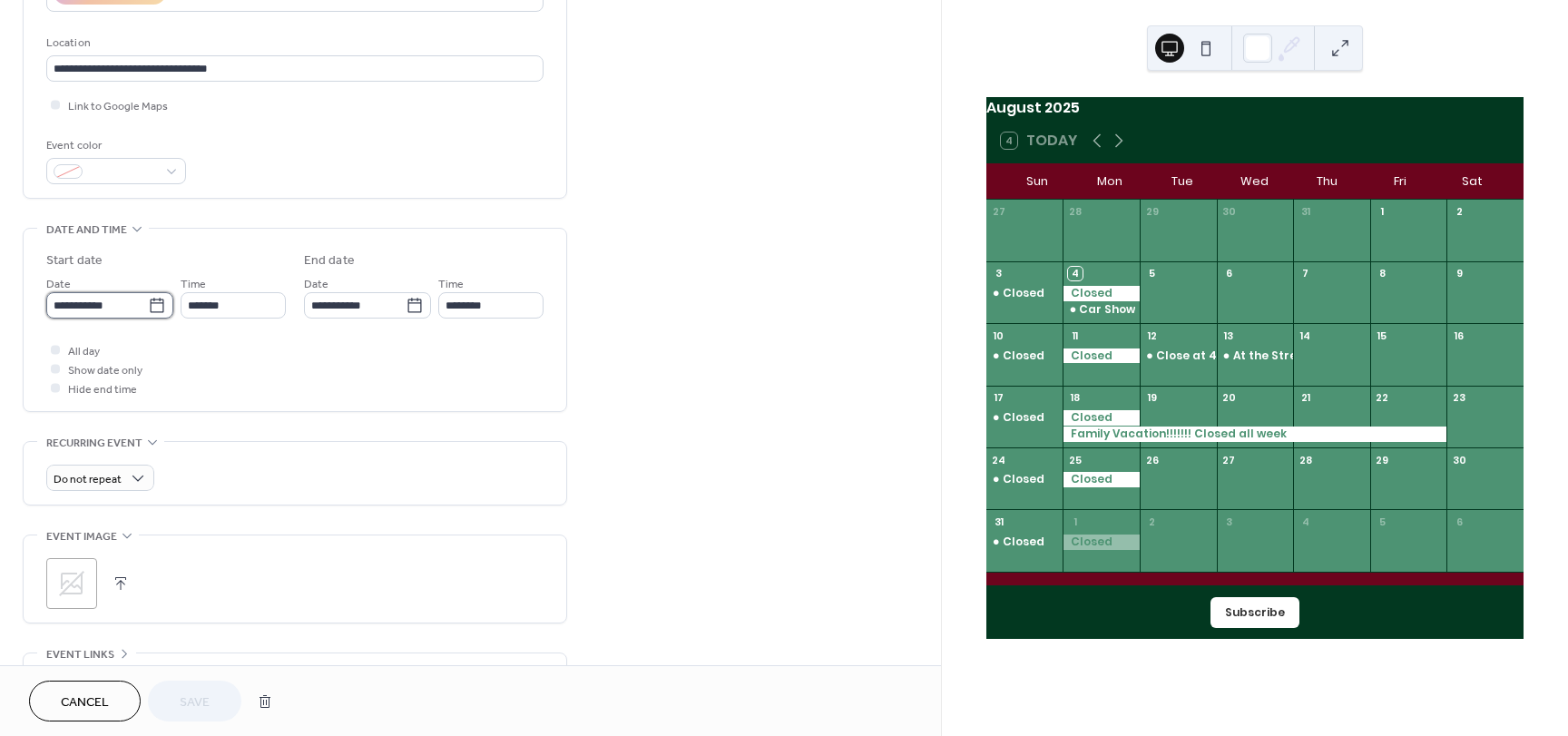 click on "**********" at bounding box center [97, 305] 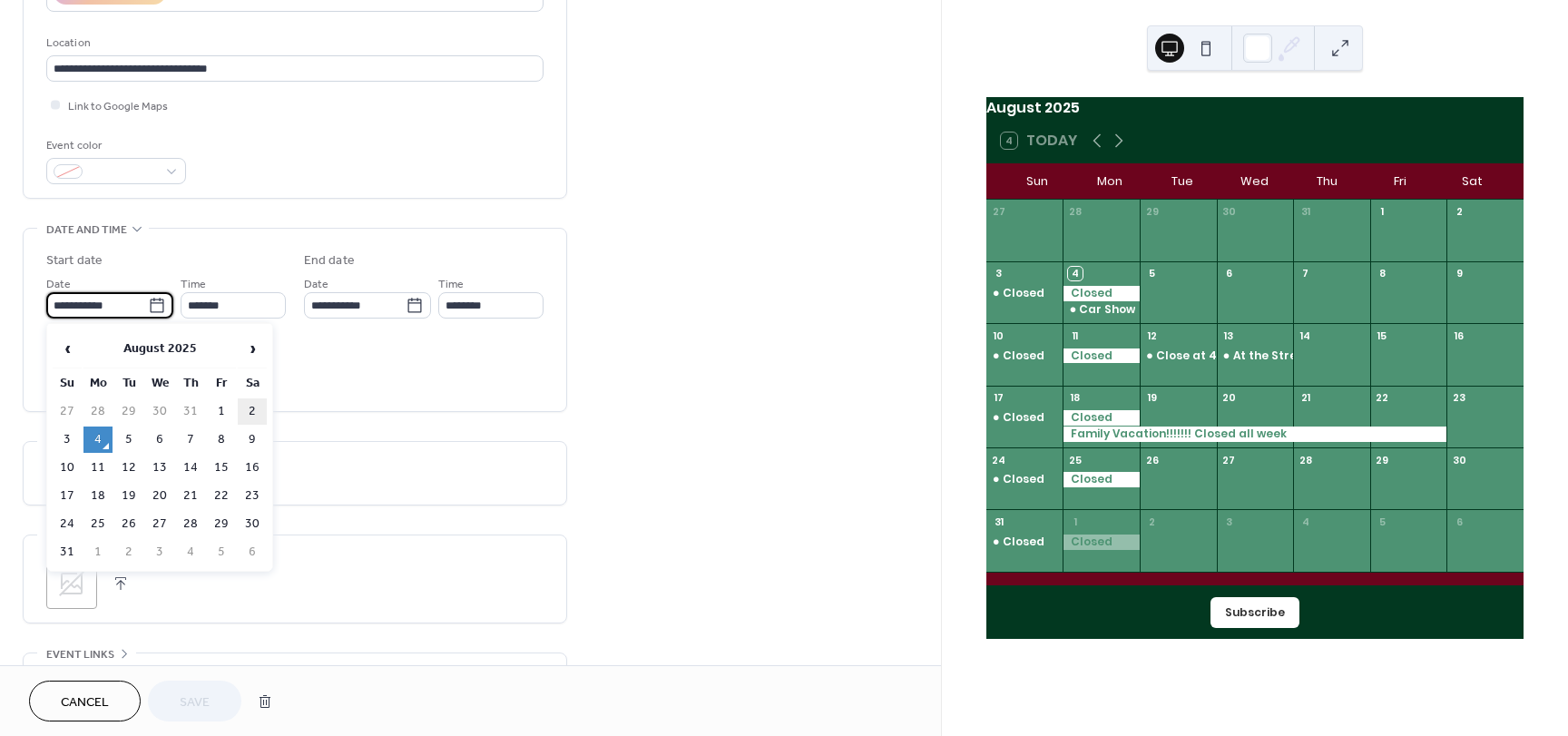click on "2" at bounding box center [252, 411] 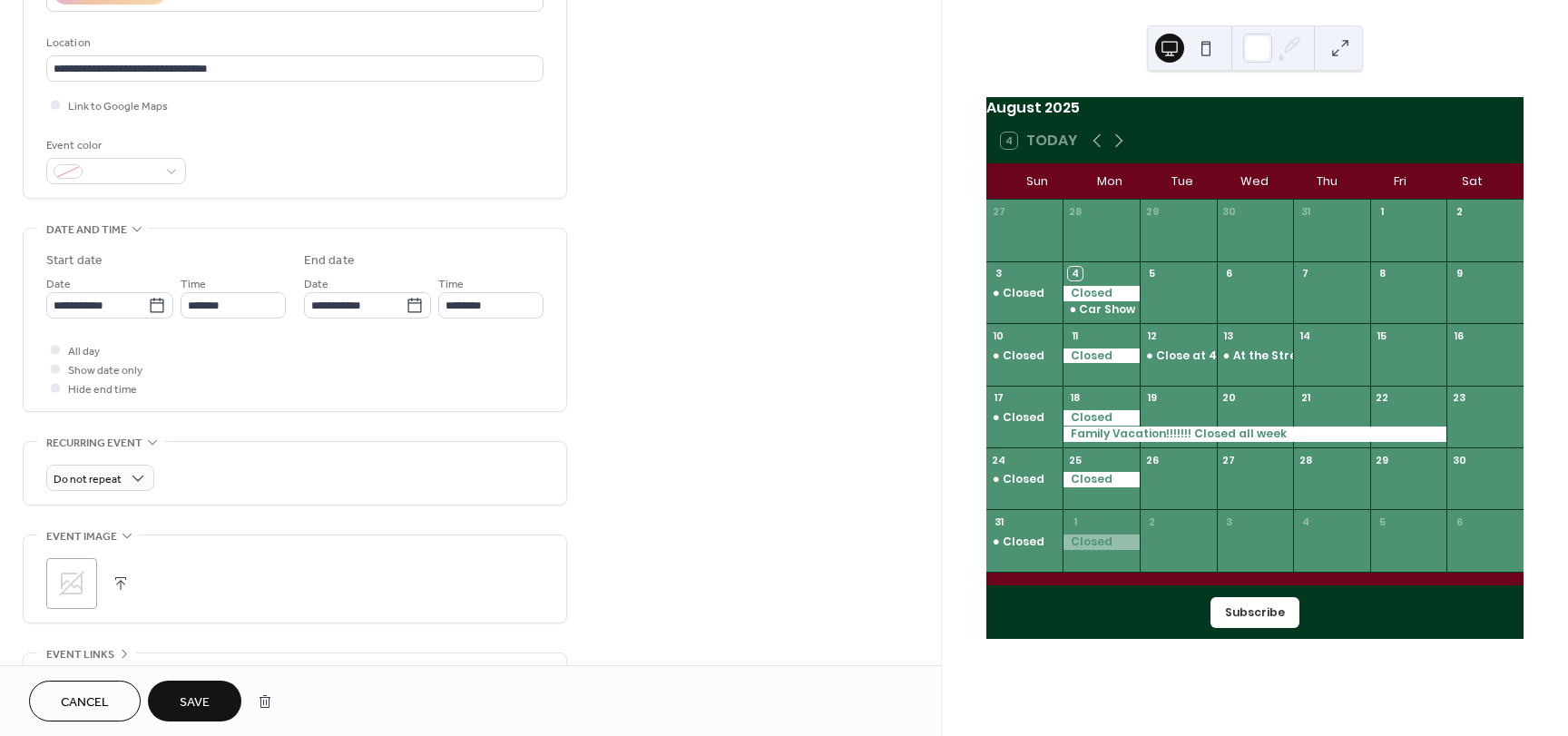 click on "Save" at bounding box center [194, 702] 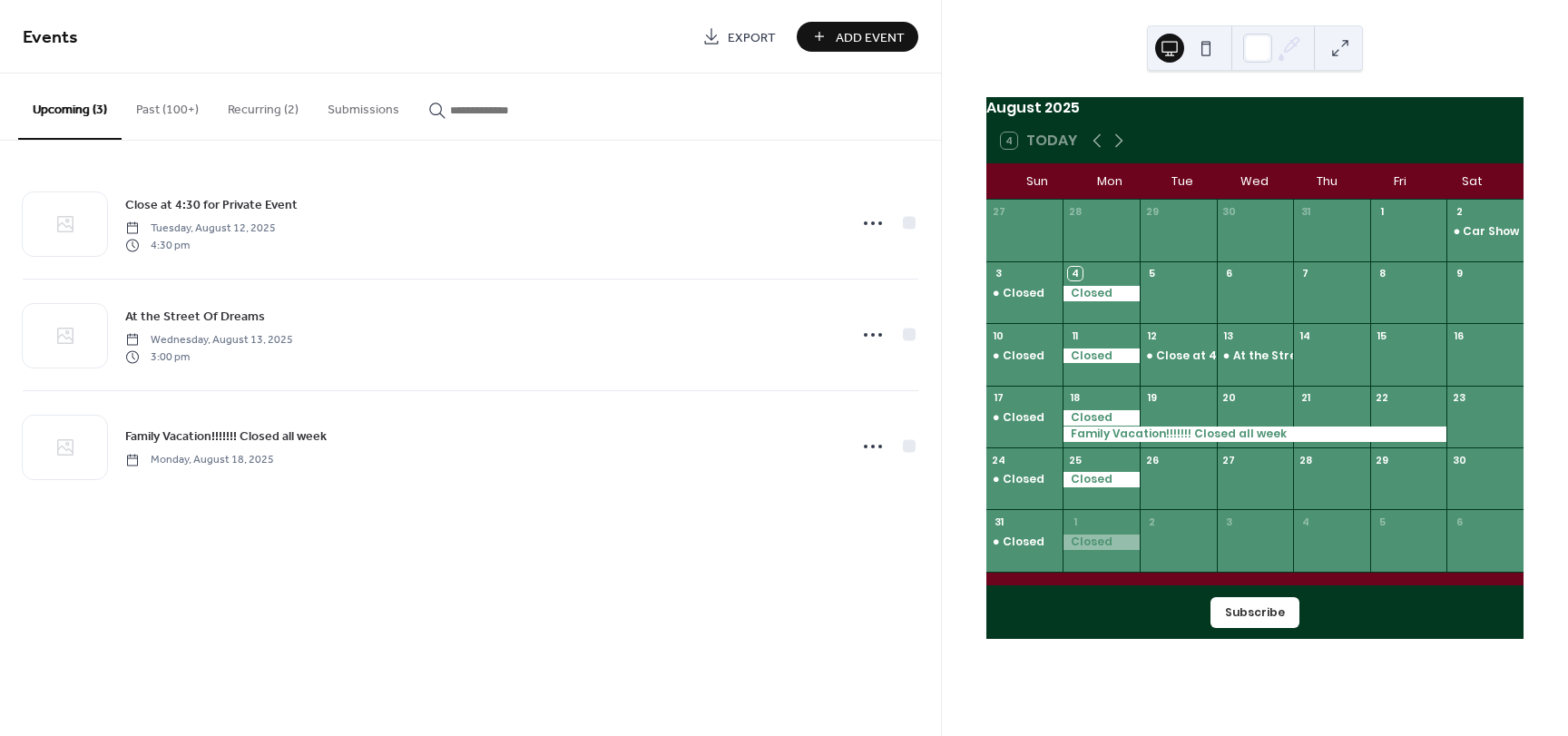 click on "Add Event" at bounding box center [870, 37] 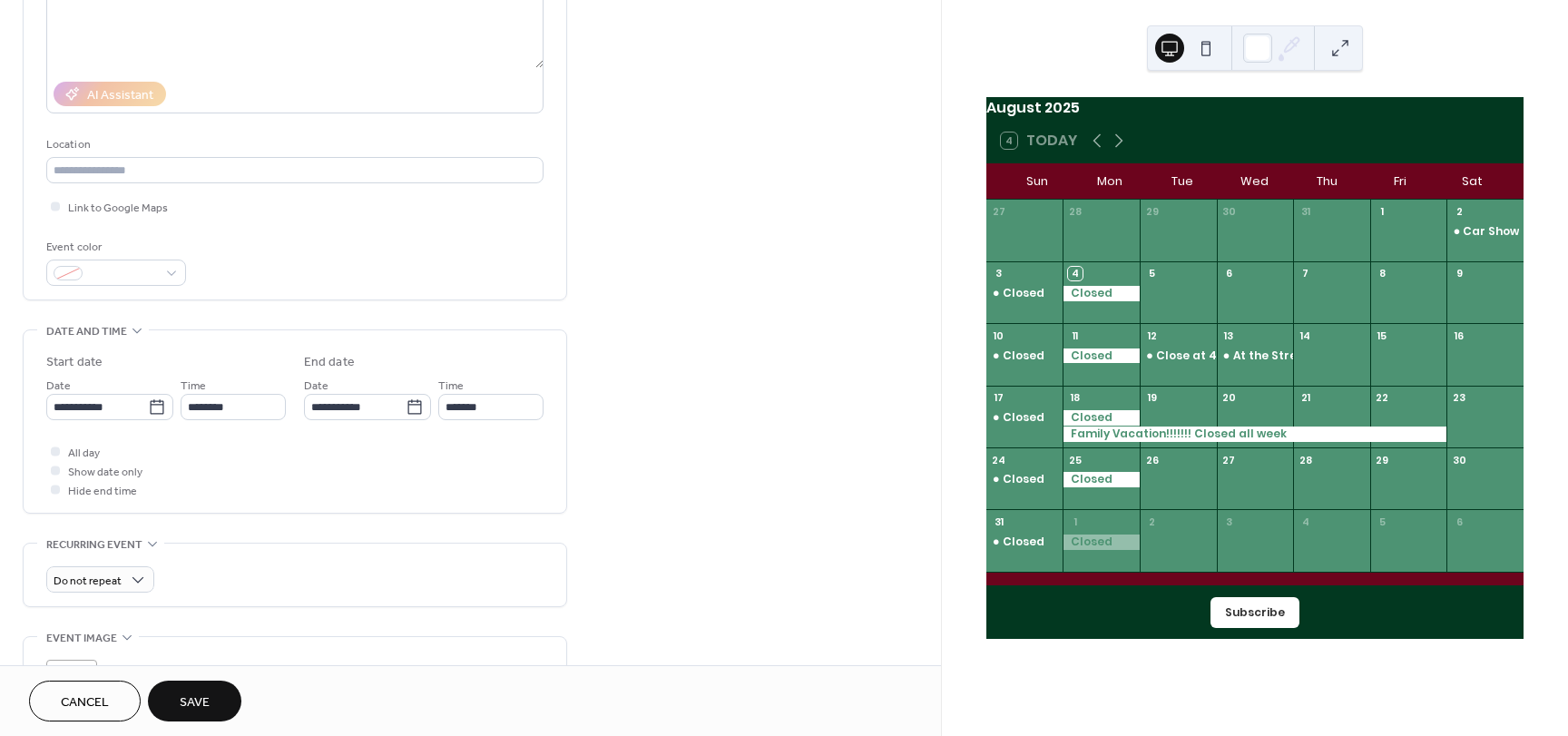 scroll, scrollTop: 272, scrollLeft: 0, axis: vertical 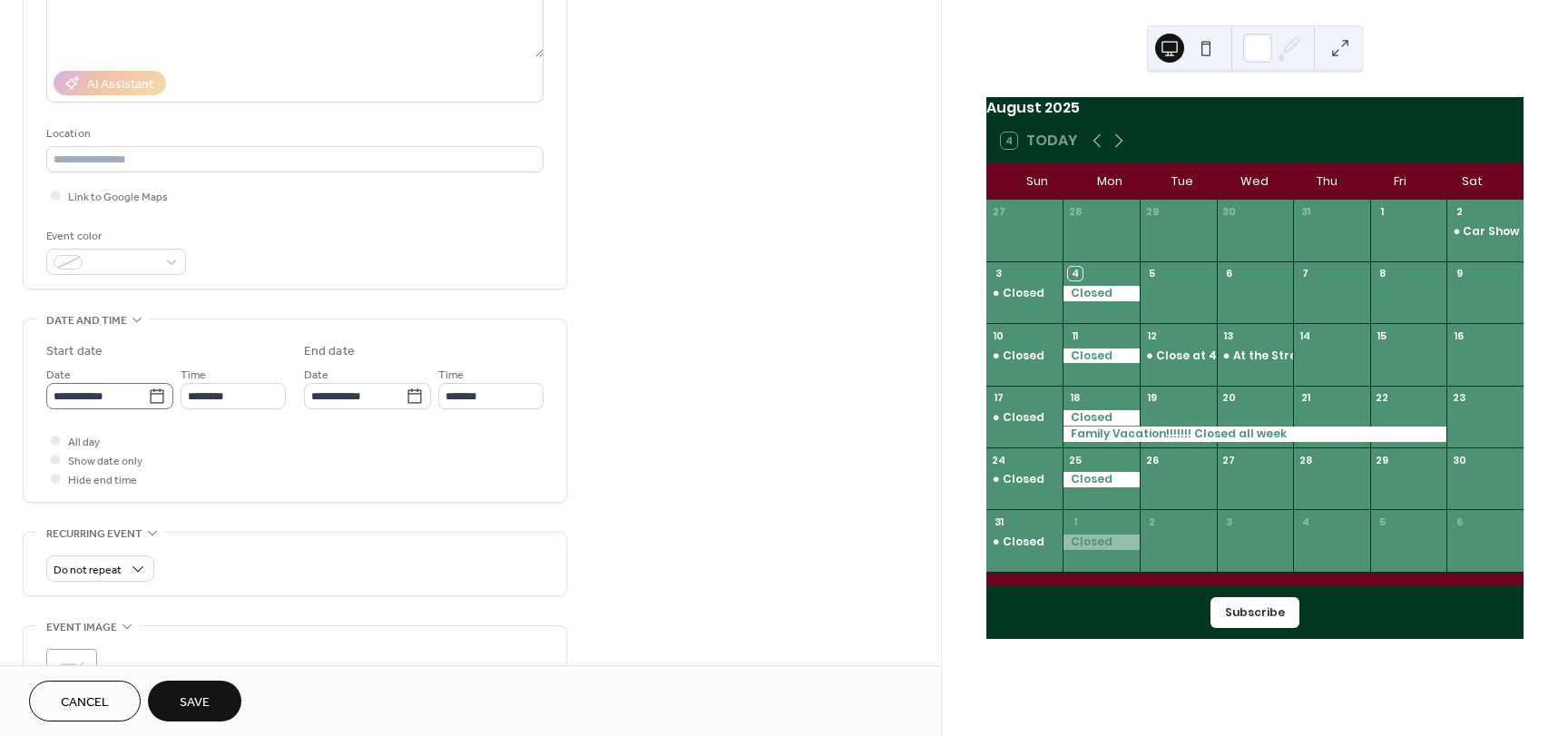 type on "******" 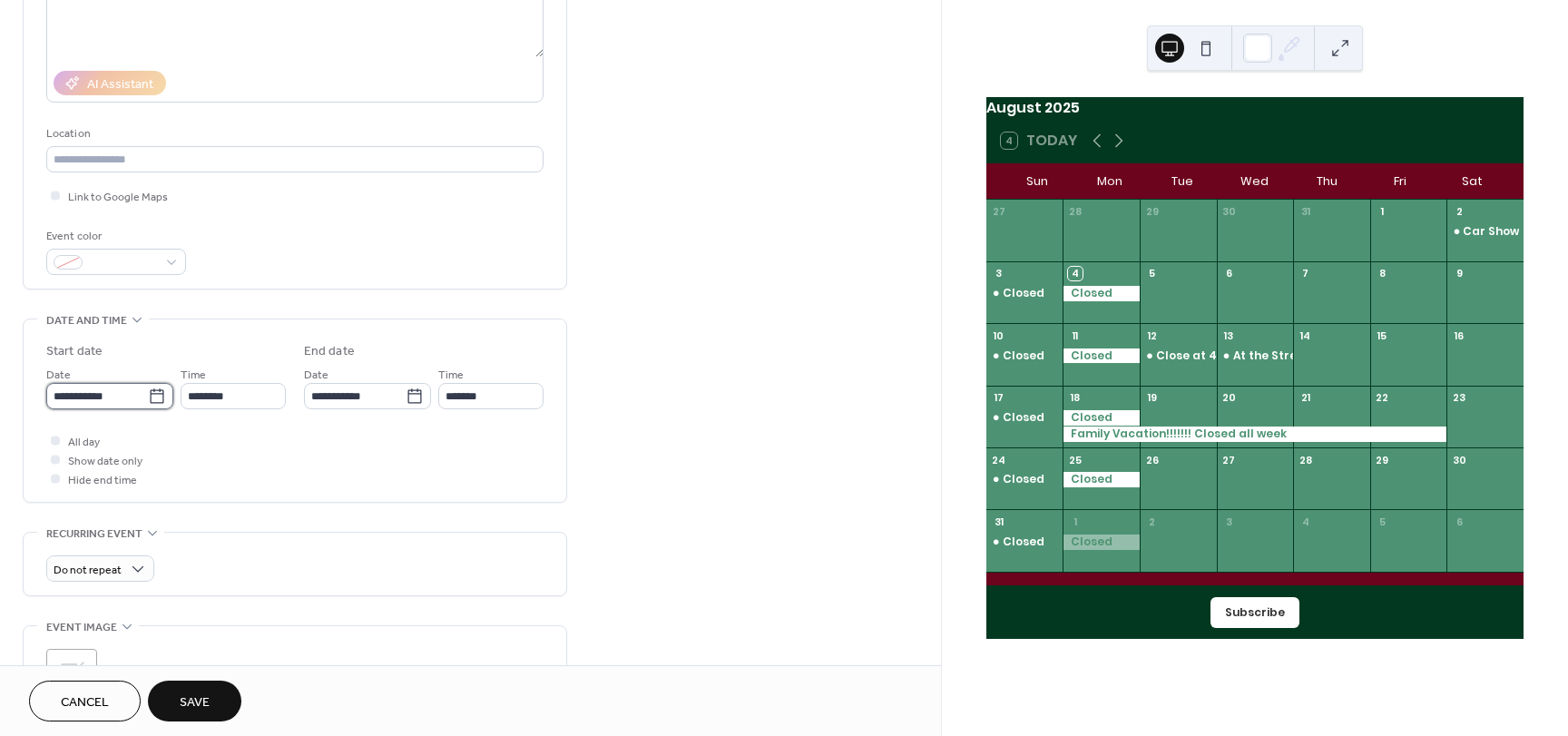 click on "**********" at bounding box center [97, 396] 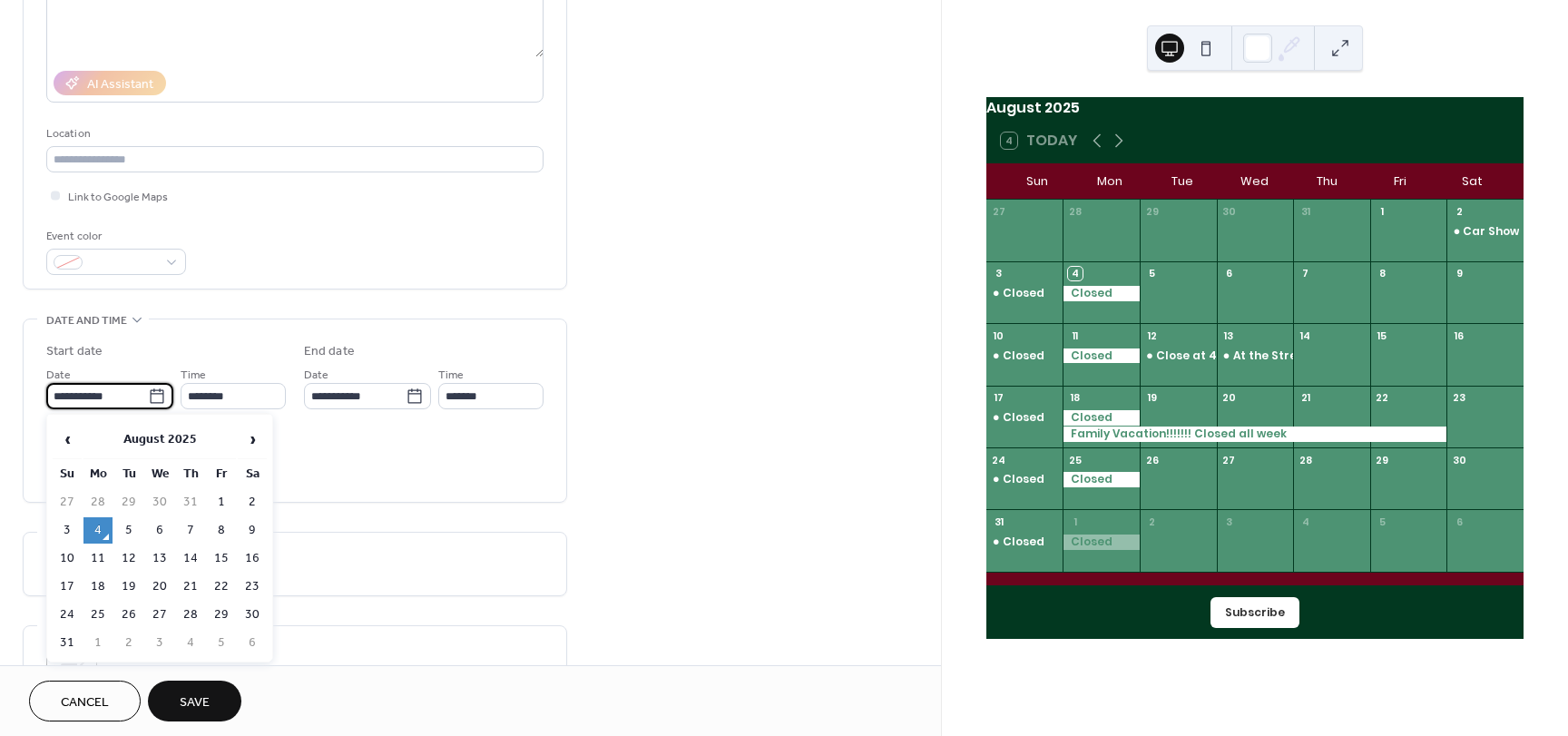 click on "9" at bounding box center [252, 530] 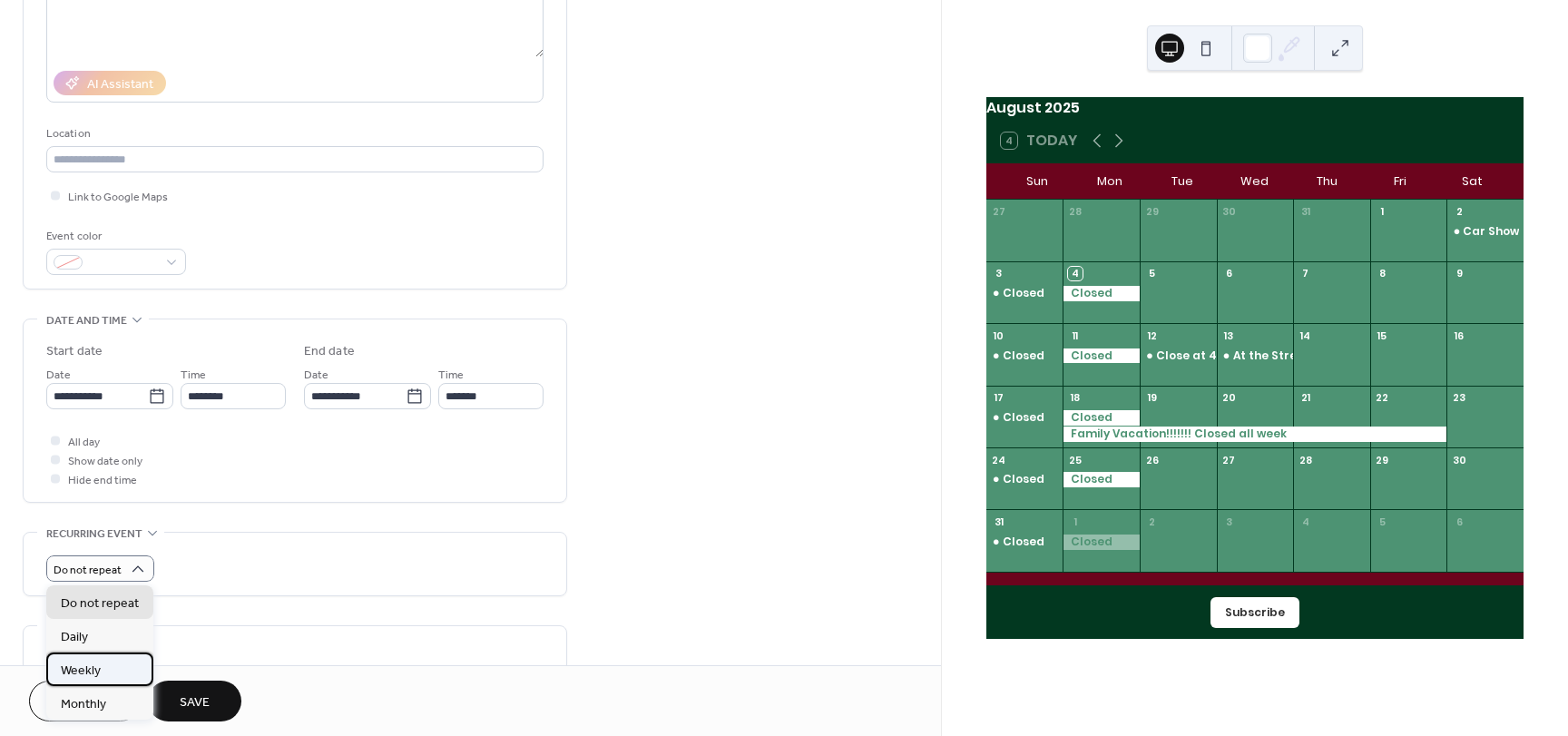 click on "Weekly" at bounding box center (81, 671) 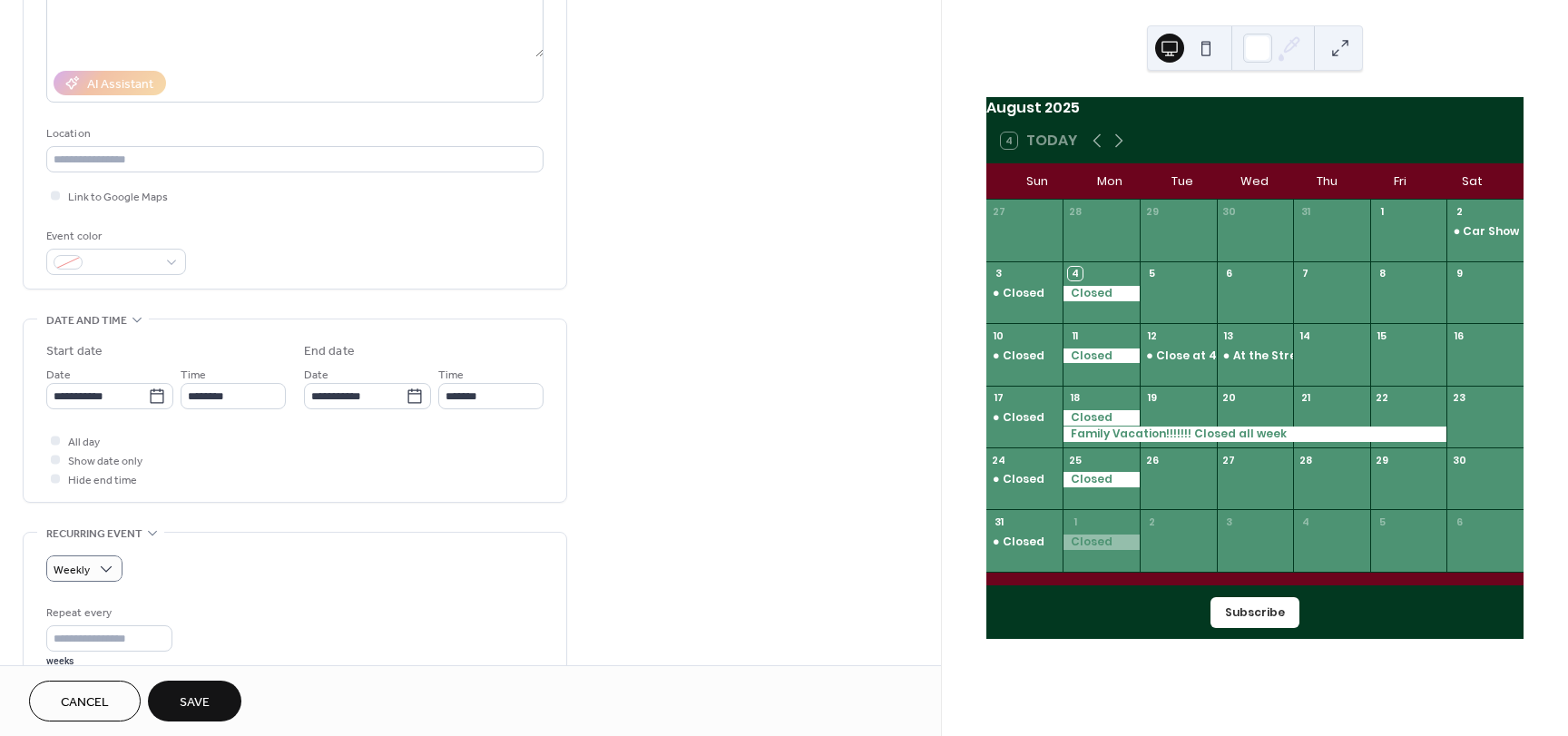 click on "Save" at bounding box center (194, 701) 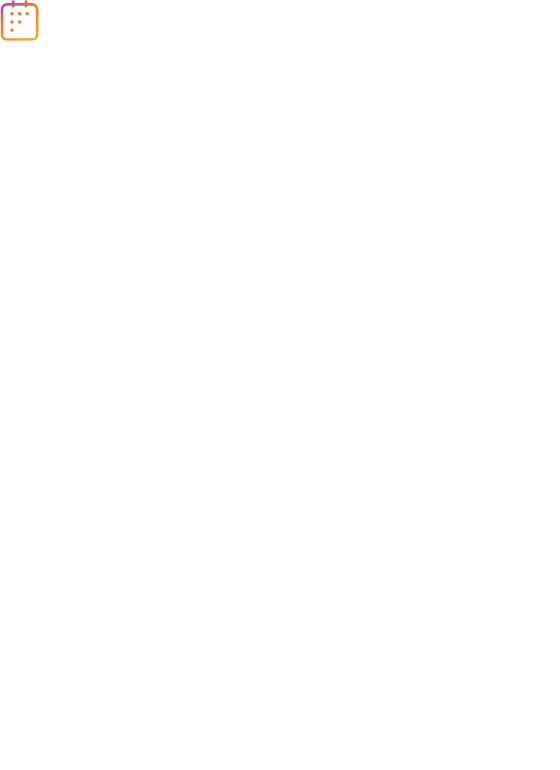 scroll, scrollTop: 0, scrollLeft: 0, axis: both 